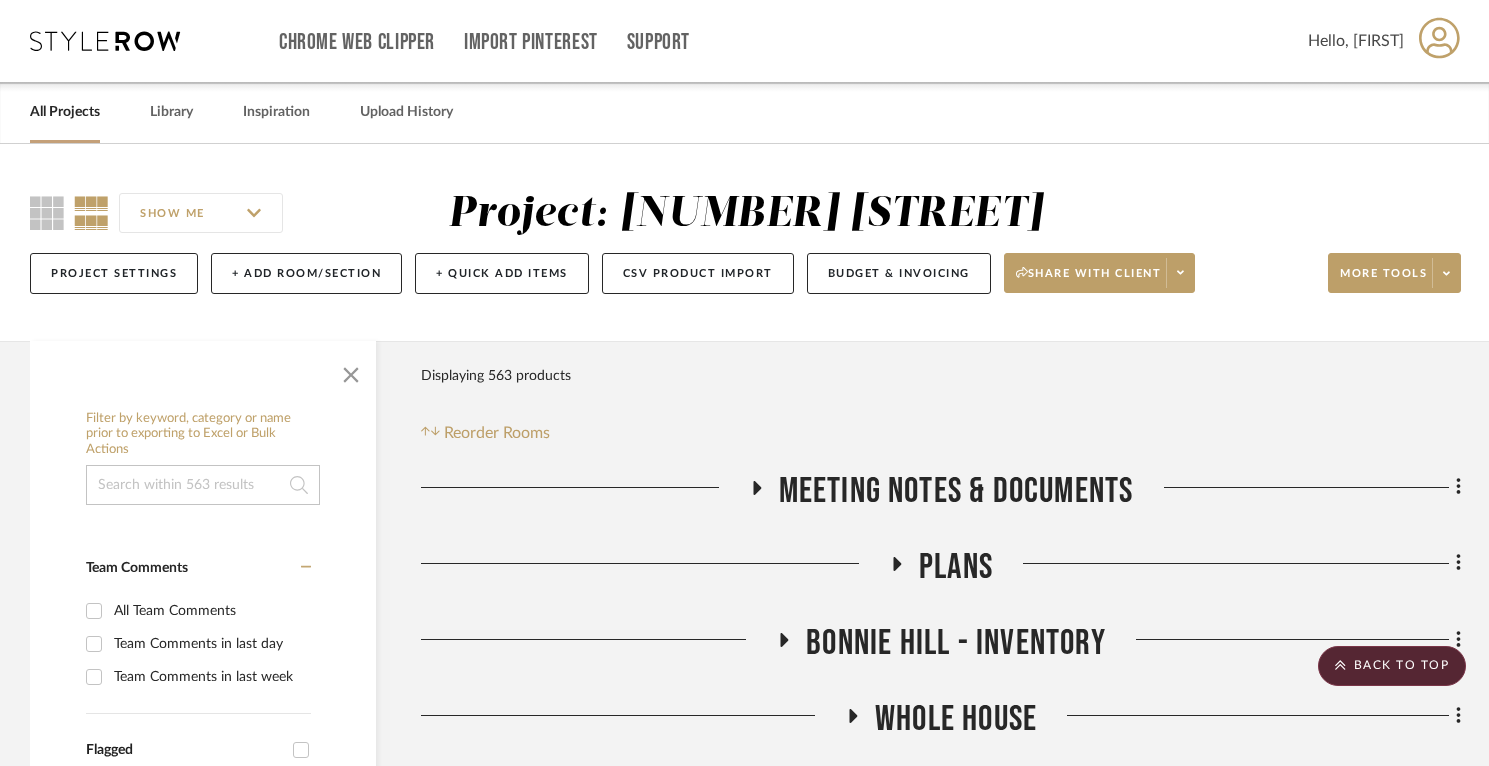 scroll, scrollTop: 1212, scrollLeft: 0, axis: vertical 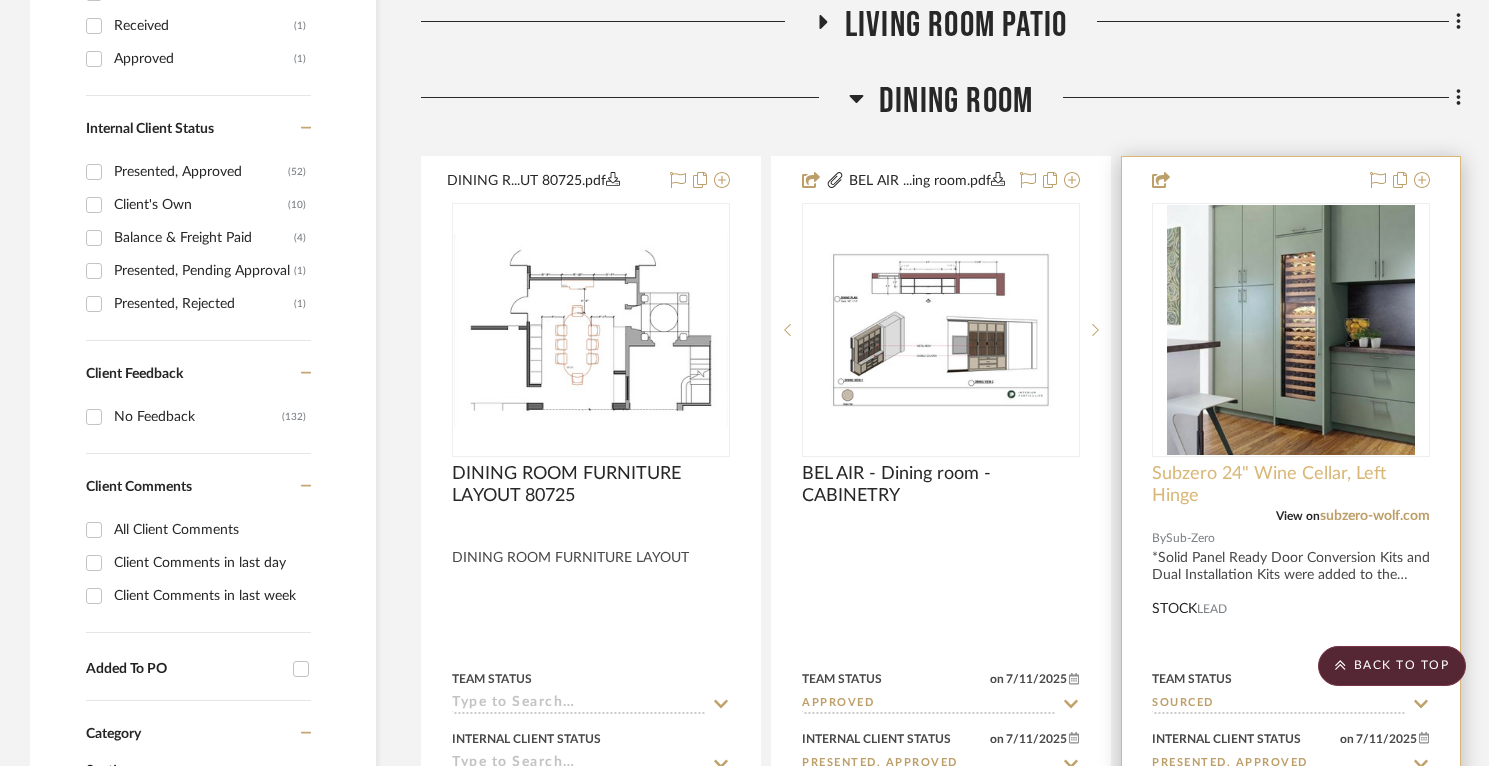 click on "Subzero 24" Wine Cellar, Left Hinge" at bounding box center [1291, 485] 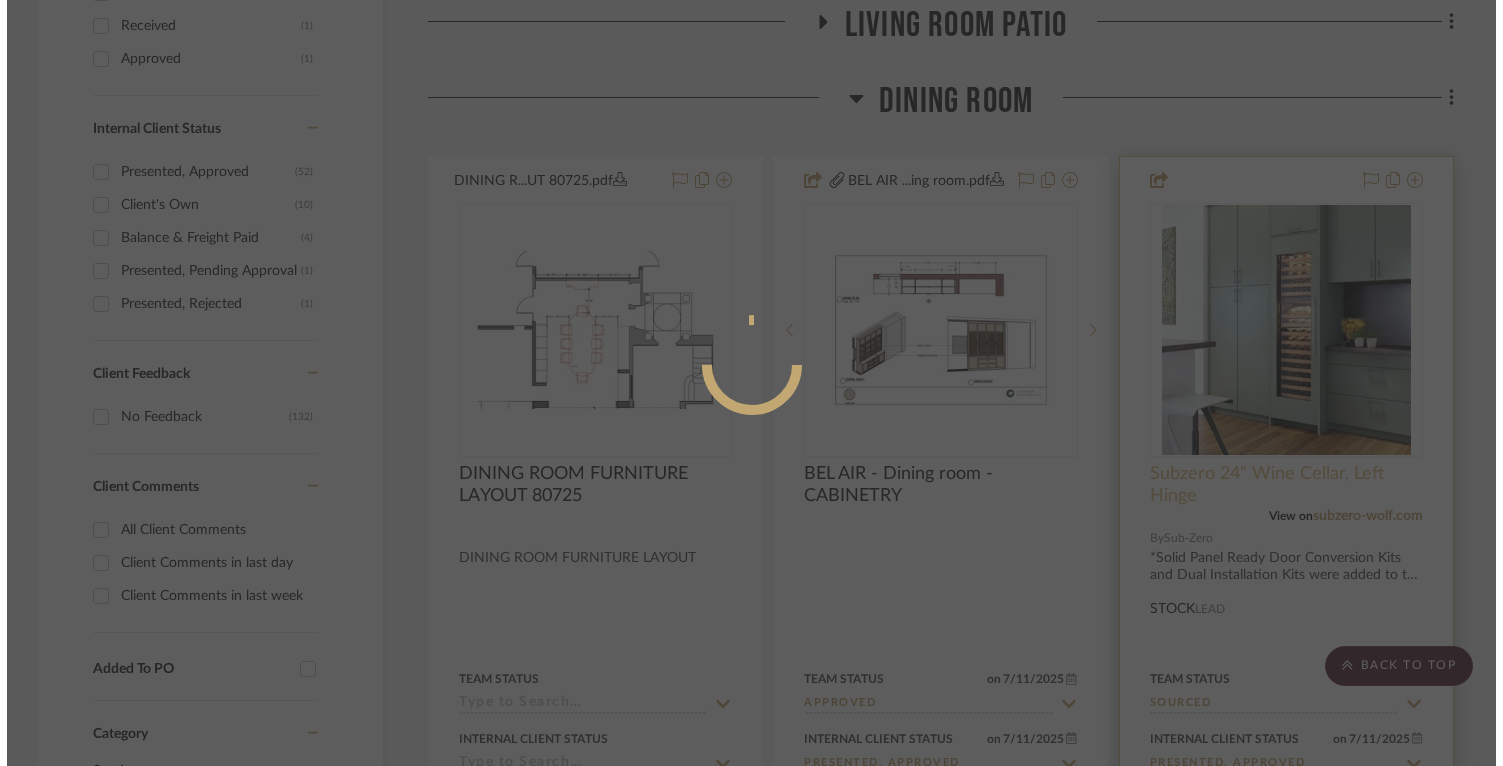 scroll, scrollTop: 0, scrollLeft: 0, axis: both 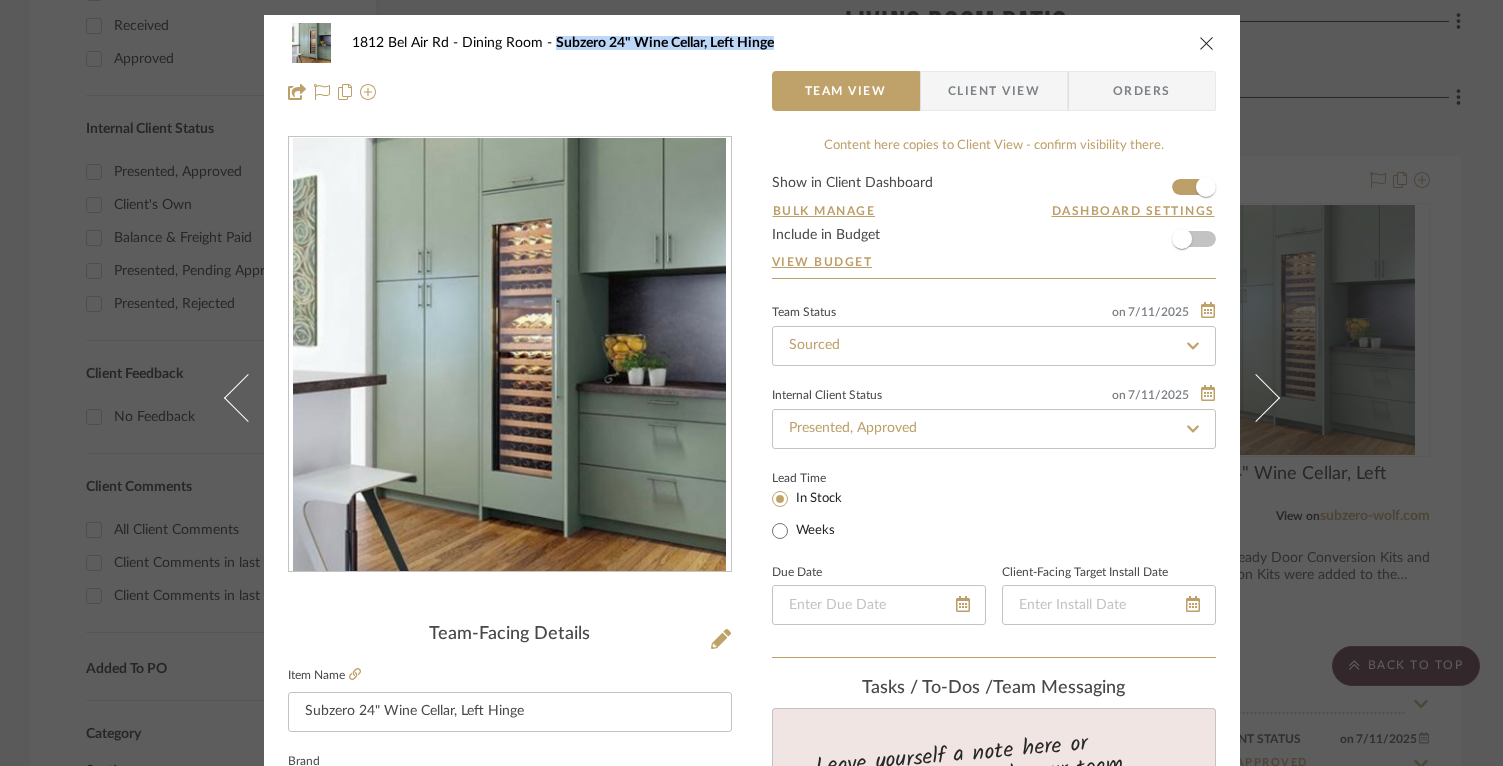 drag, startPoint x: 786, startPoint y: 44, endPoint x: 546, endPoint y: 44, distance: 240 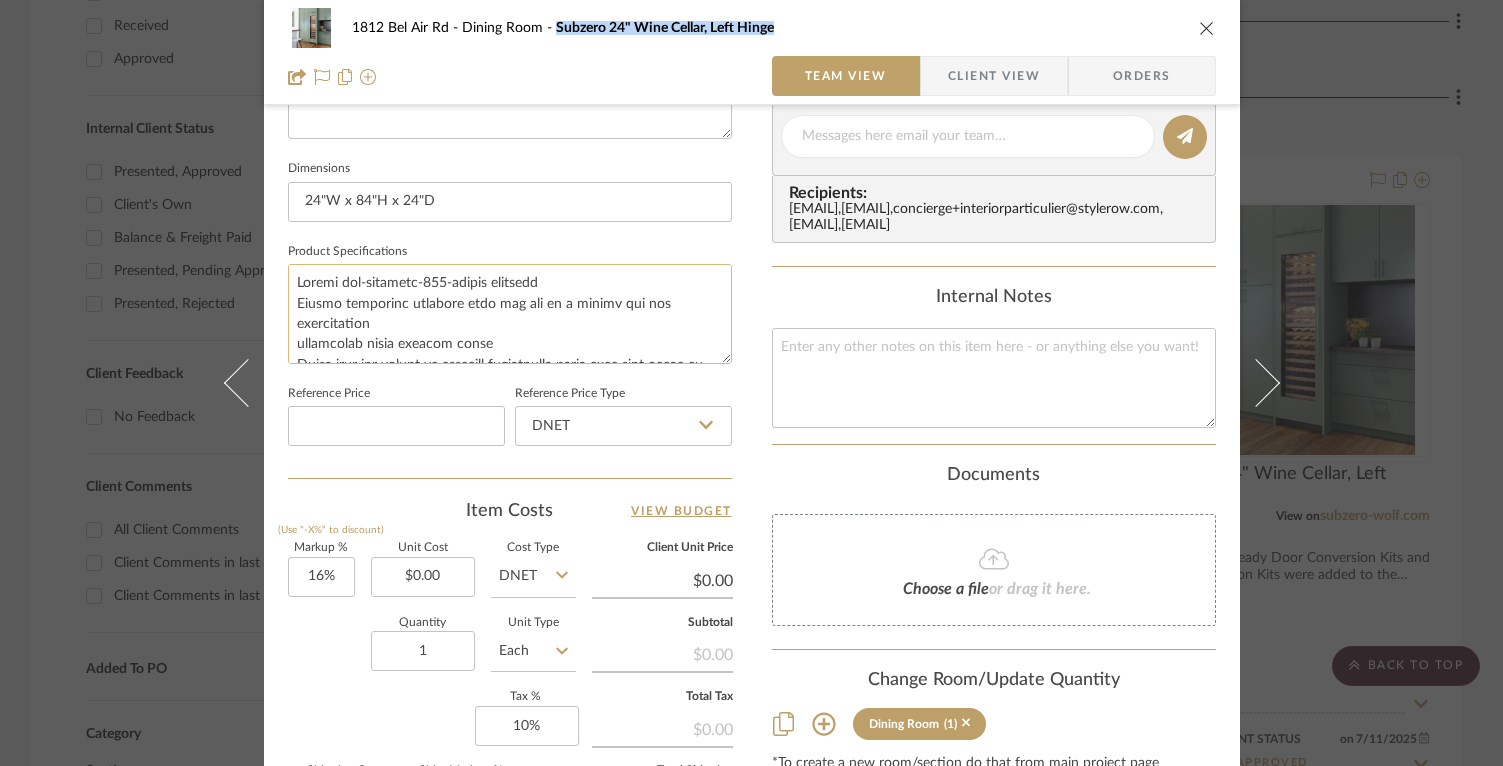scroll, scrollTop: 819, scrollLeft: 0, axis: vertical 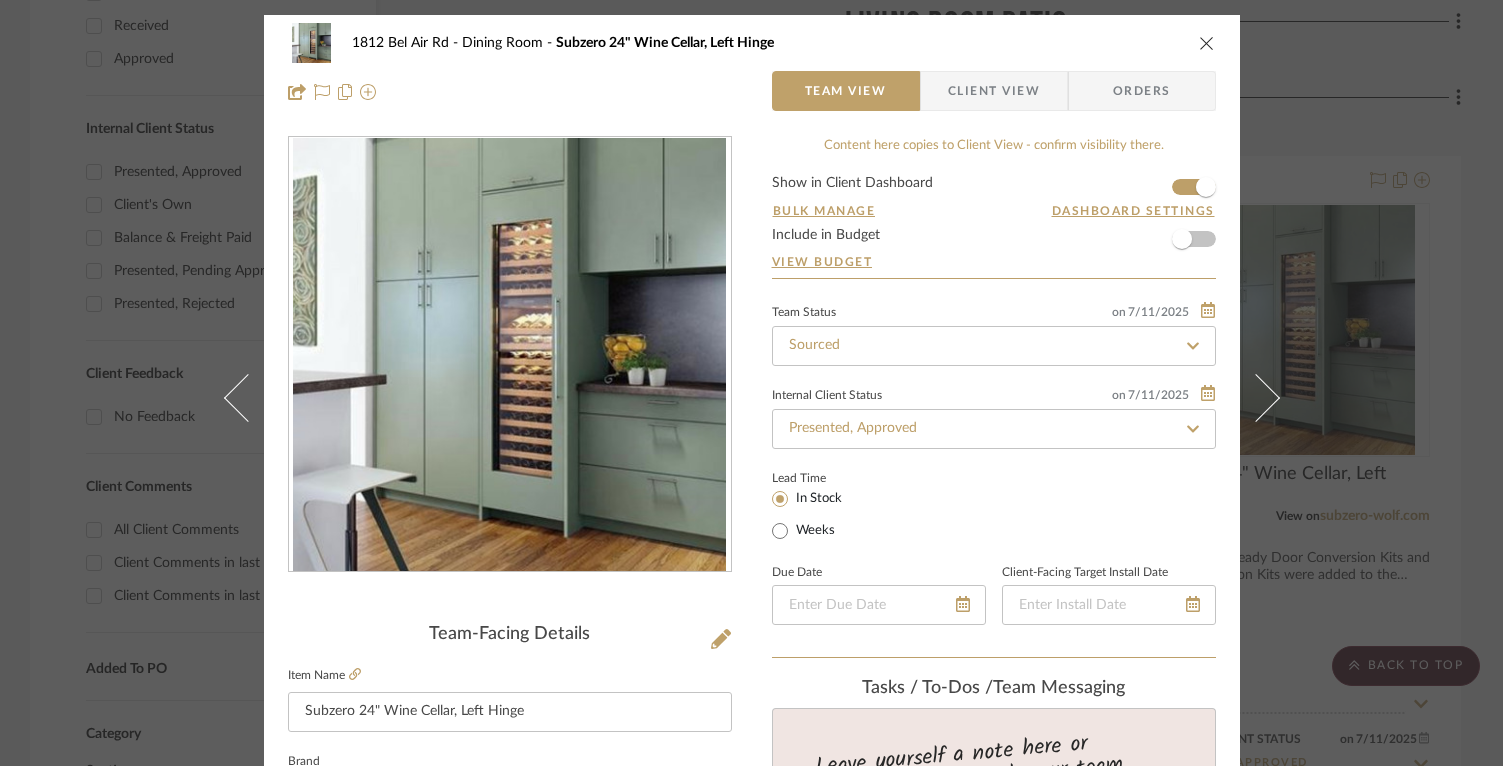 click on "[NUMBER] [STREET] Dining Room Subzero 24" Wine Cellar, Left Hinge Team View Client View Orders Team-Facing Details Item Name Subzero 24" Wine Cellar, Left Hinge Brand Sub-Zero Internal Description *Solid Panel Ready Door Conversion Kits and Dual Installation Kits were added to the quote as well. Dimensions 24"W x 84"H x 24"D Product Specifications Reference Price Reference Price Type DNET Item Costs View Budget Markup % (Use "-X%" to discount) 16% Unit Cost $0.00 Cost Type DNET Client Unit Price $0.00 Quantity 1 Unit Type Each Subtotal $0.00 Tax % 10% Total Tax $0.00 Shipping Cost $0.00 Ship. Markup % 0% Taxable Total Shipping $0.00 Total Client Price $0.00 Your Cost $0.00 Your Margin $0.00 Content here copies to Client View - confirm visibility there. Show in Client Dashboard Bulk Manage Dashboard Settings Include in Budget View Budget Team Status on 7/[DAY]/2025 7/[DAY]/2025 Sourced Internal Client Status on 7/[DAY]/2025 7/[DAY]/2025 Presented, Approved Weeks" at bounding box center (751, 383) 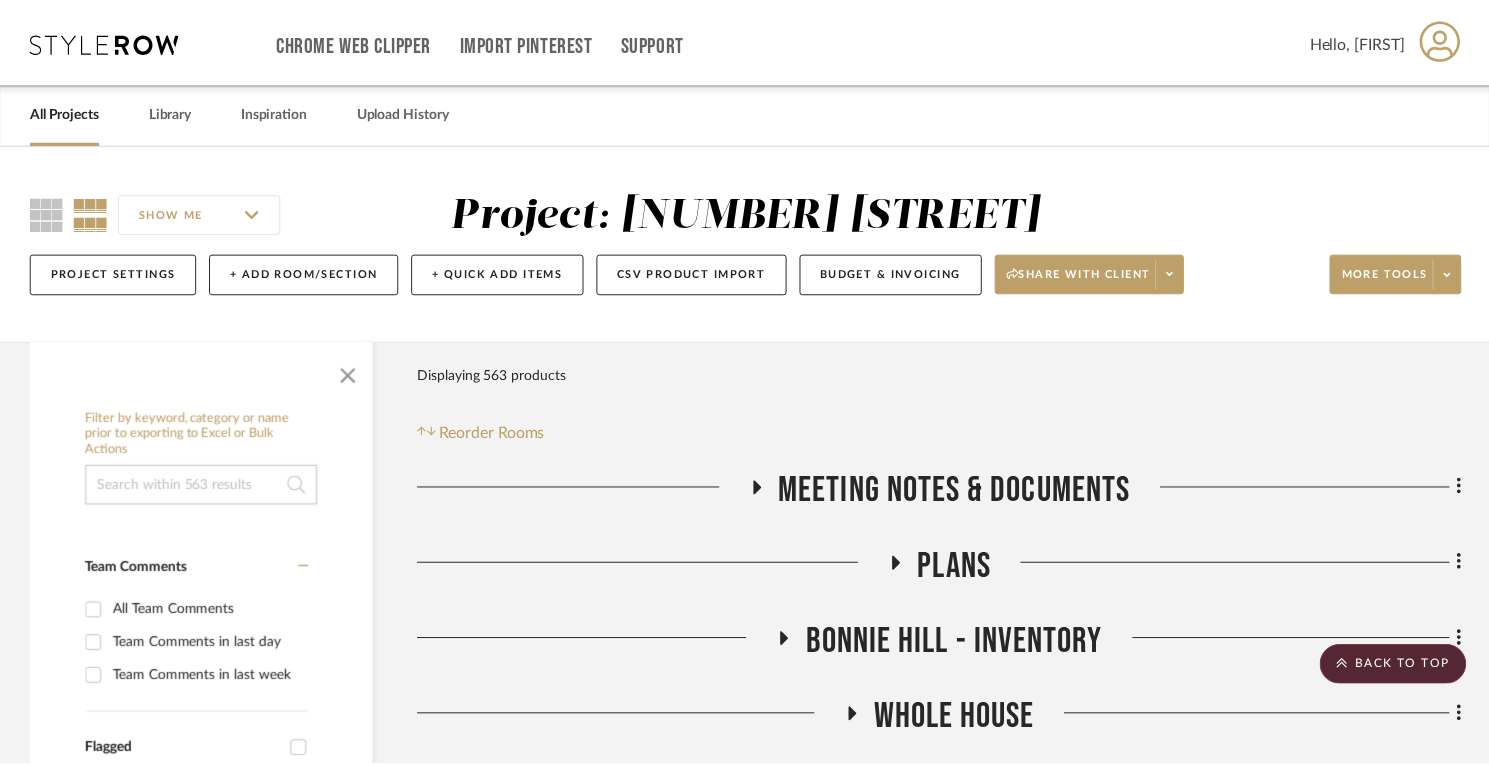 scroll, scrollTop: 999, scrollLeft: 0, axis: vertical 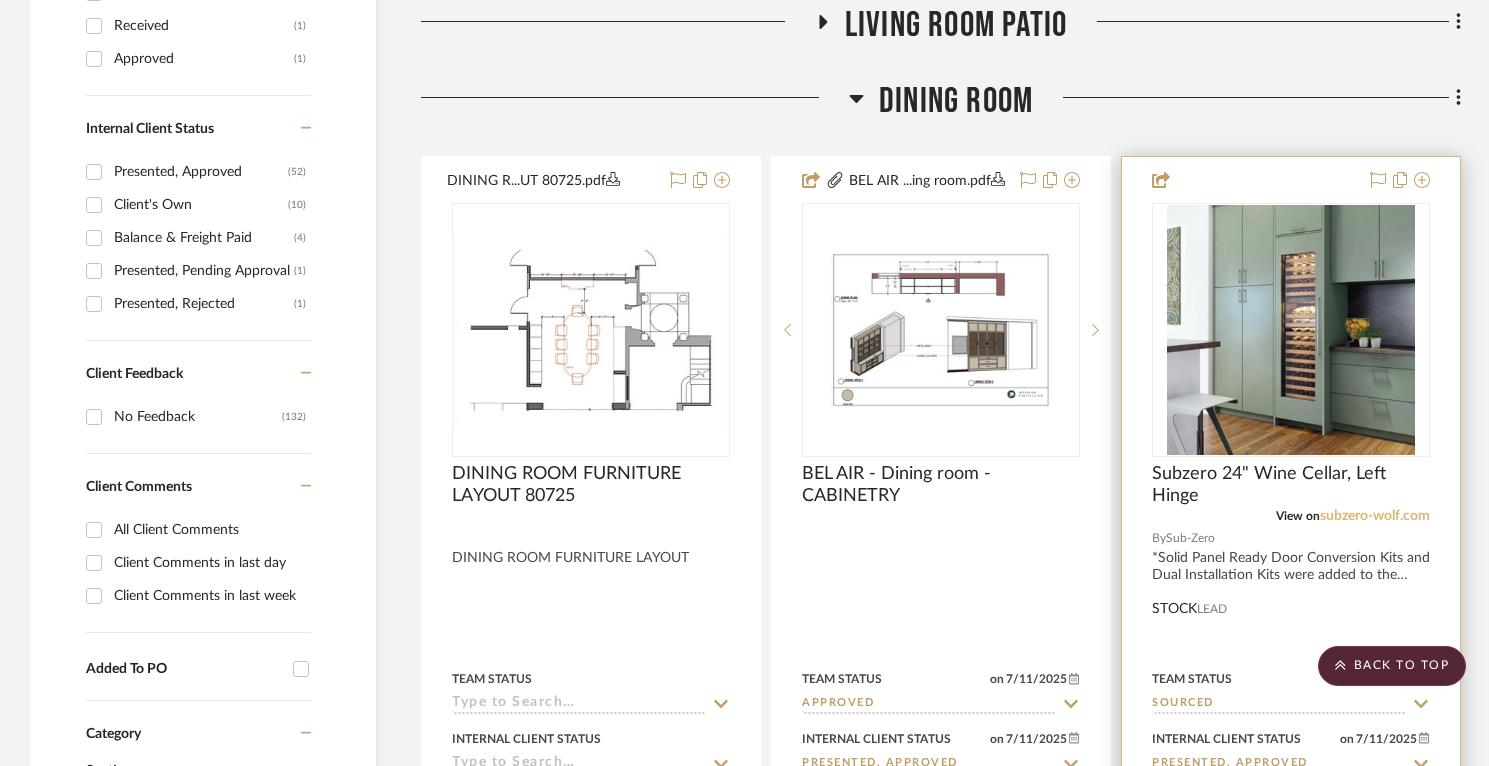 click on "subzero-wolf.com" at bounding box center [1375, 516] 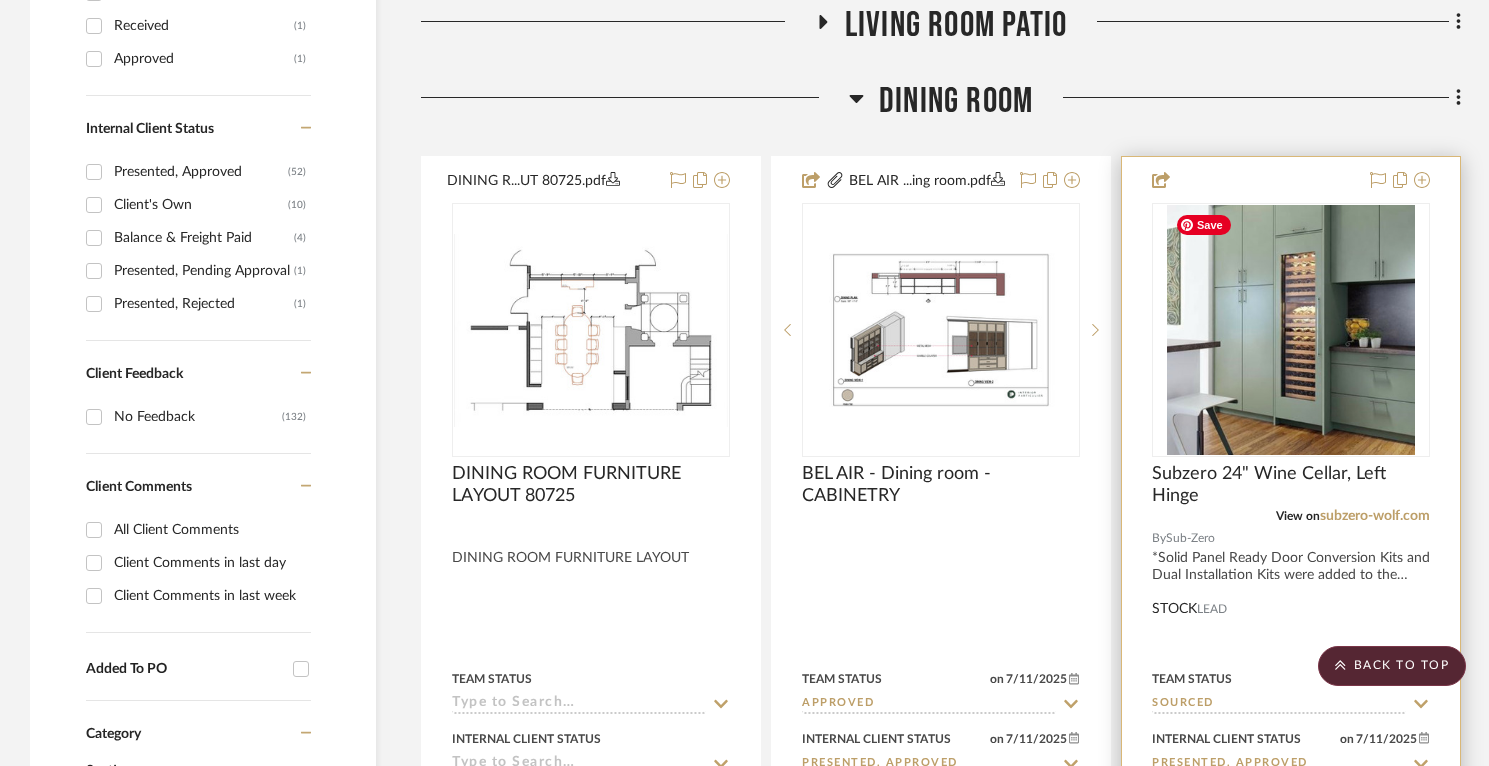 click at bounding box center (1291, 330) 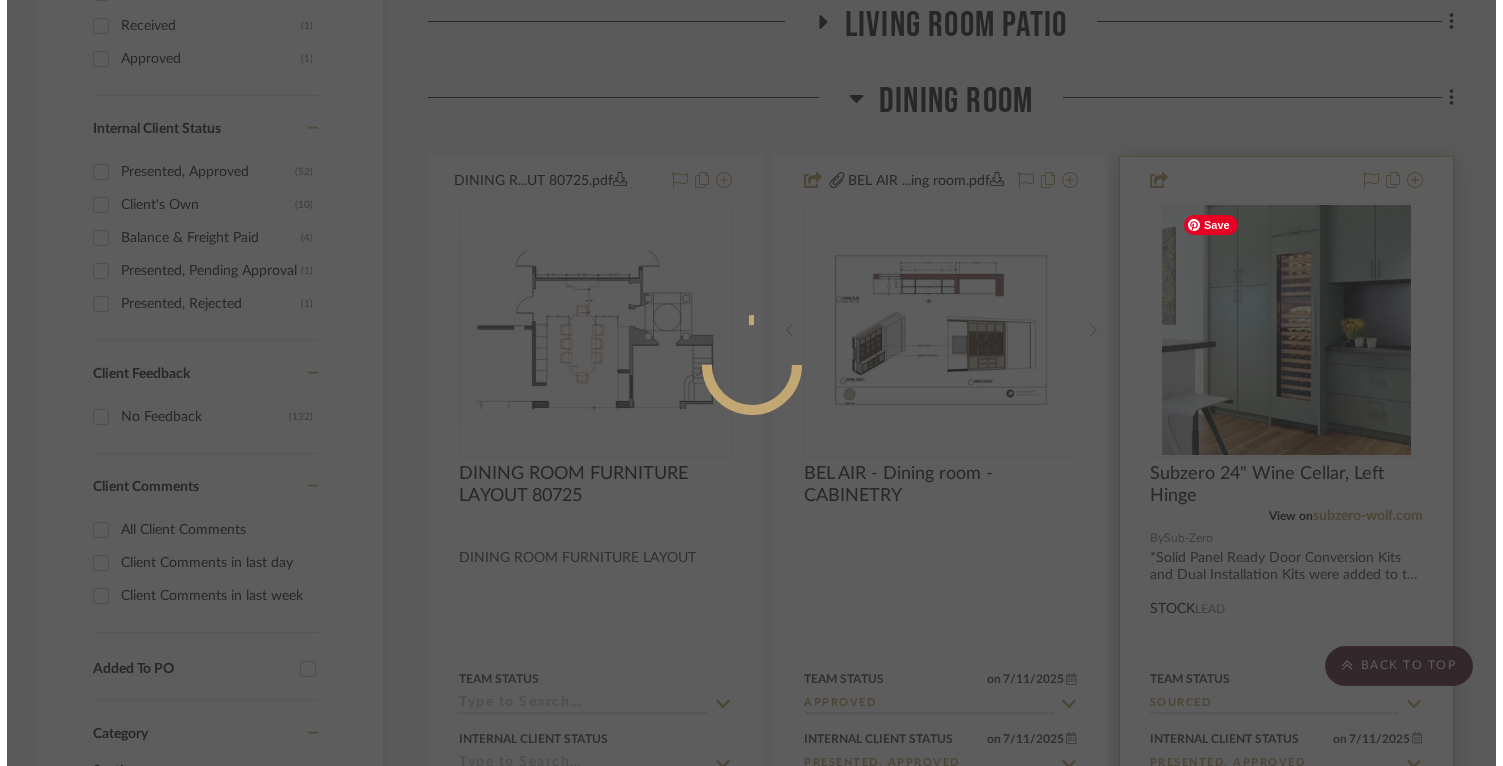 scroll, scrollTop: 0, scrollLeft: 0, axis: both 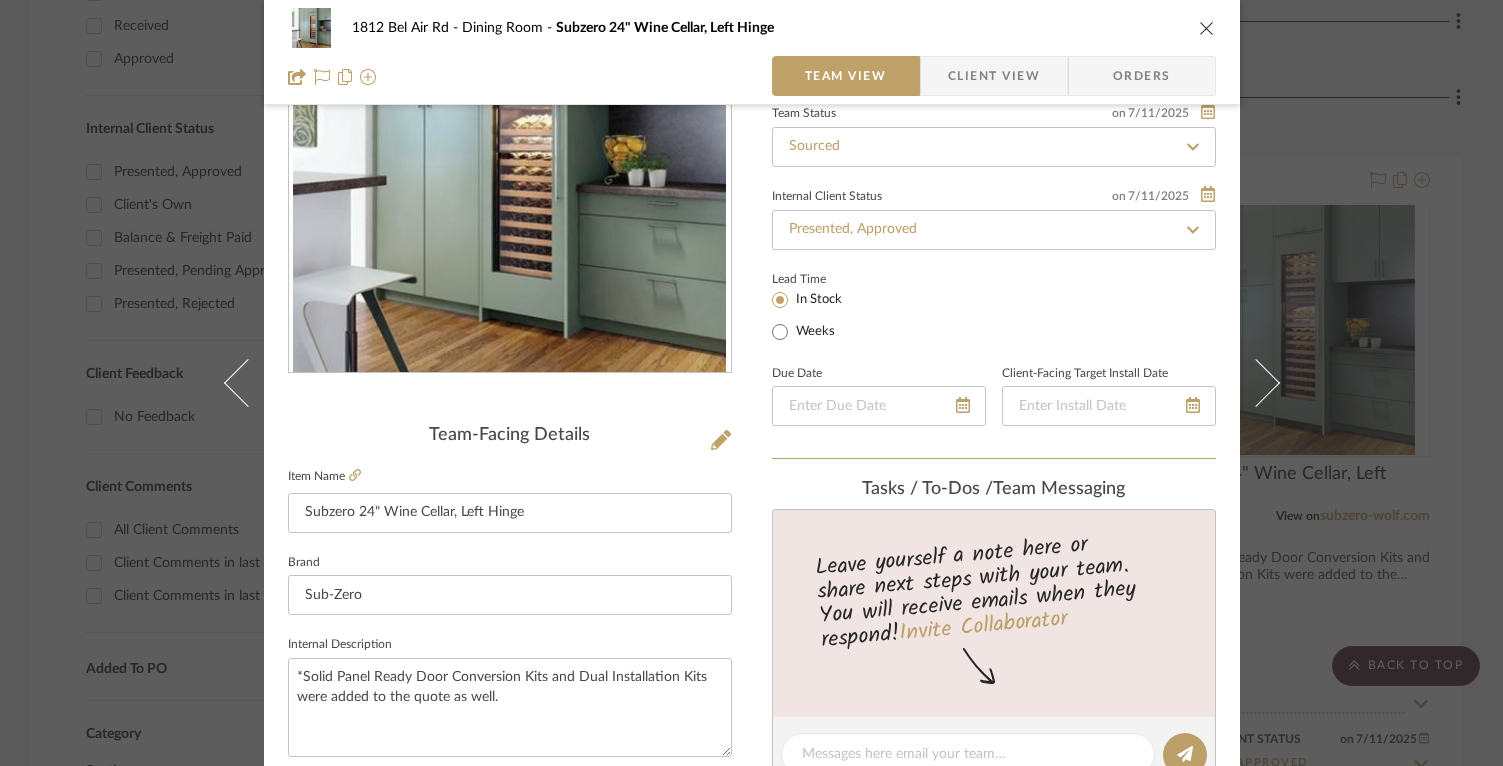 click on "[NUMBER] [STREET] Dining Room Subzero 24" Wine Cellar, Left Hinge Team View Client View Orders Team-Facing Details Item Name Subzero 24" Wine Cellar, Left Hinge Brand Sub-Zero Internal Description *Solid Panel Ready Door Conversion Kits and Dual Installation Kits were added to the quote as well. Dimensions 24"W x 84"H x 24"D Product Specifications Reference Price Reference Price Type DNET Item Costs View Budget Markup % (Use "-X%" to discount) 16% Unit Cost $0.00 Cost Type DNET Client Unit Price $0.00 Quantity 1 Unit Type Each Subtotal $0.00 Tax % 10% Total Tax $0.00 Shipping Cost $0.00 Ship. Markup % 0% Taxable Total Shipping $0.00 Total Client Price $0.00 Your Cost $0.00 Your Margin $0.00 Content here copies to Client View - confirm visibility there. Show in Client Dashboard Bulk Manage Dashboard Settings Include in Budget View Budget Team Status on 7/[DAY]/2025 7/[DAY]/2025 Sourced Internal Client Status on 7/[DAY]/2025 7/[DAY]/2025 Presented, Approved Weeks" at bounding box center (751, 383) 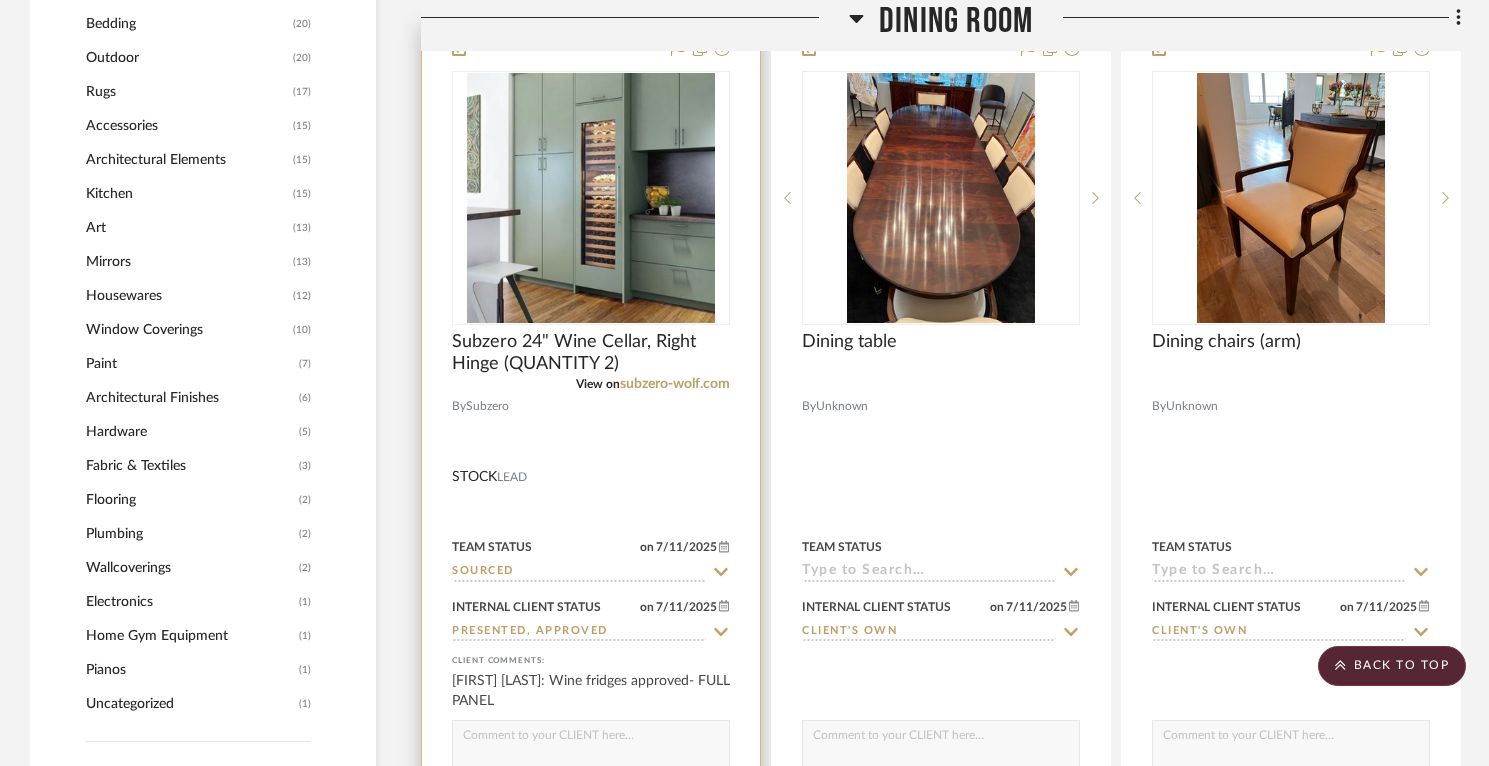 scroll, scrollTop: 2015, scrollLeft: 0, axis: vertical 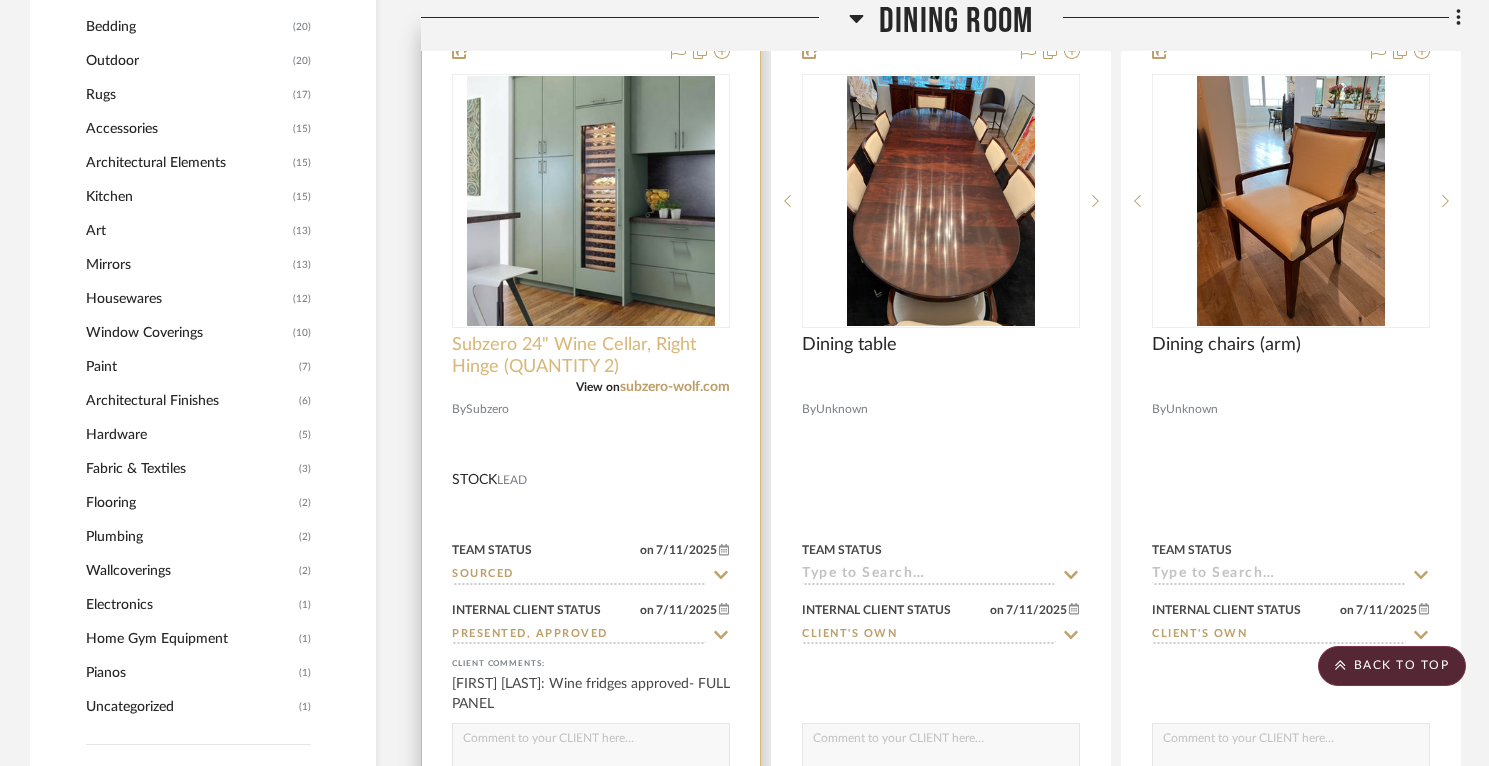 click on "Subzero 24" Wine Cellar, Right Hinge (QUANTITY 2)" at bounding box center (591, 356) 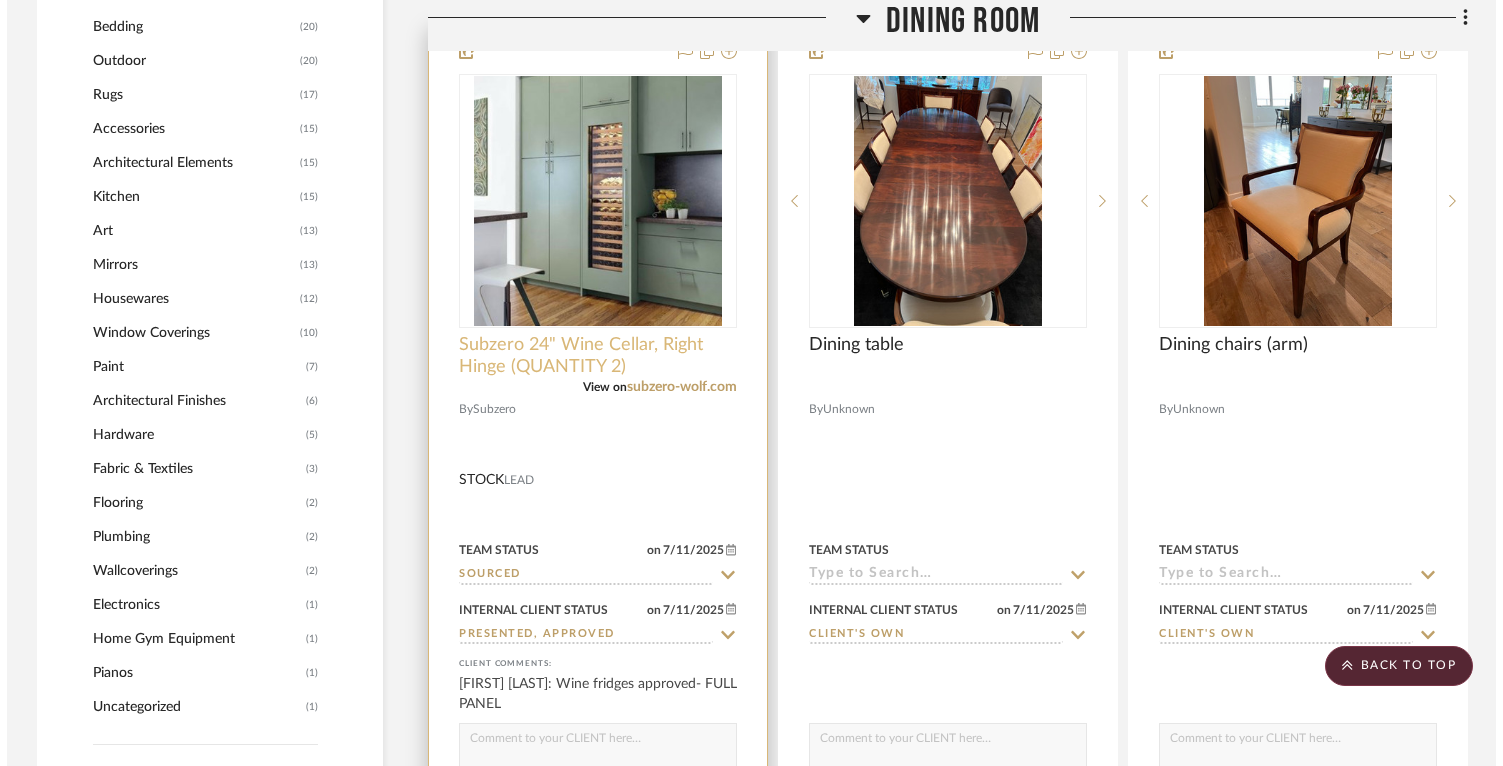 scroll, scrollTop: 0, scrollLeft: 0, axis: both 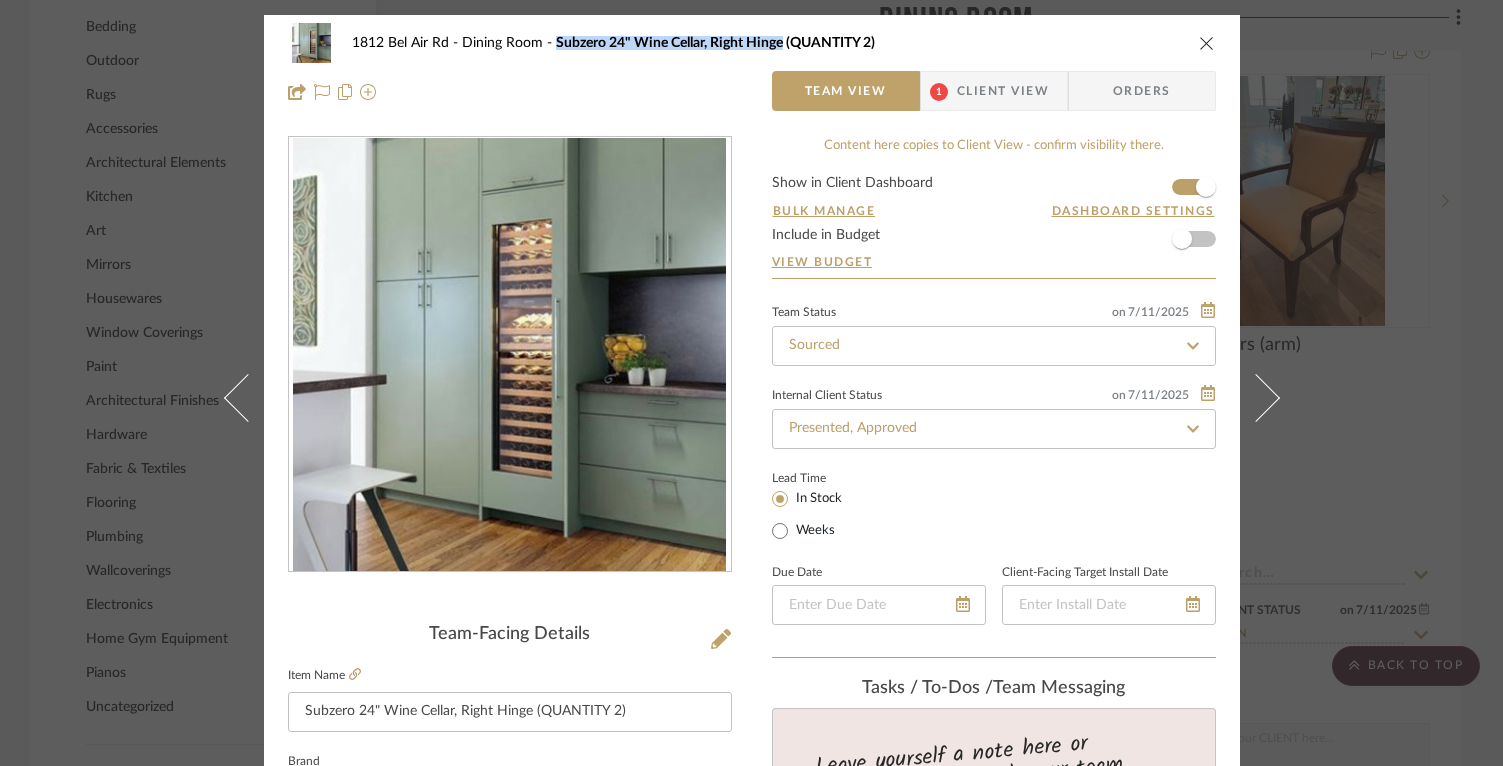 drag, startPoint x: 774, startPoint y: 45, endPoint x: 547, endPoint y: 44, distance: 227.0022 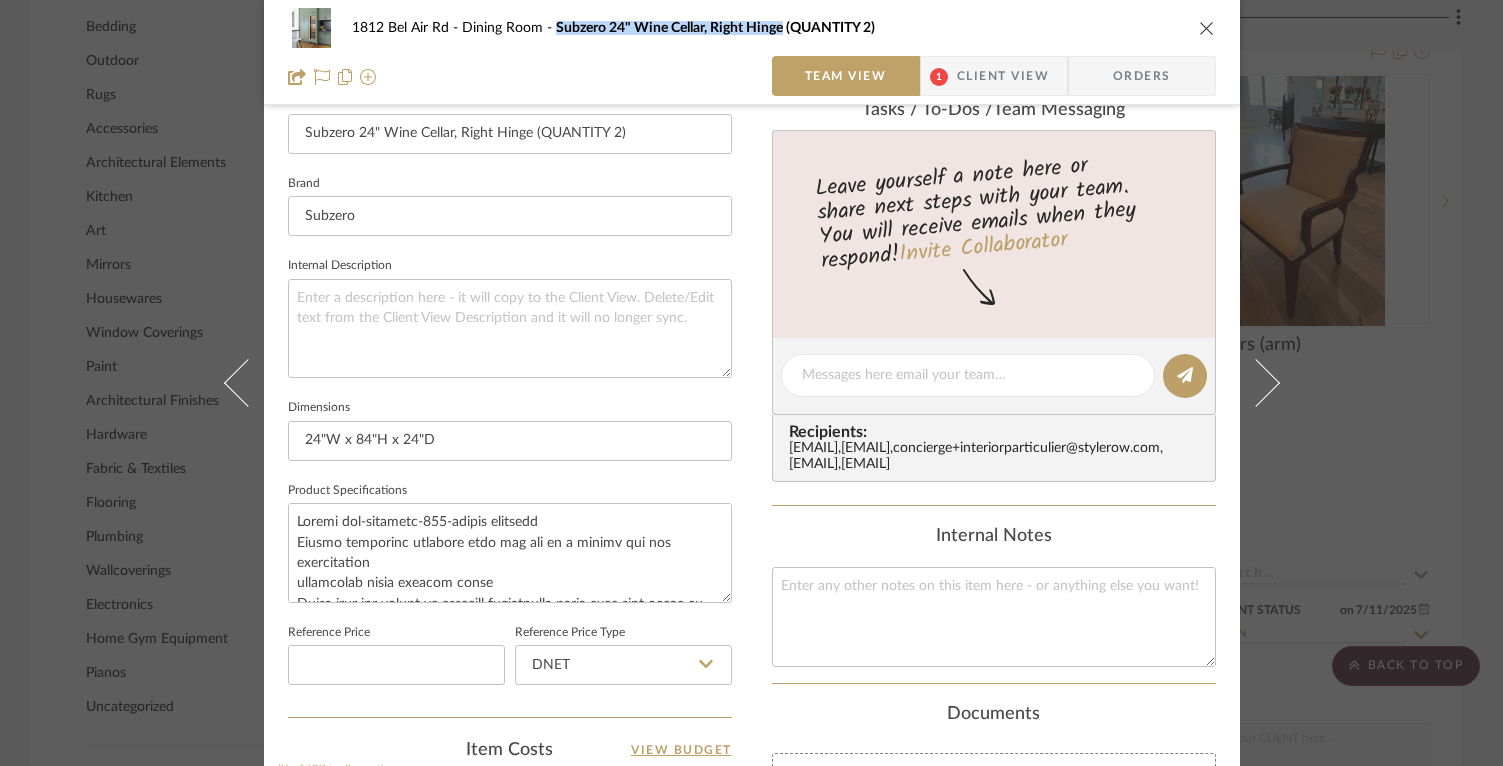 scroll, scrollTop: 586, scrollLeft: 0, axis: vertical 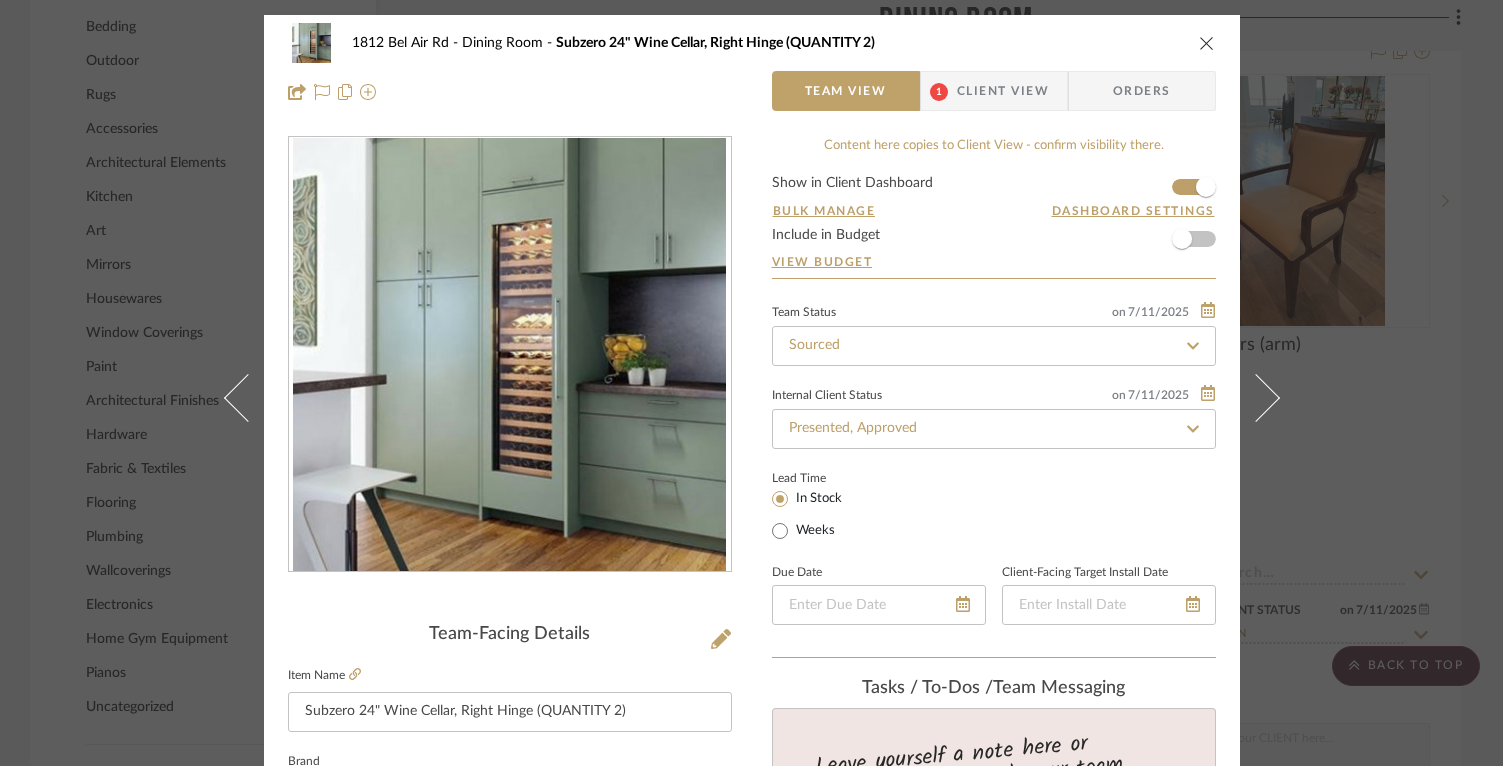 click on "[NUMBER] [STREET] Dining Room Subzero 24" Wine Cellar, Right Hinge (QUANTITY 2) Team View 1 Client View Orders Team-Facing Details Item Name Subzero 24" Wine Cellar, Right Hinge (QUANTITY 2) Brand Subzero Internal Description Dimensions 24"W x 84"H x 24"D Product Specifications Reference Price Reference Price Type DNET Item Costs View Budget Markup % (Use "-X%" to discount) 16% Unit Cost $0.00 Cost Type DNET Client Unit Price $0.00 Quantity 1 Unit Type Each Subtotal $0.00 Tax % 10% Total Tax $0.00 Shipping Cost $0.00 Ship. Markup % 0% Taxable Total Shipping $0.00 Total Client Price $0.00 Your Cost $0.00 Your Margin $0.00 Content here copies to Client View - confirm visibility there. Show in Client Dashboard Bulk Manage Dashboard Settings Include in Budget View Budget Team Status on 7/[DAY]/2025 7/[DAY]/2025 Sourced Internal Client Status on 7/[DAY]/2025 7/[DAY]/2025 Presented, Approved Lead Time In Stock Weeks Due Date Client-Facing Target Install Date" at bounding box center (751, 383) 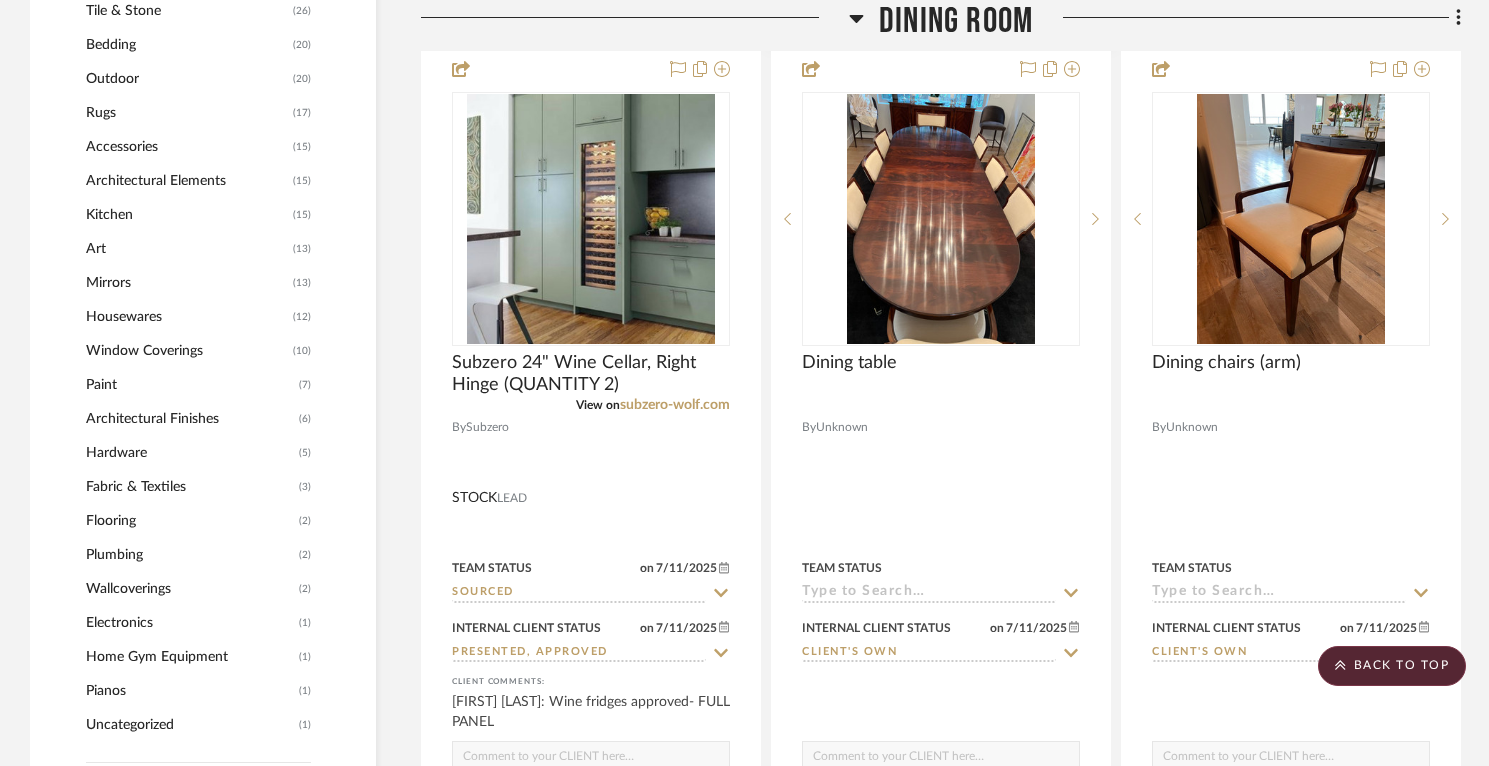 scroll, scrollTop: 1600, scrollLeft: 0, axis: vertical 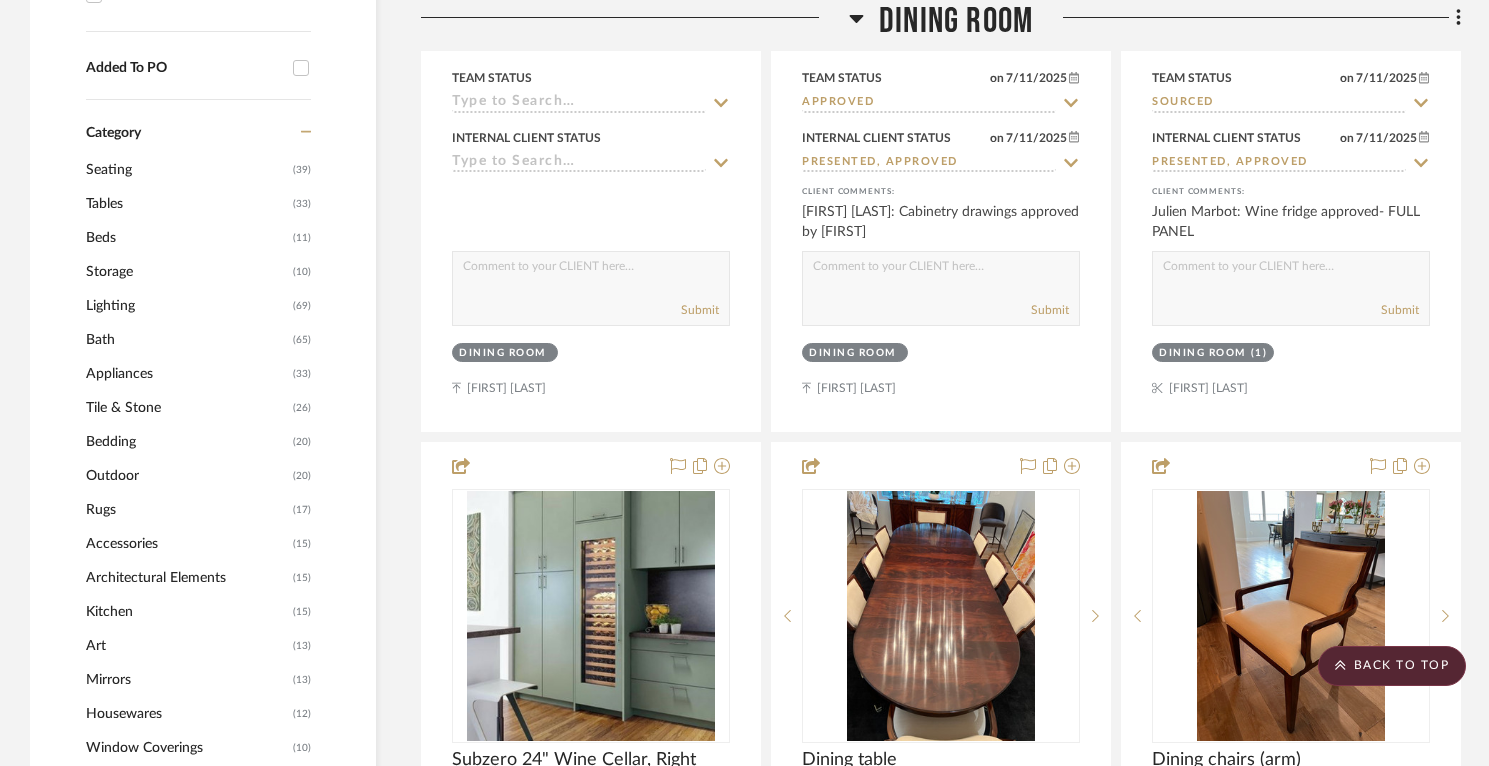 click 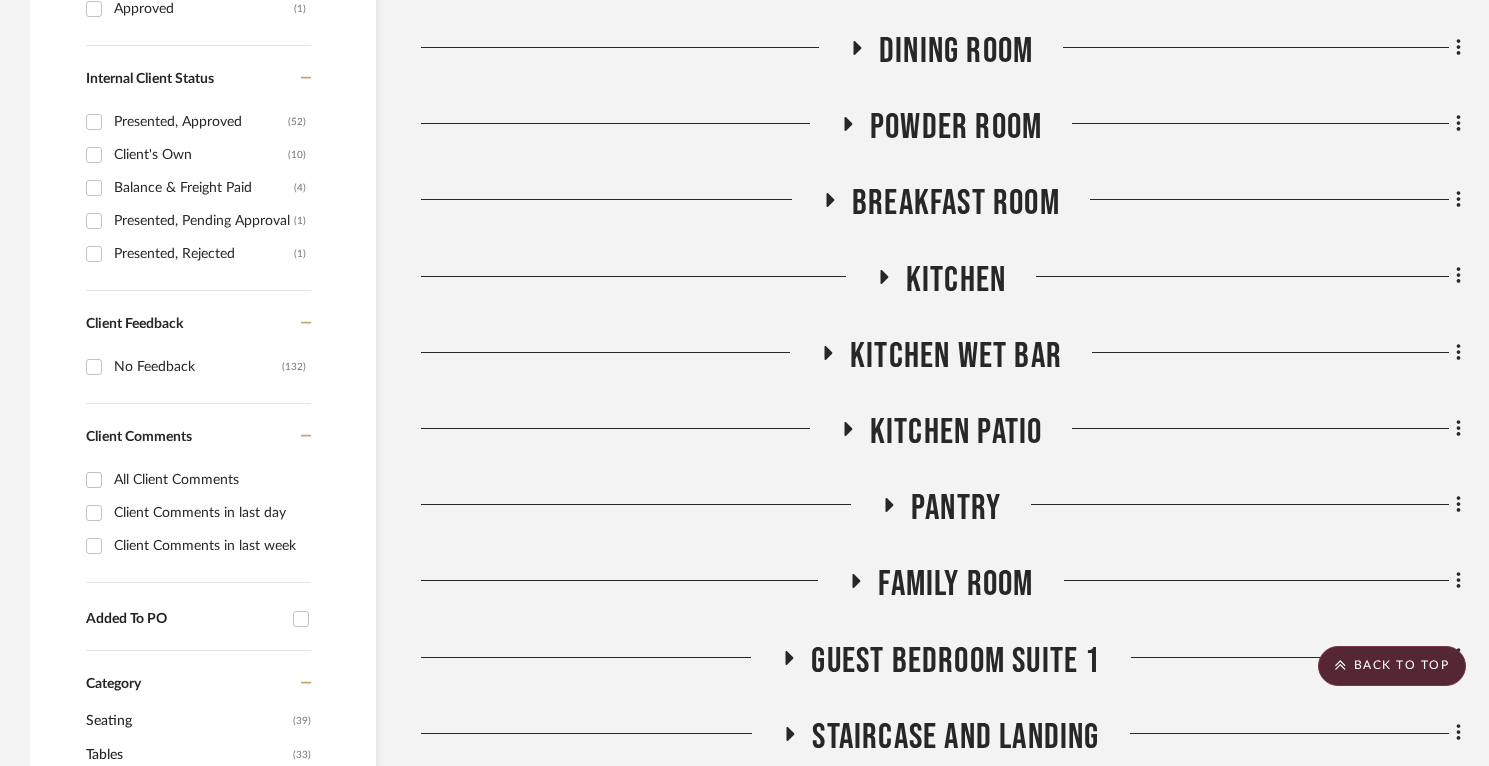 scroll, scrollTop: 760, scrollLeft: 0, axis: vertical 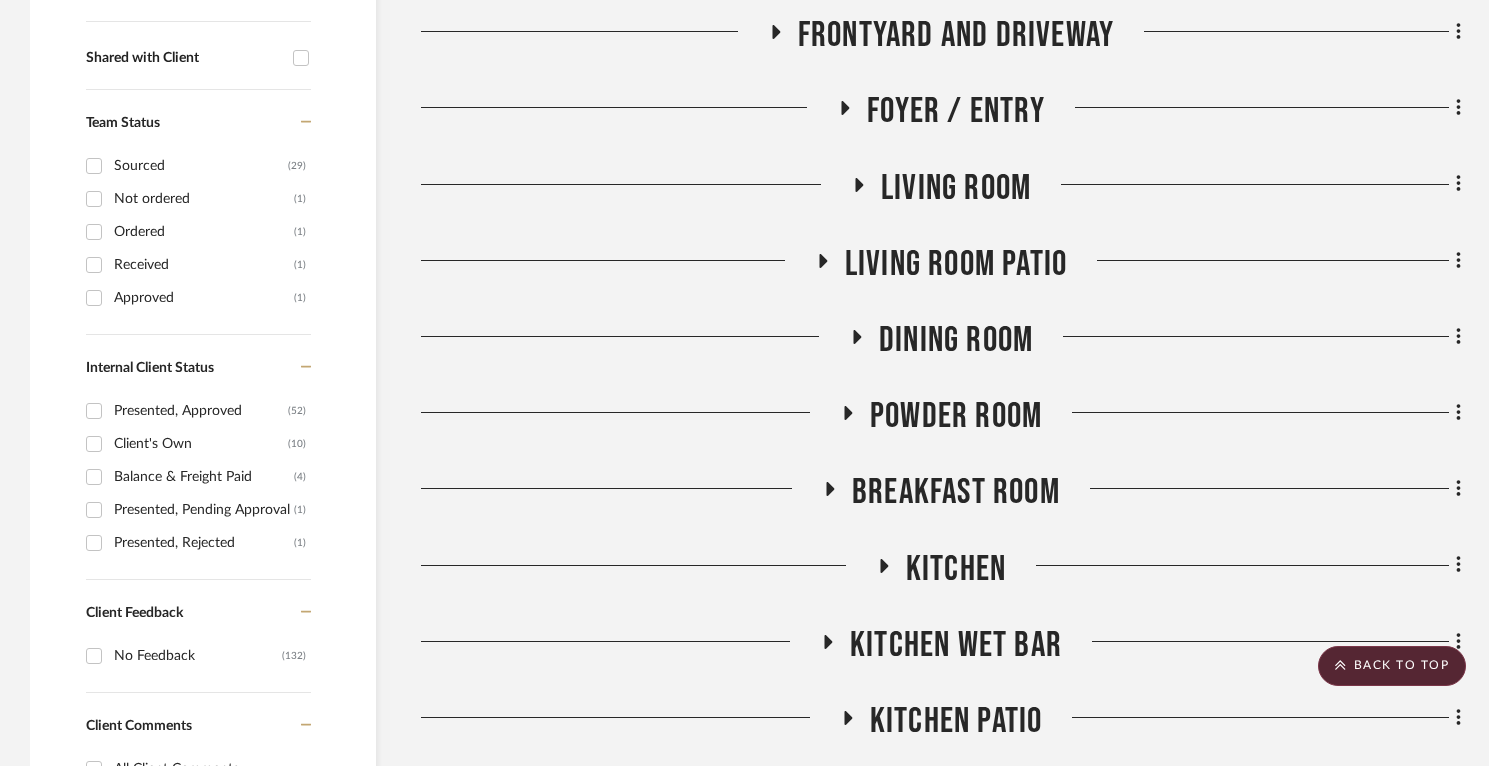 click 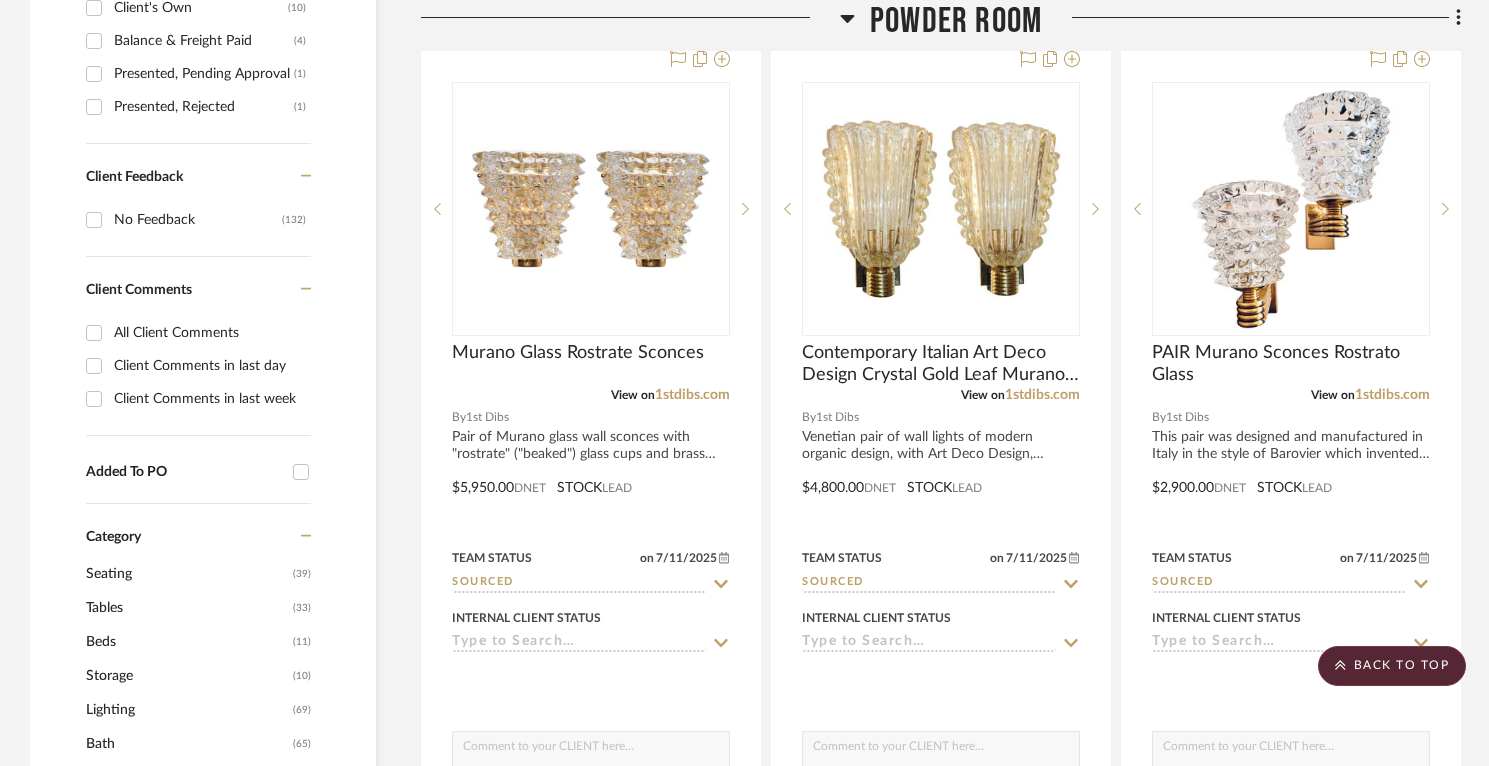 scroll, scrollTop: 784, scrollLeft: 0, axis: vertical 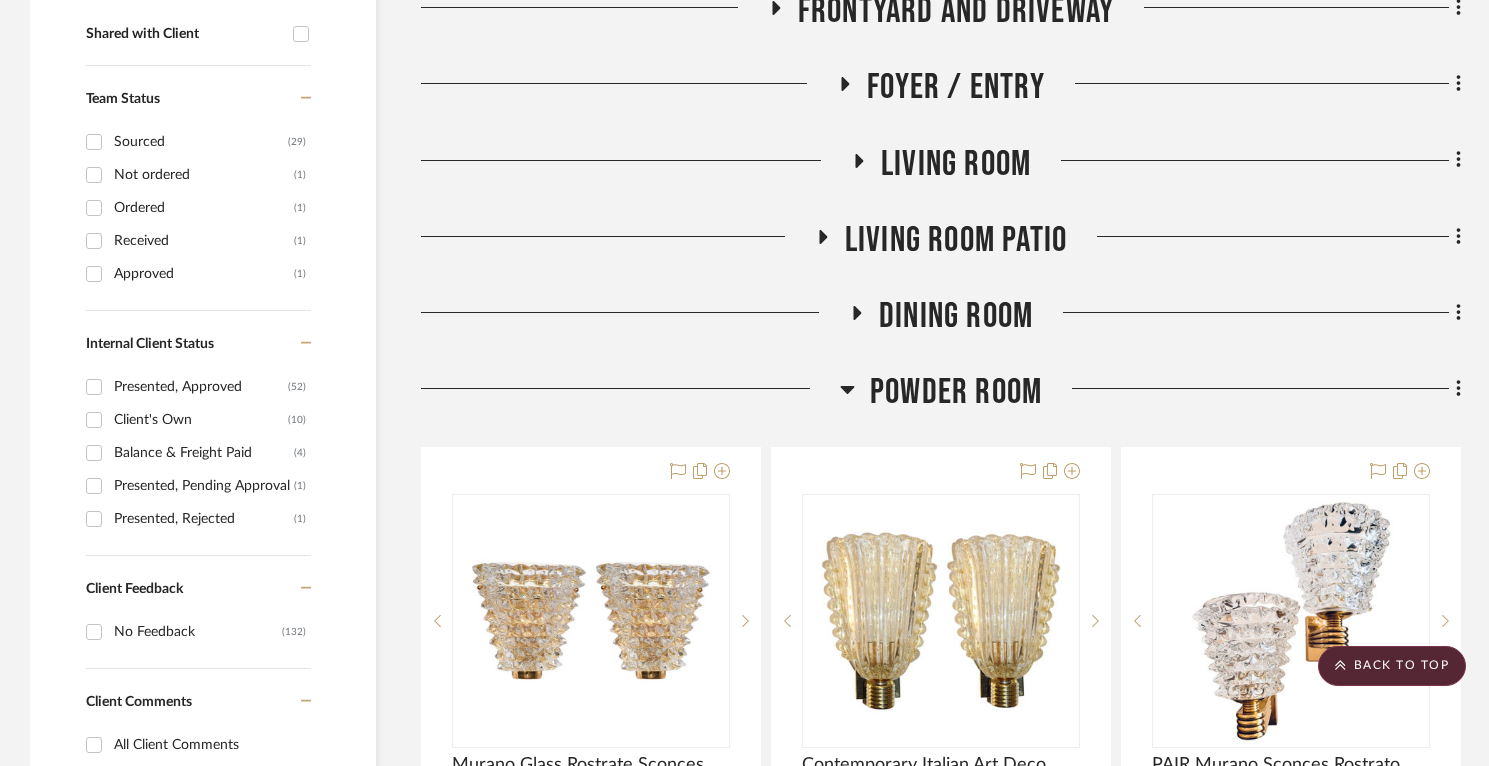 click 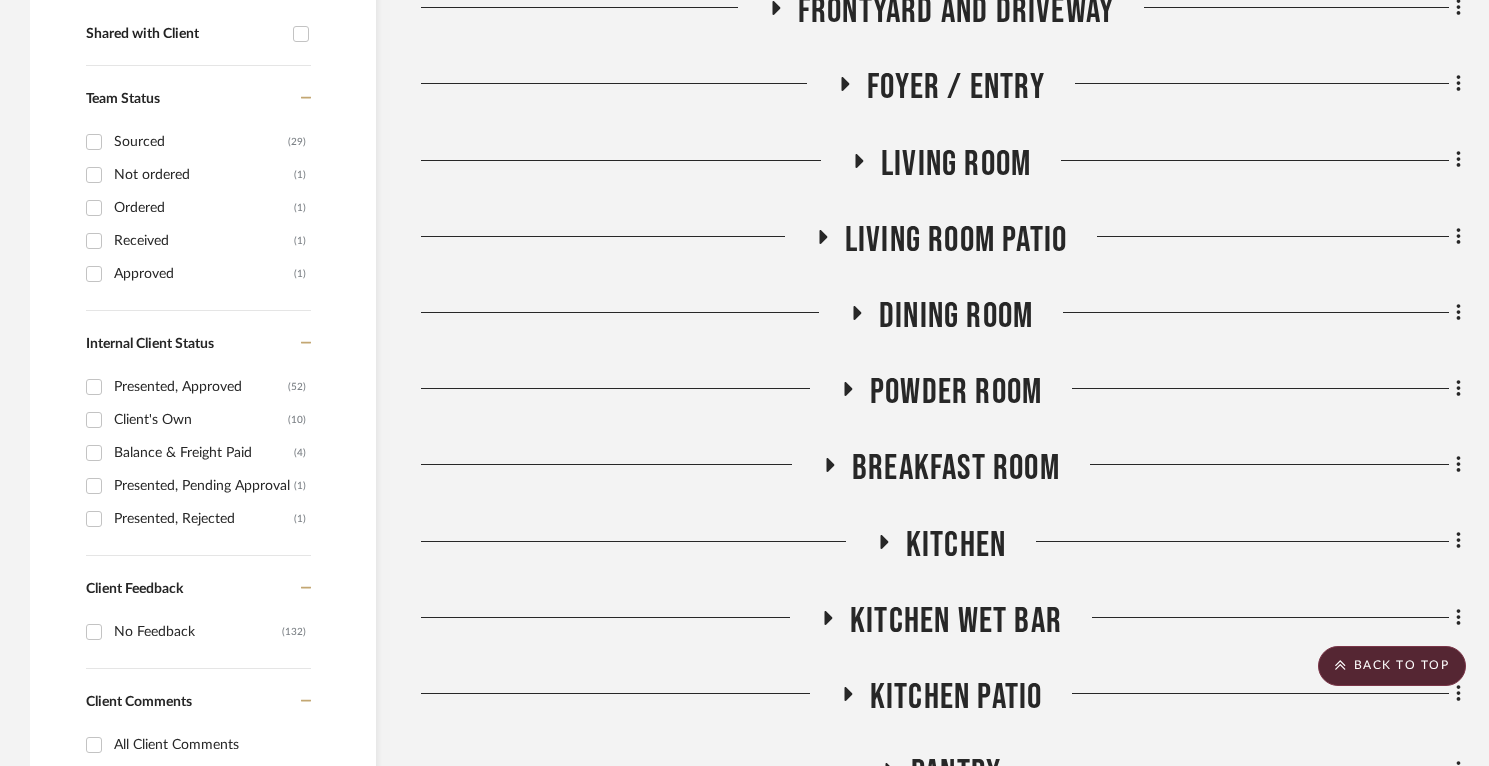 click 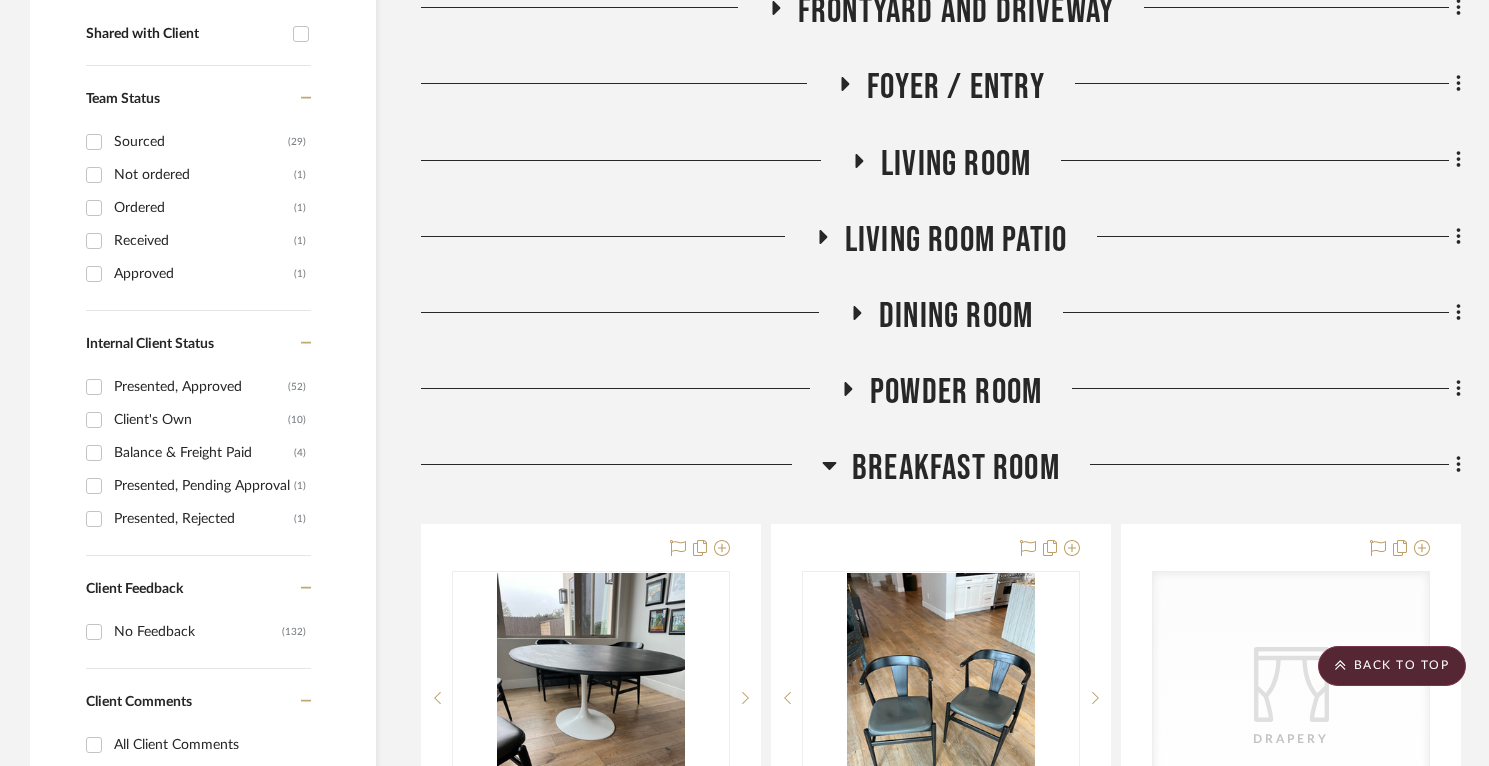 drag, startPoint x: 835, startPoint y: 467, endPoint x: 824, endPoint y: 467, distance: 11 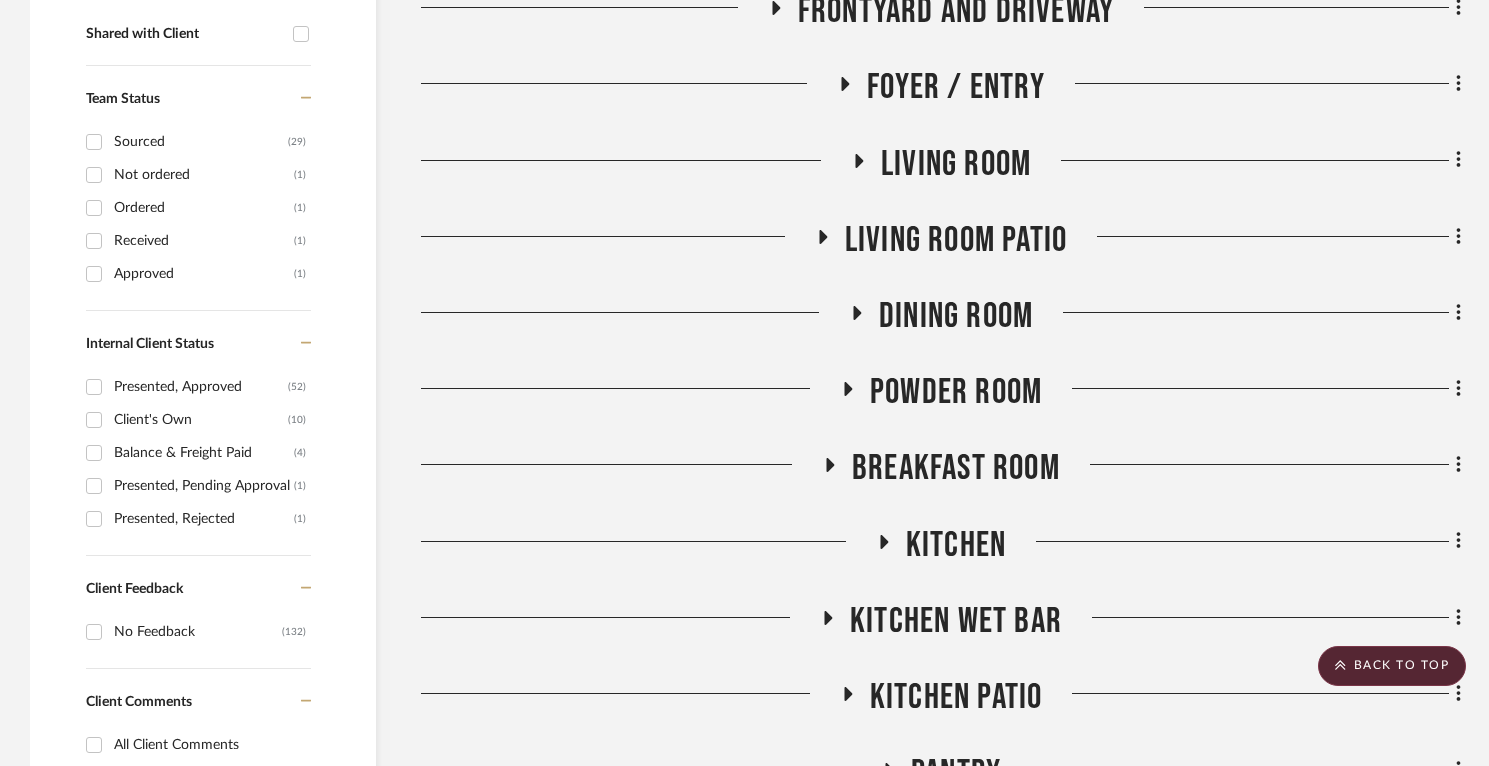 click 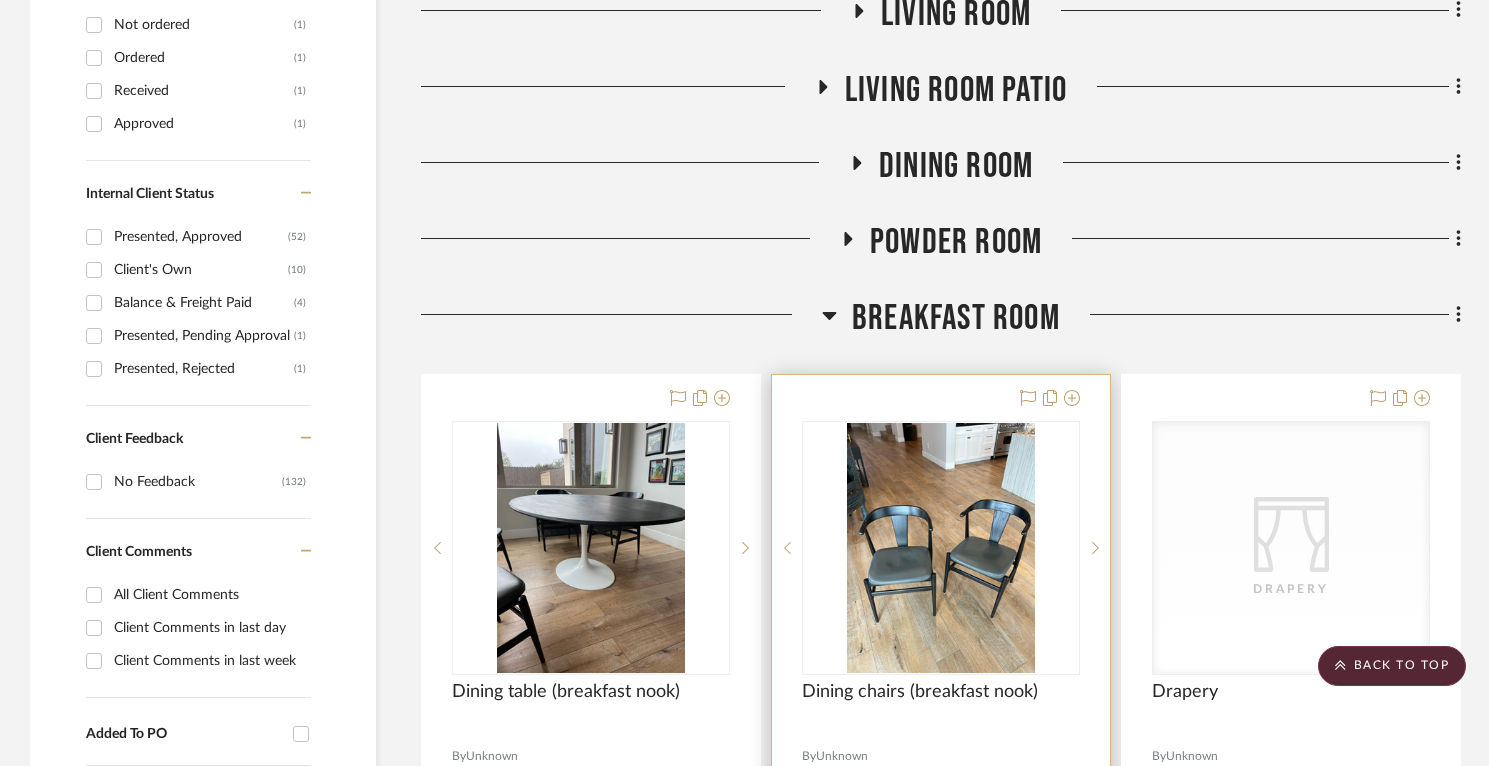 scroll, scrollTop: 846, scrollLeft: 0, axis: vertical 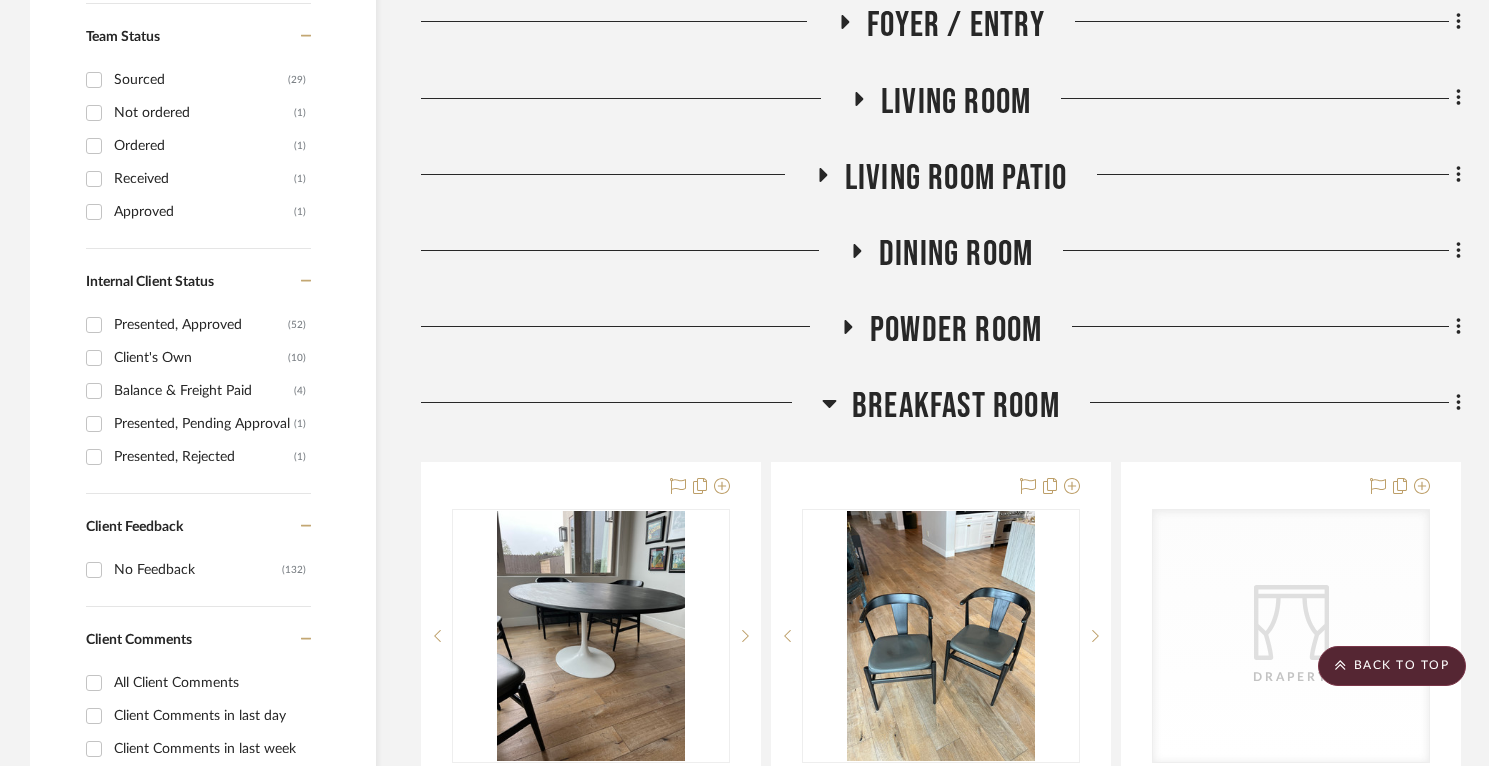 click 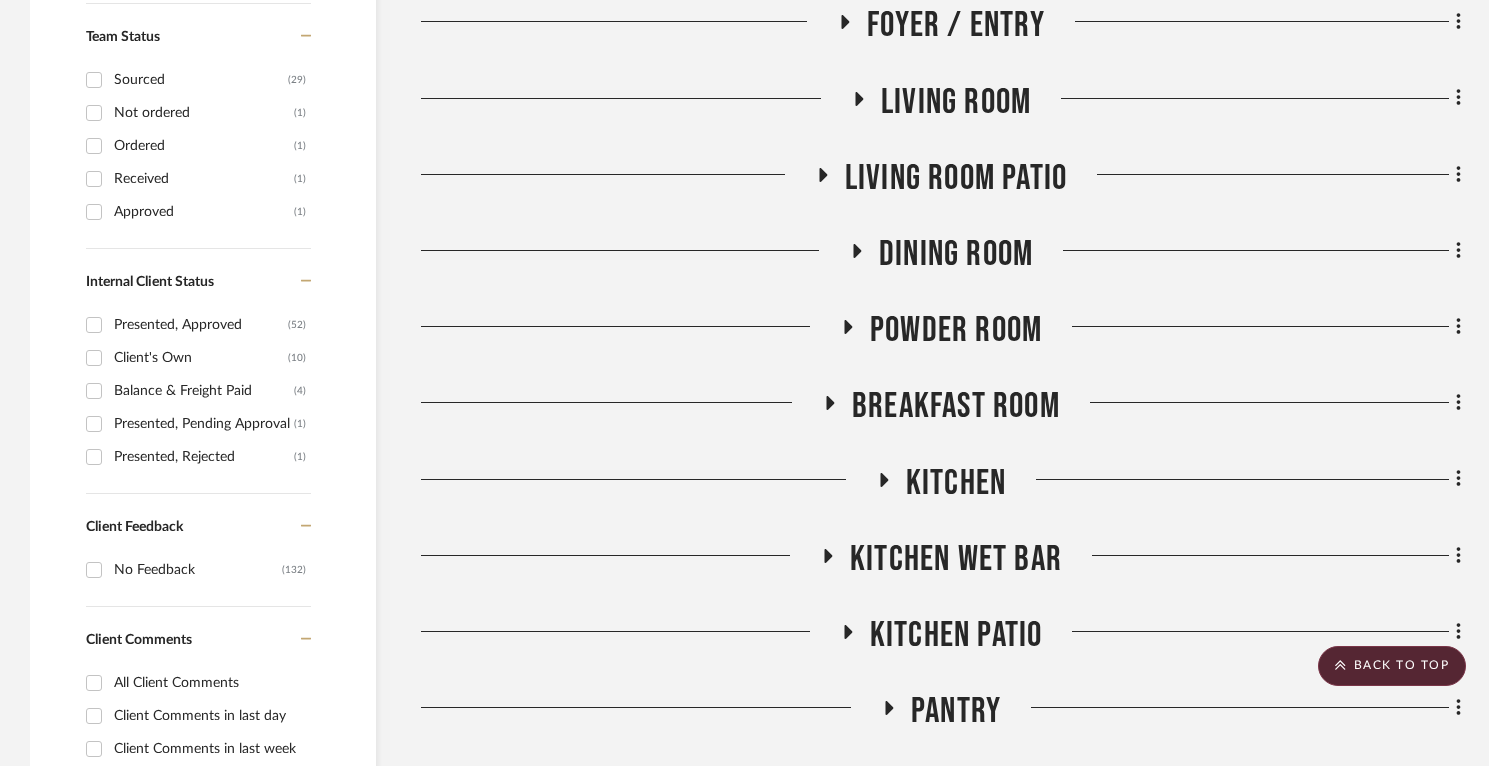 click 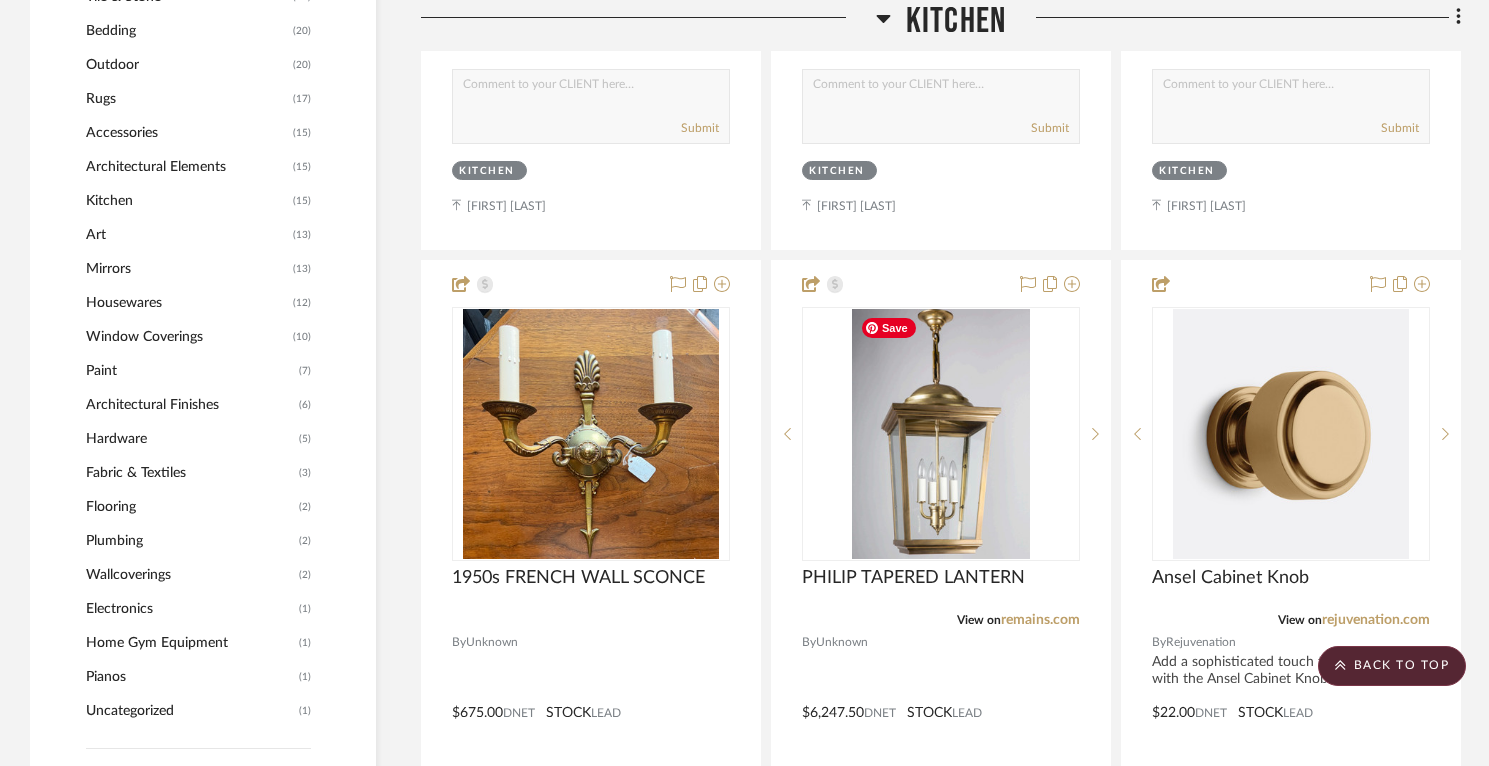 scroll, scrollTop: 2256, scrollLeft: 0, axis: vertical 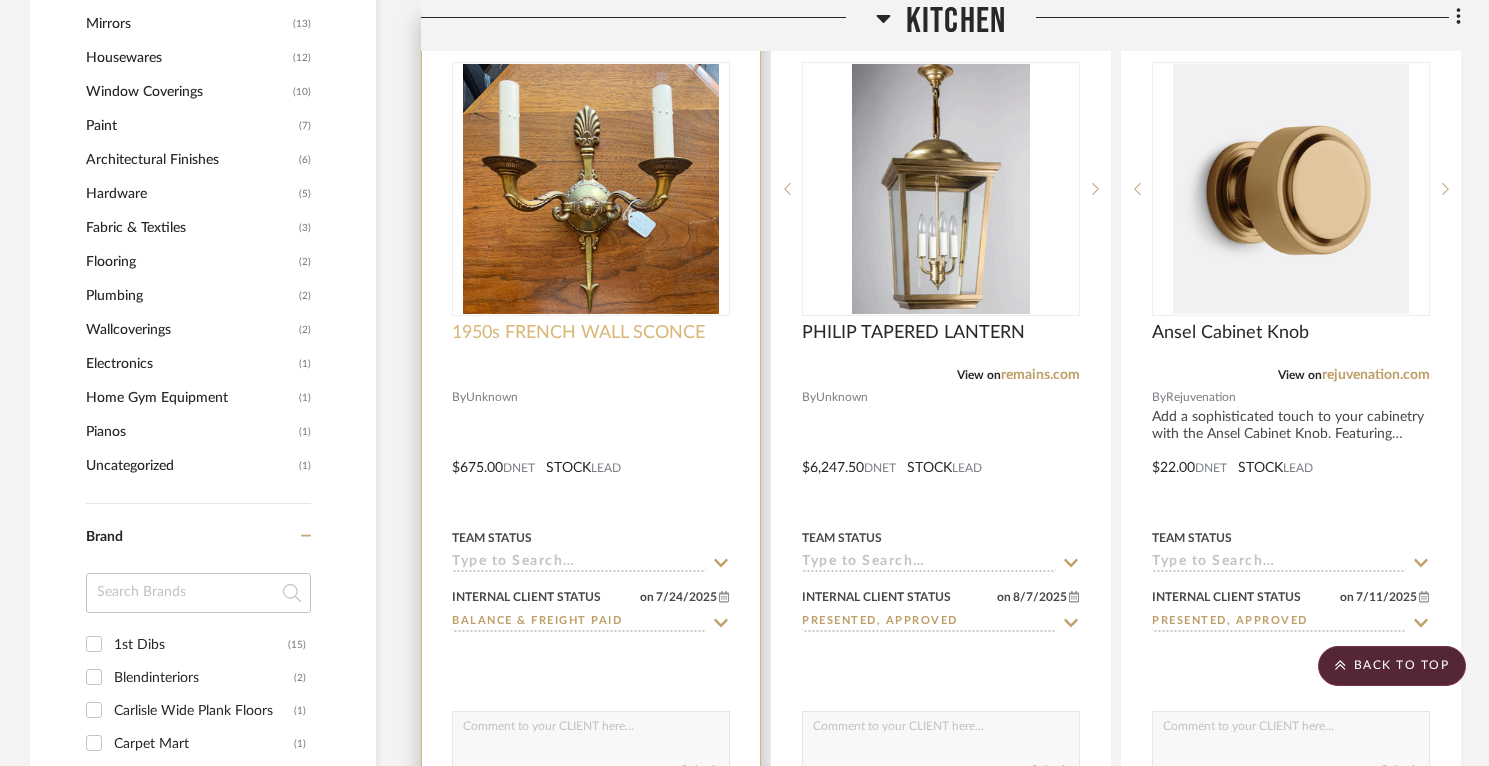 click on "1950s FRENCH WALL SCONCE" at bounding box center [578, 333] 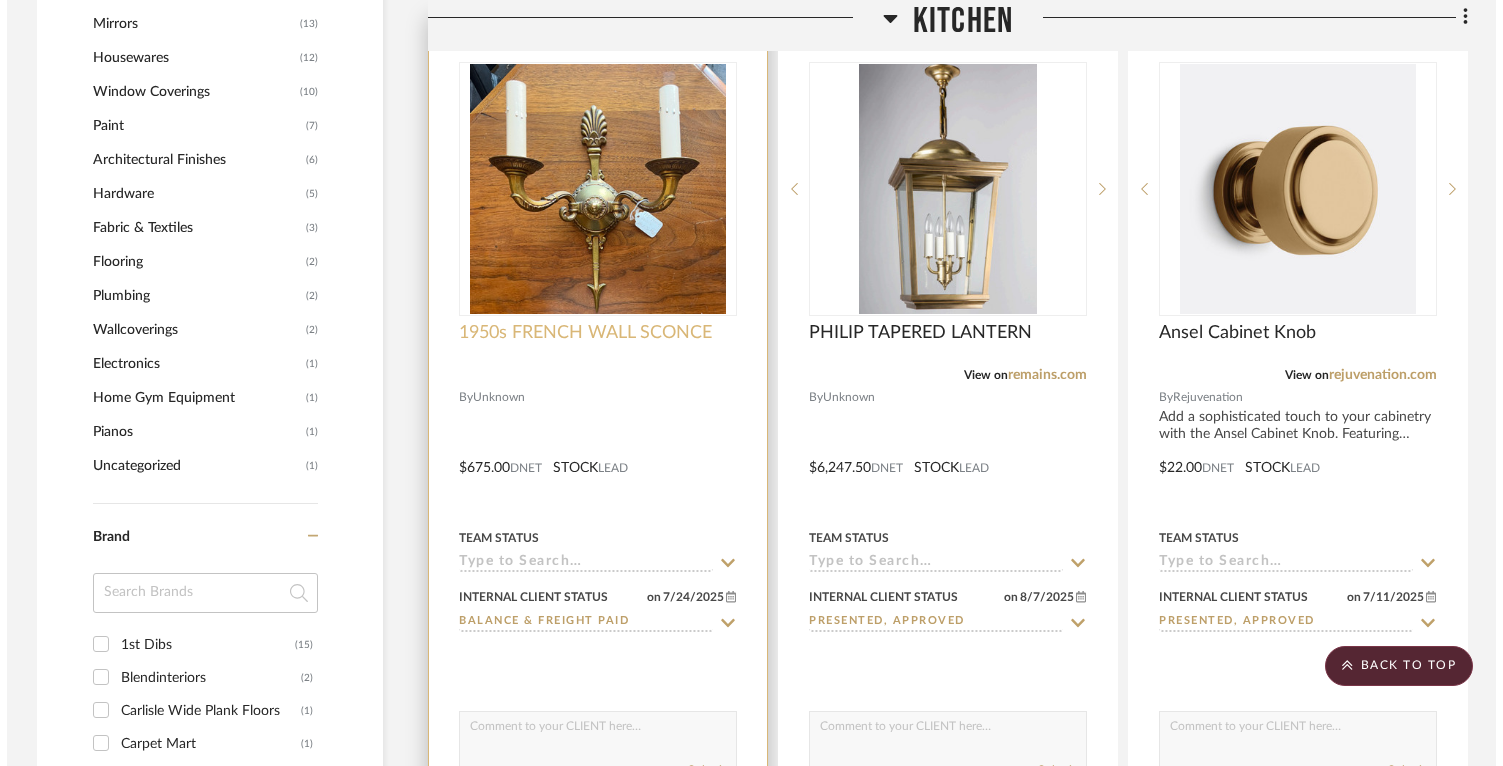 scroll, scrollTop: 0, scrollLeft: 0, axis: both 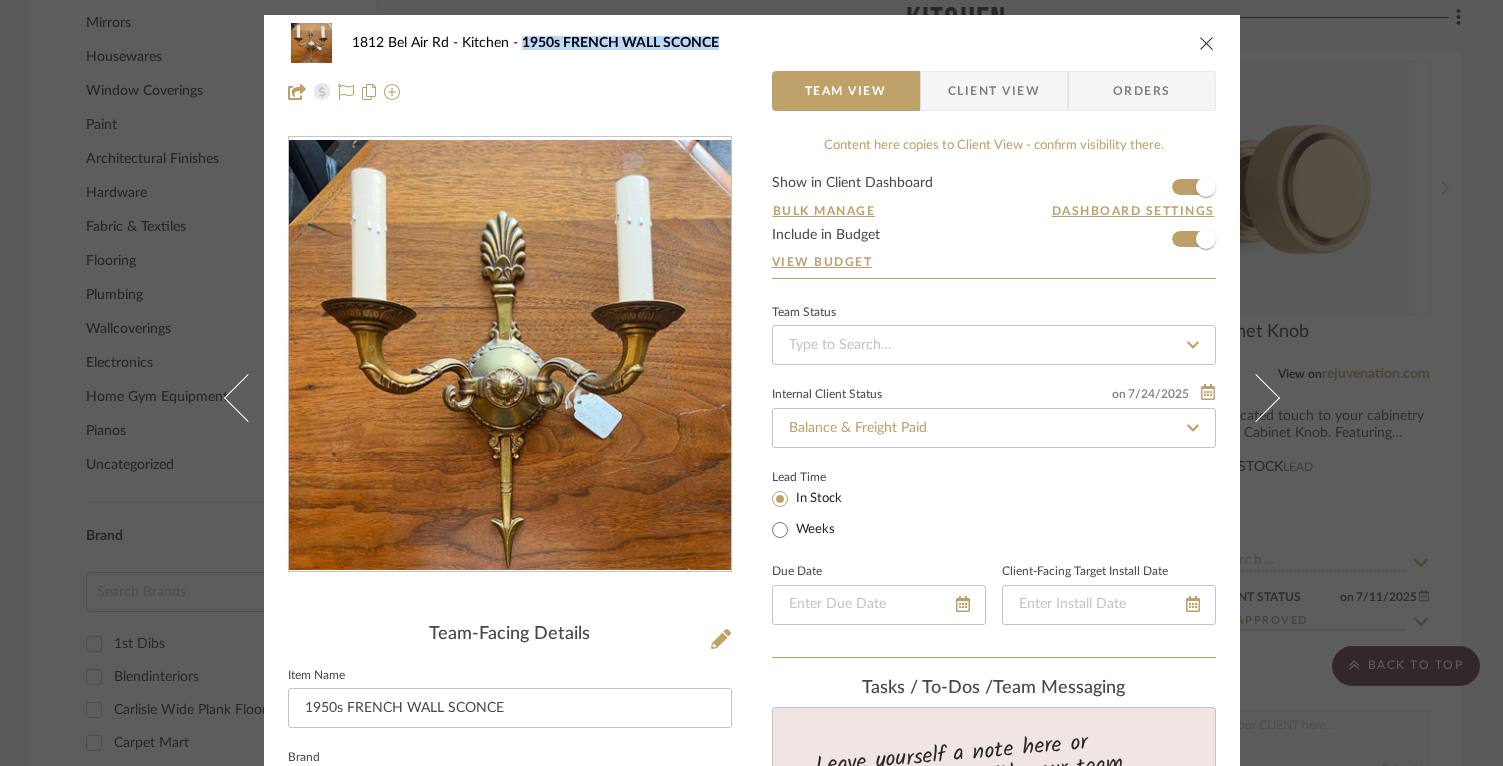 drag, startPoint x: 725, startPoint y: 47, endPoint x: 515, endPoint y: 48, distance: 210.00238 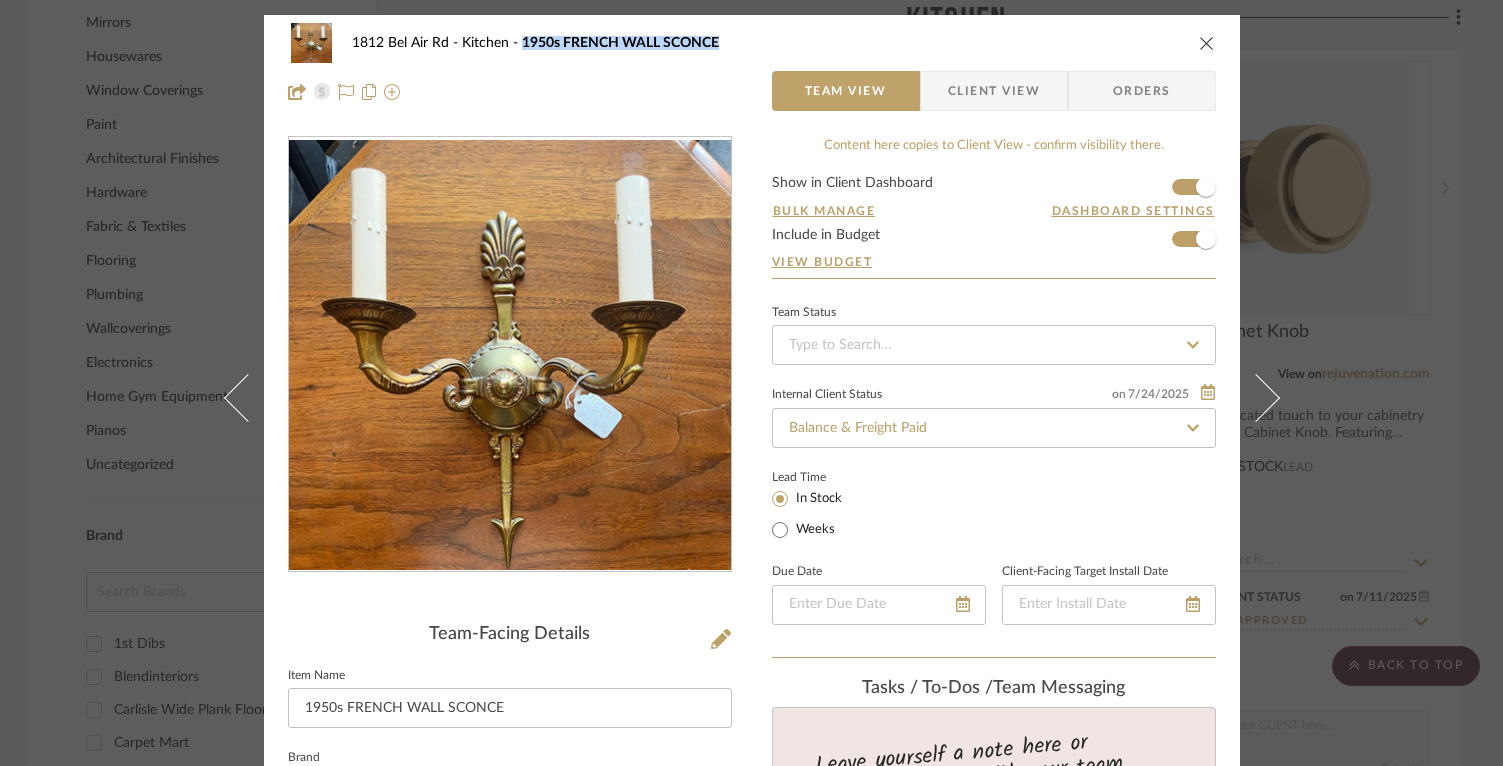 click on "[NUMBER] [STREET] Kitchen [YEAR] FRENCH WALL SCONCE" at bounding box center (767, 43) 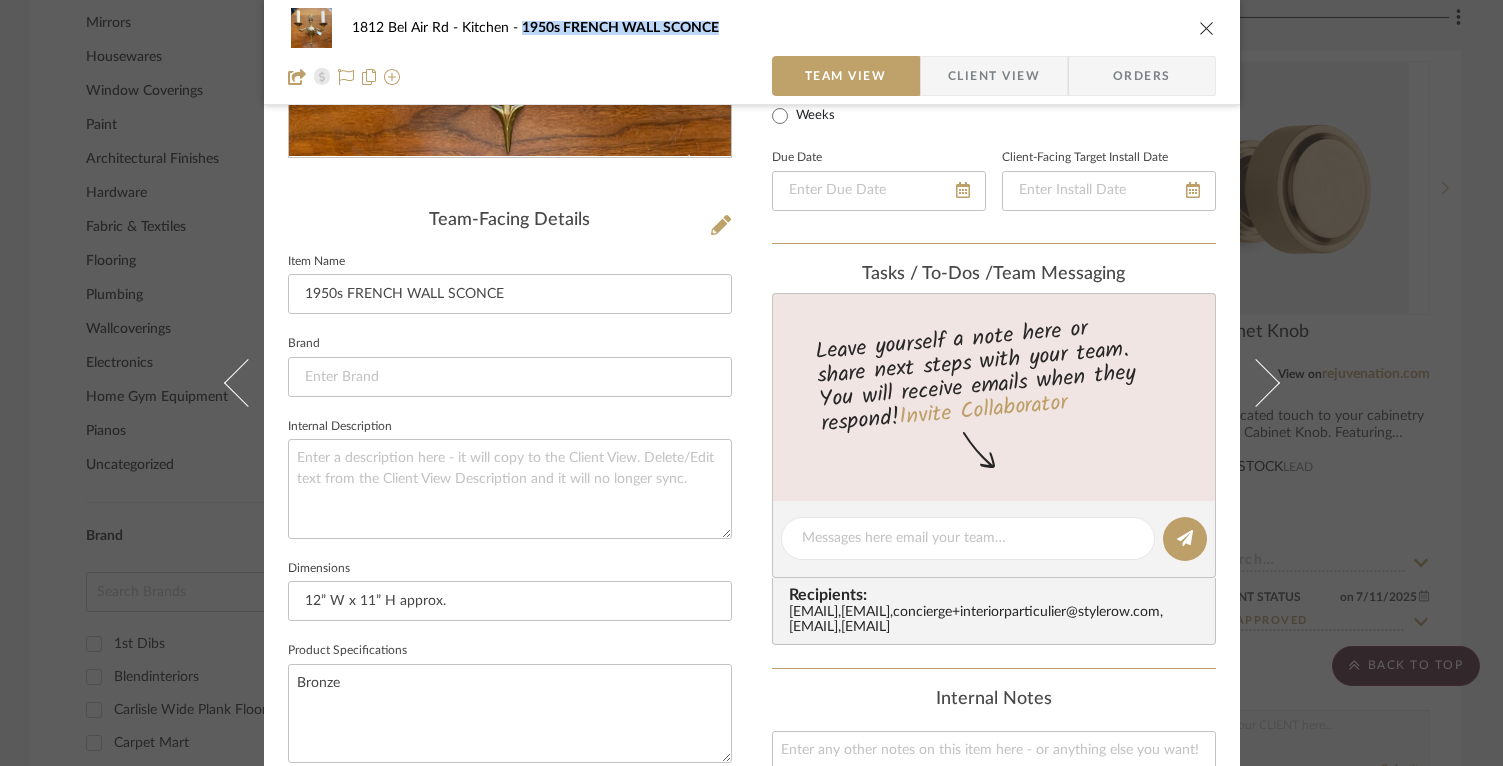 scroll, scrollTop: 0, scrollLeft: 0, axis: both 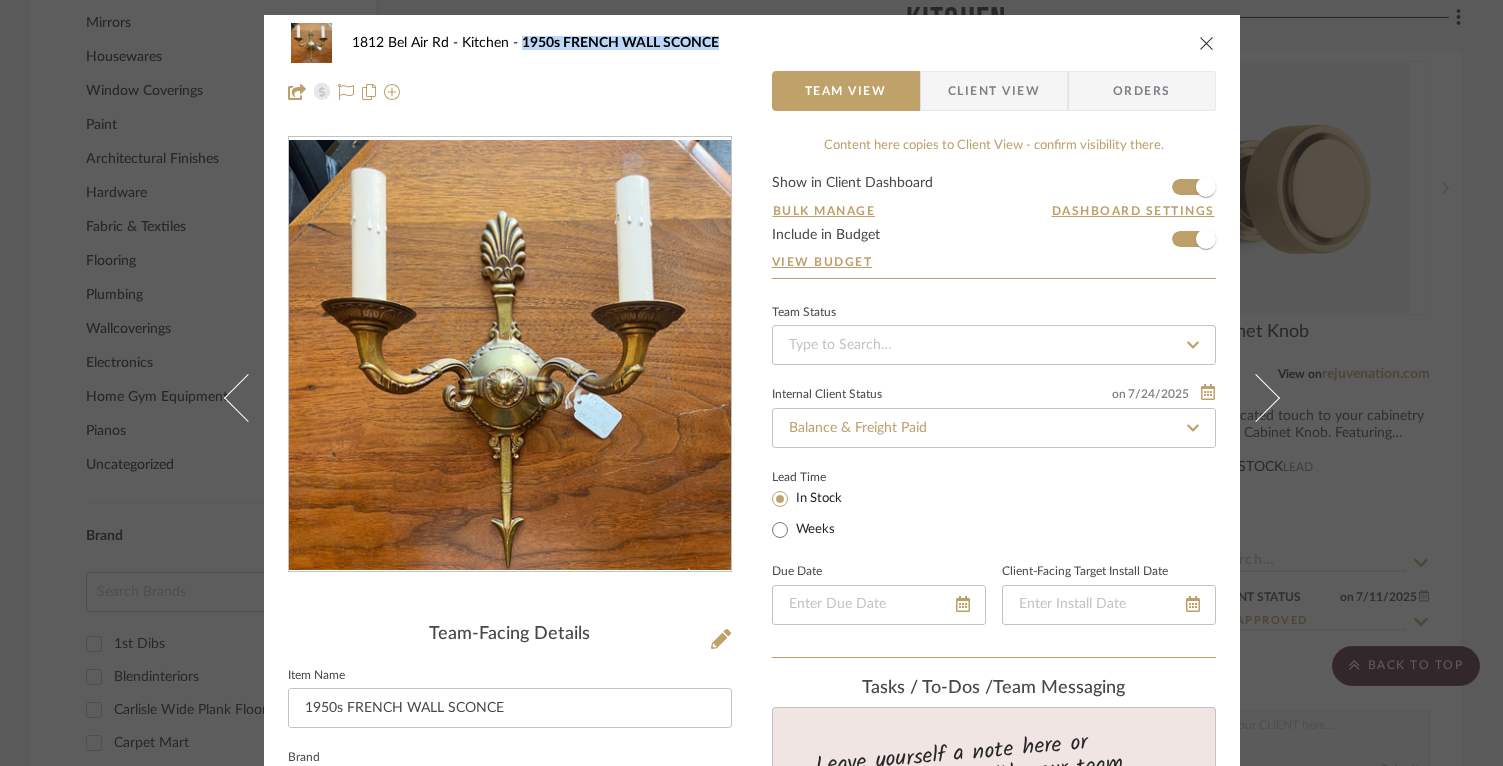 click on "[NUMBER] [STREET] Kitchen [YEAR] FRENCH WALL SCONCE" at bounding box center [767, 43] 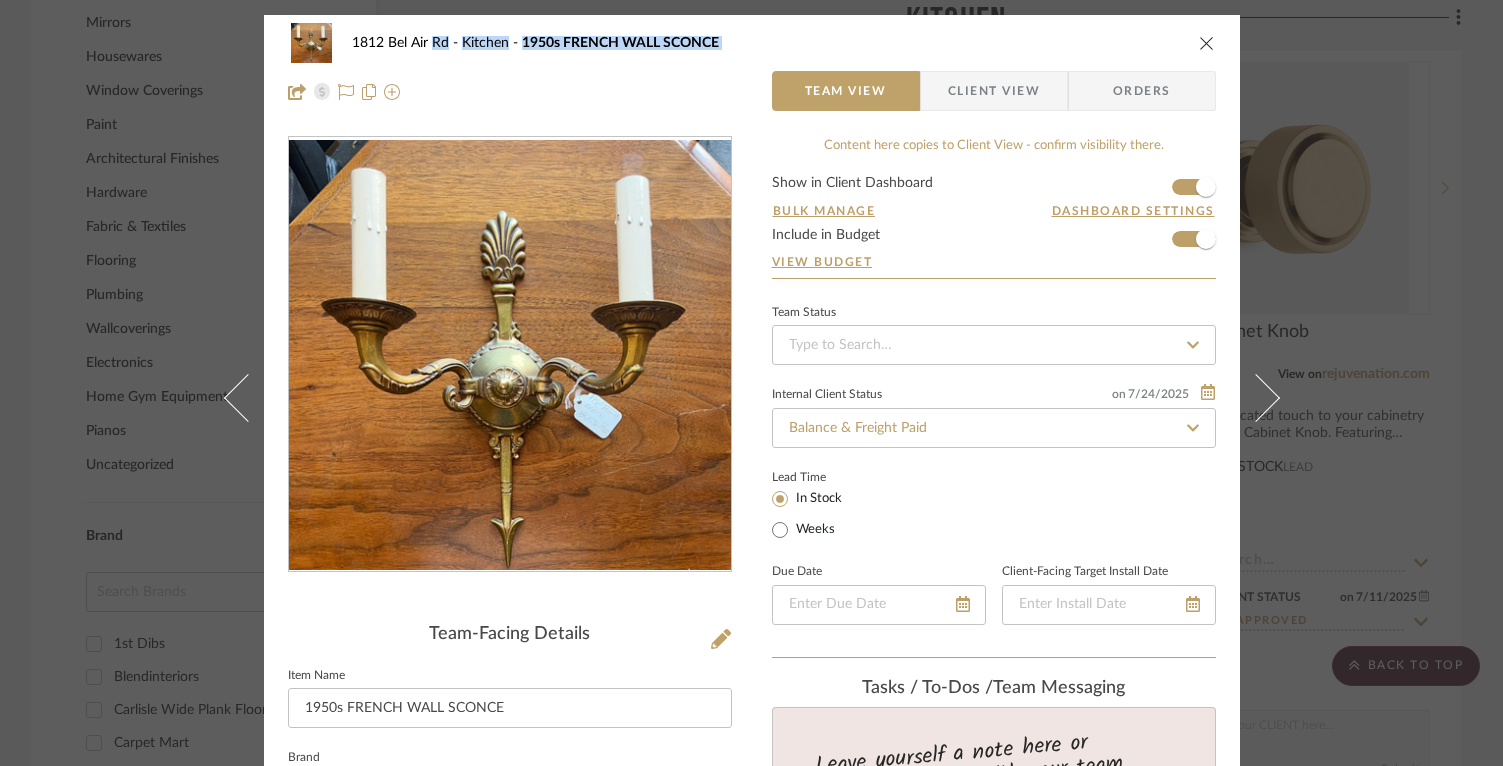 drag, startPoint x: 706, startPoint y: 42, endPoint x: 481, endPoint y: 44, distance: 225.0089 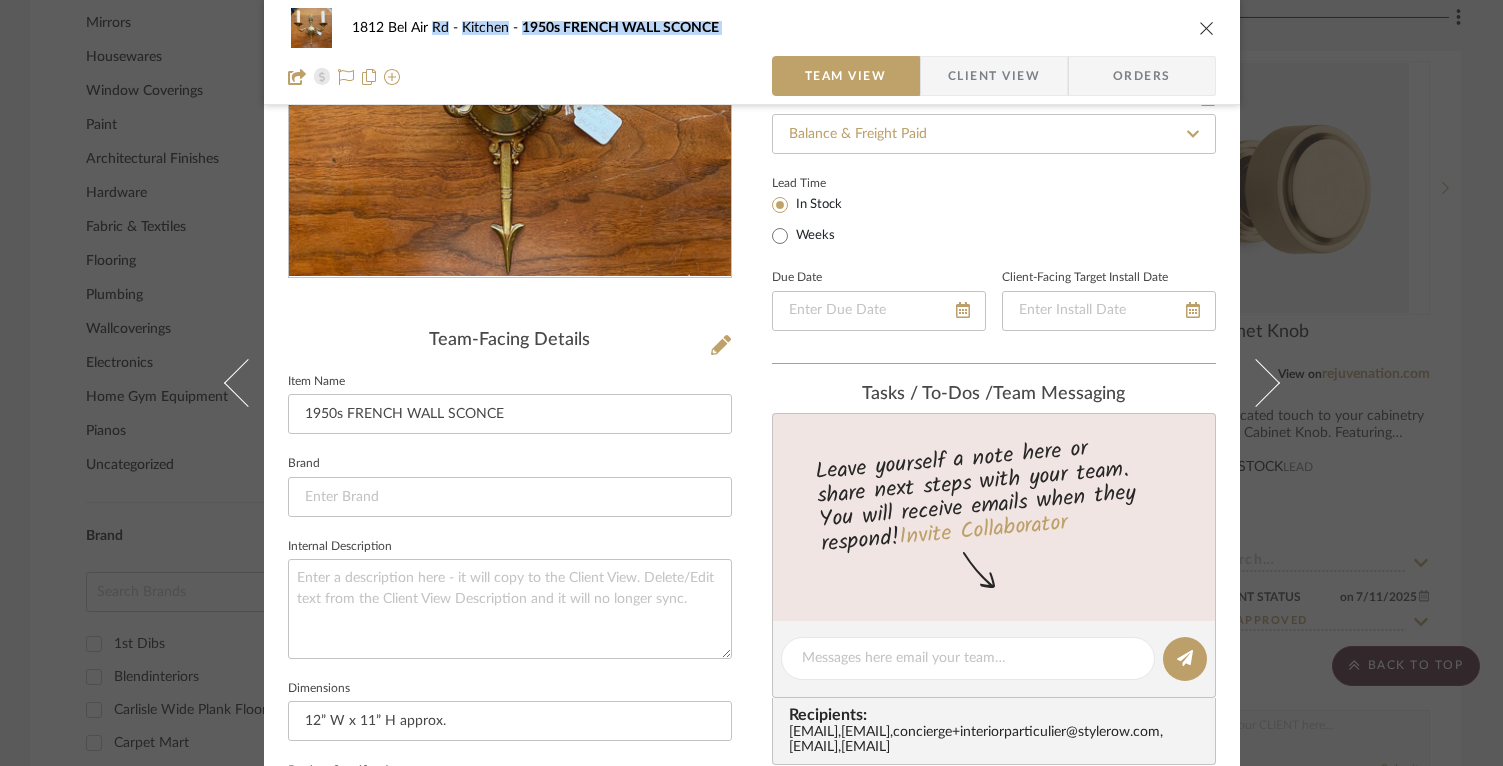 scroll, scrollTop: 296, scrollLeft: 0, axis: vertical 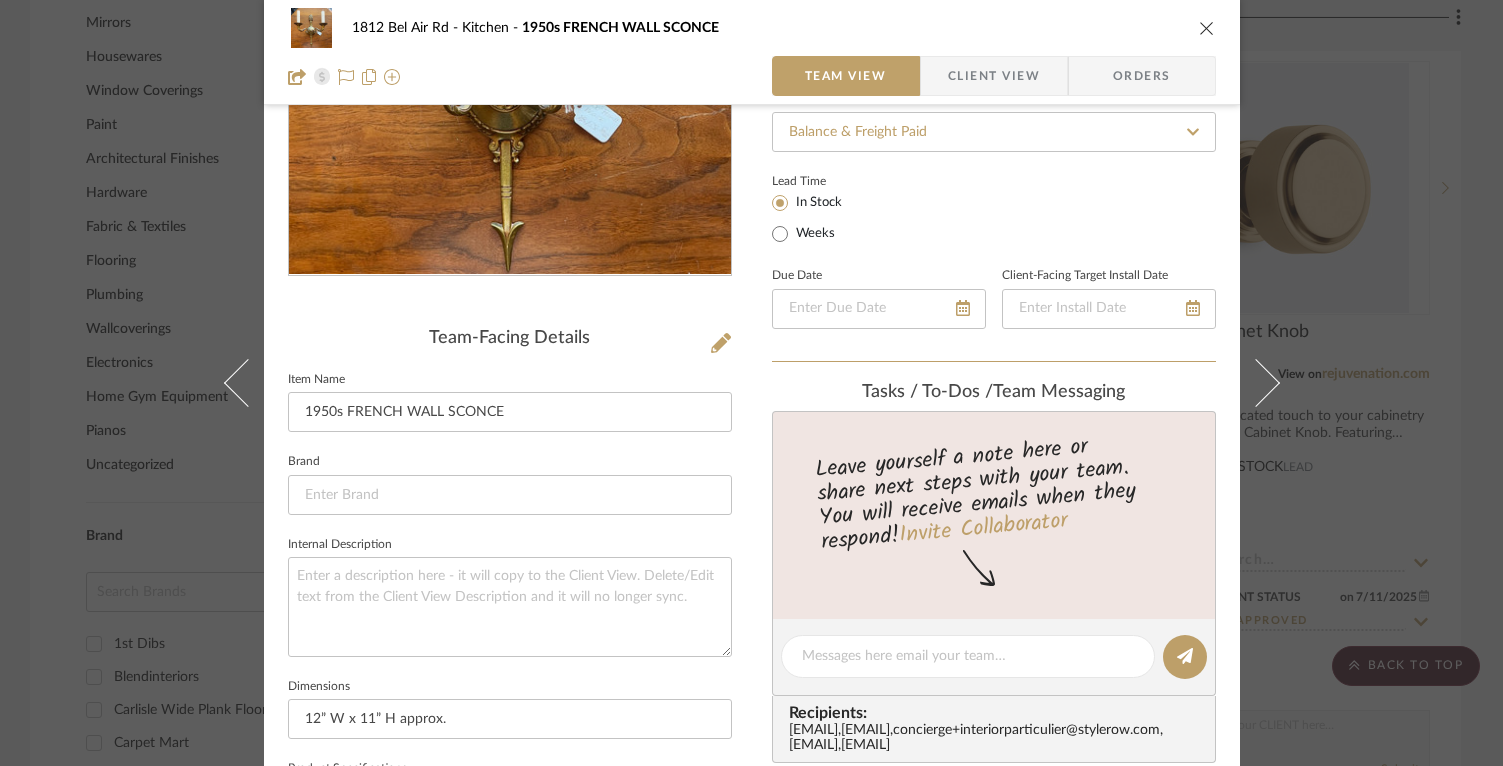 click on "[NUMBER] [STREET] Kitchen [YEAR] FRENCH WALL SCONCE Team View Client View Orders Team-Facing Details Item Name 1950s FRENCH WALL SCONCE Brand Internal Description Dimensions 12” W x 11” H approx. Product Specifications Bronze Reference Price Reference Price Type DNET Item Costs View Budget Markup % (Use "-X%" to discount) 16% Unit Cost $675.00 Cost Type DNET Client Unit Price $783.00 Quantity 1 Unit Type Each Subtotal $783.00 Tax % 10% Total Tax $78.30 Shipping Cost $39.15 Ship. Markup % 0% Taxable Total Shipping $39.15 Total Client Price $900.45 Your Cost $781.65 Your Margin $108.00 Content here copies to Client View - confirm visibility there. Show in Client Dashboard Bulk Manage Dashboard Settings Include in Budget View Budget Team Status Internal Client Status on 7/[DAY]/2025 7/[DAY]/2025 Balance & Freight Paid Lead Time In Stock Weeks Due Date Client-Facing Target Install Date Tasks / To-Dos / team Messaging Invite Collaborator Recipients:" at bounding box center [751, 383] 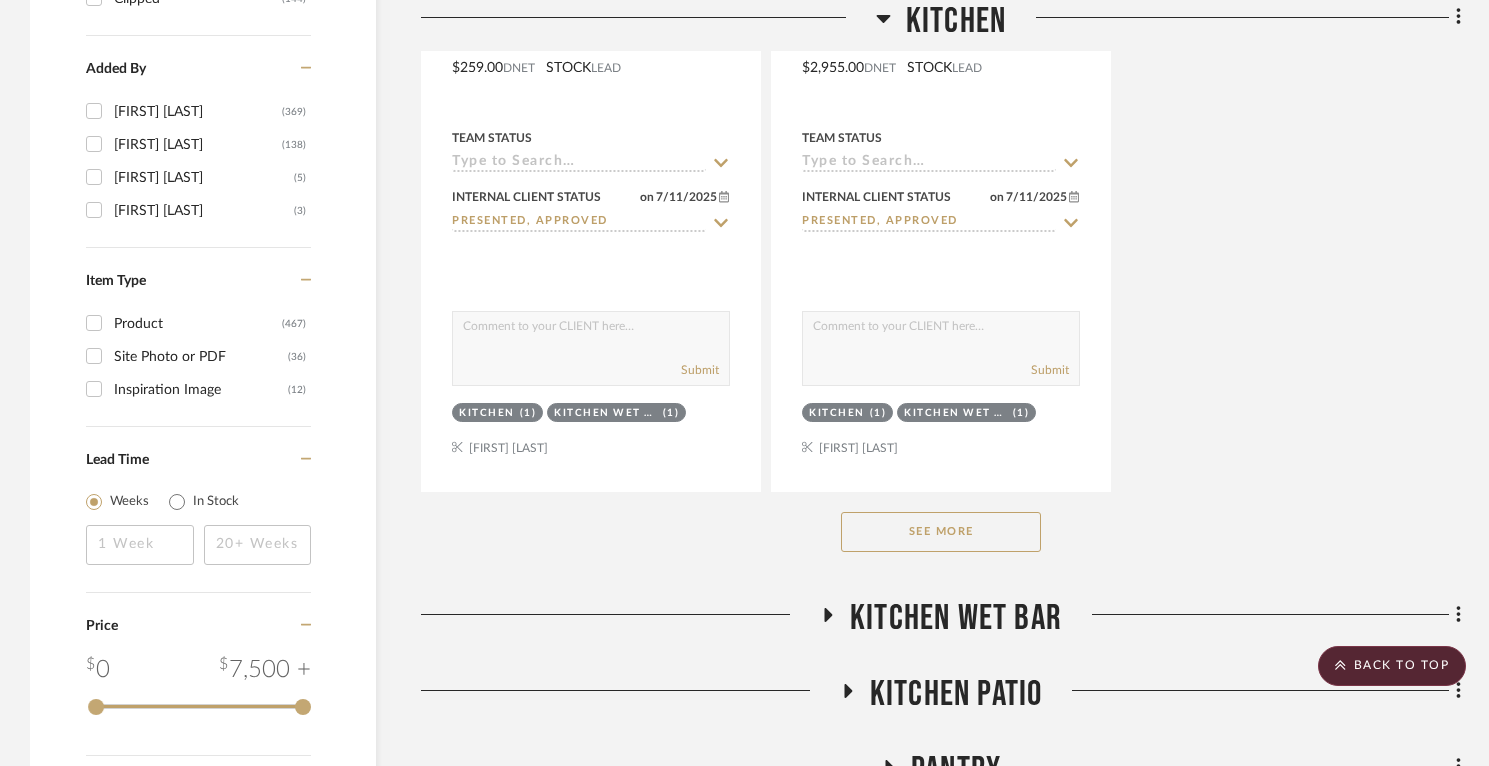 scroll, scrollTop: 3561, scrollLeft: 0, axis: vertical 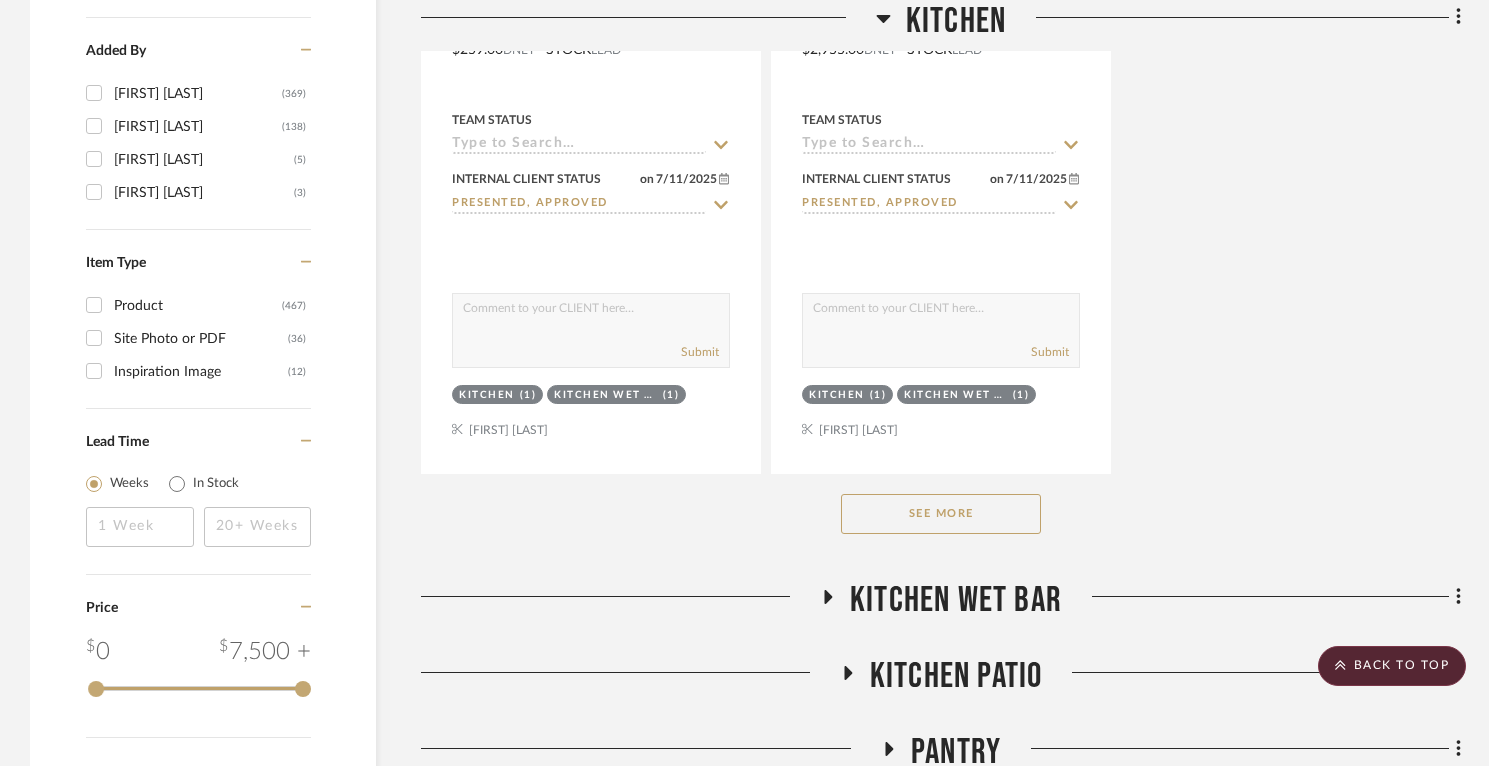 click on "See More" 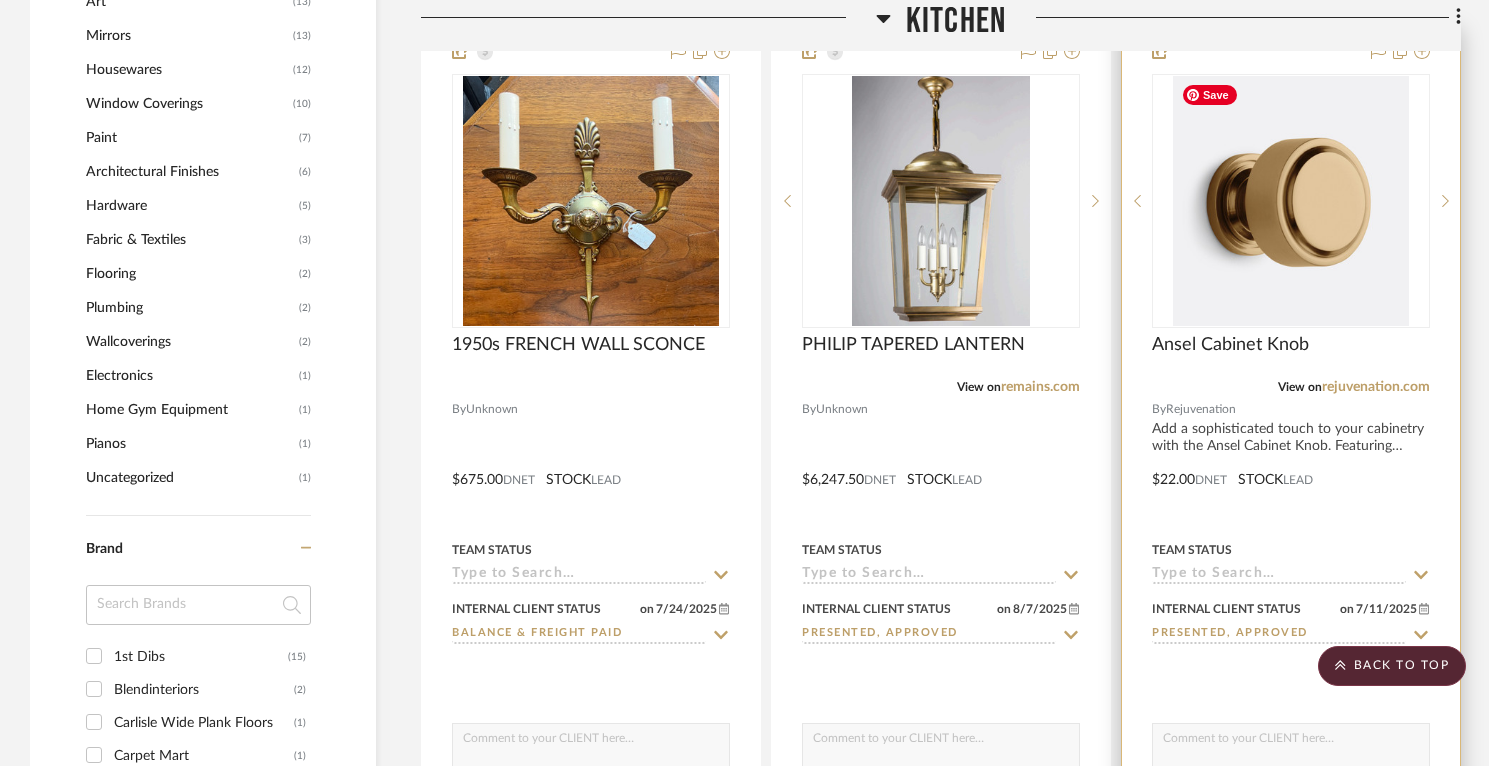 scroll, scrollTop: 2009, scrollLeft: 0, axis: vertical 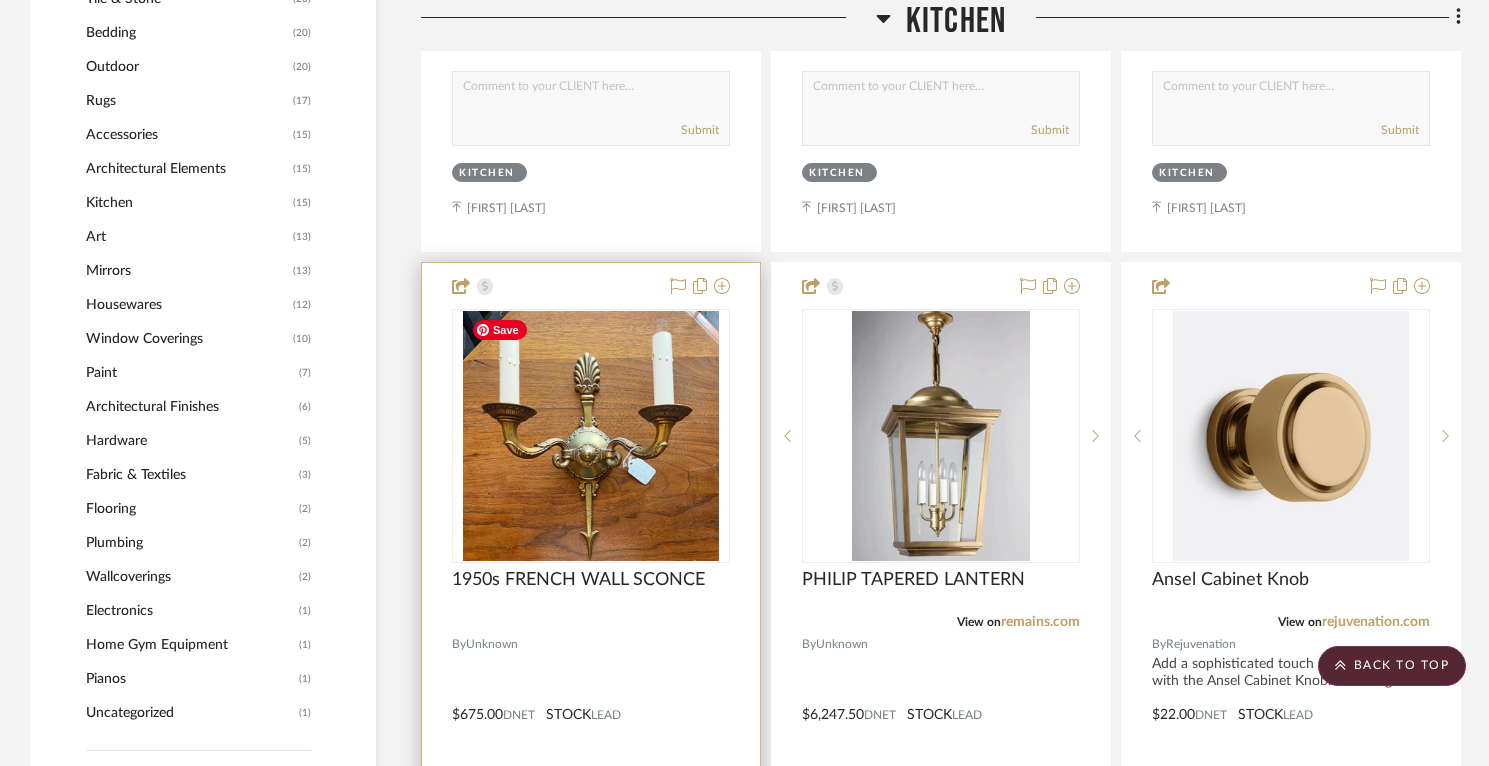click at bounding box center [591, 436] 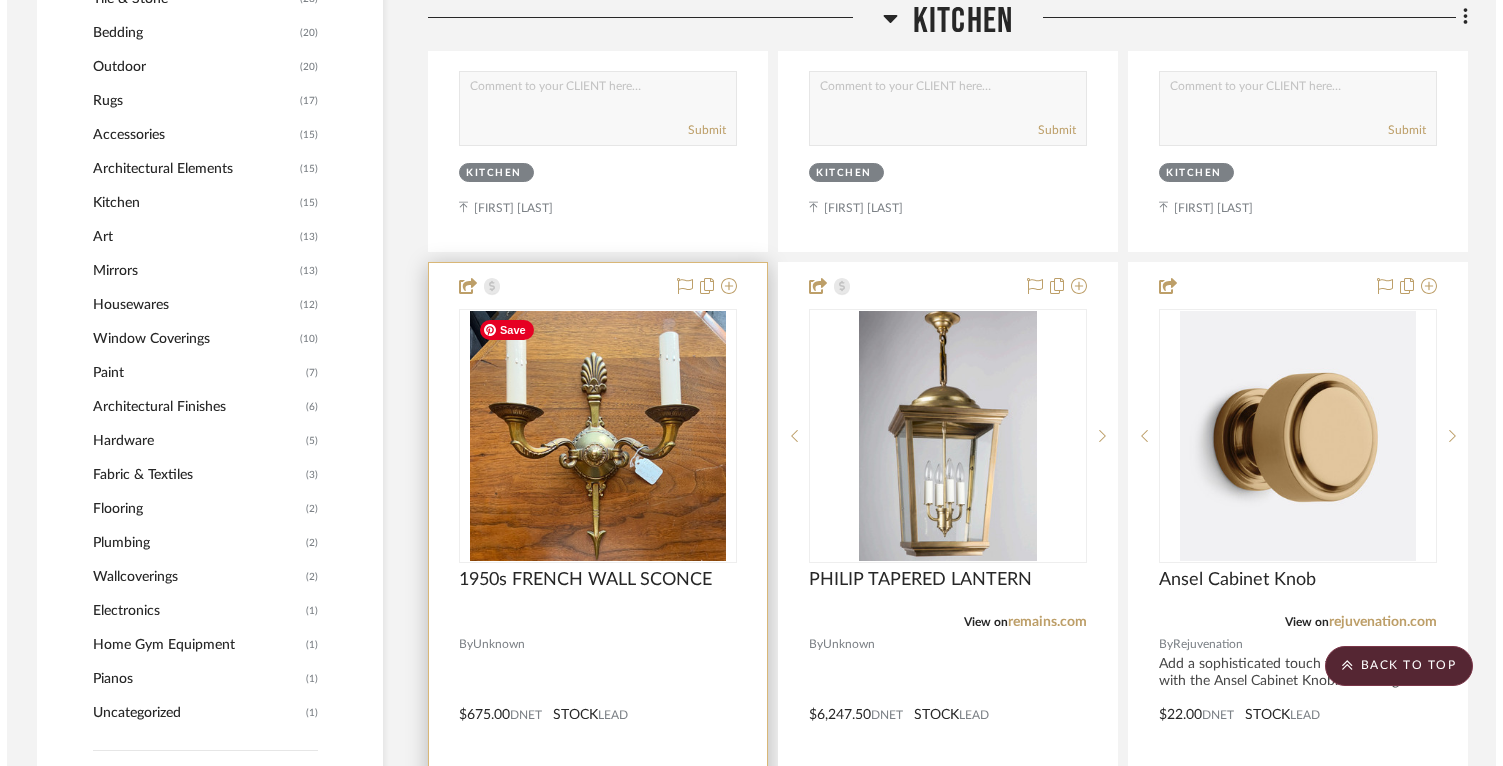 scroll, scrollTop: 0, scrollLeft: 0, axis: both 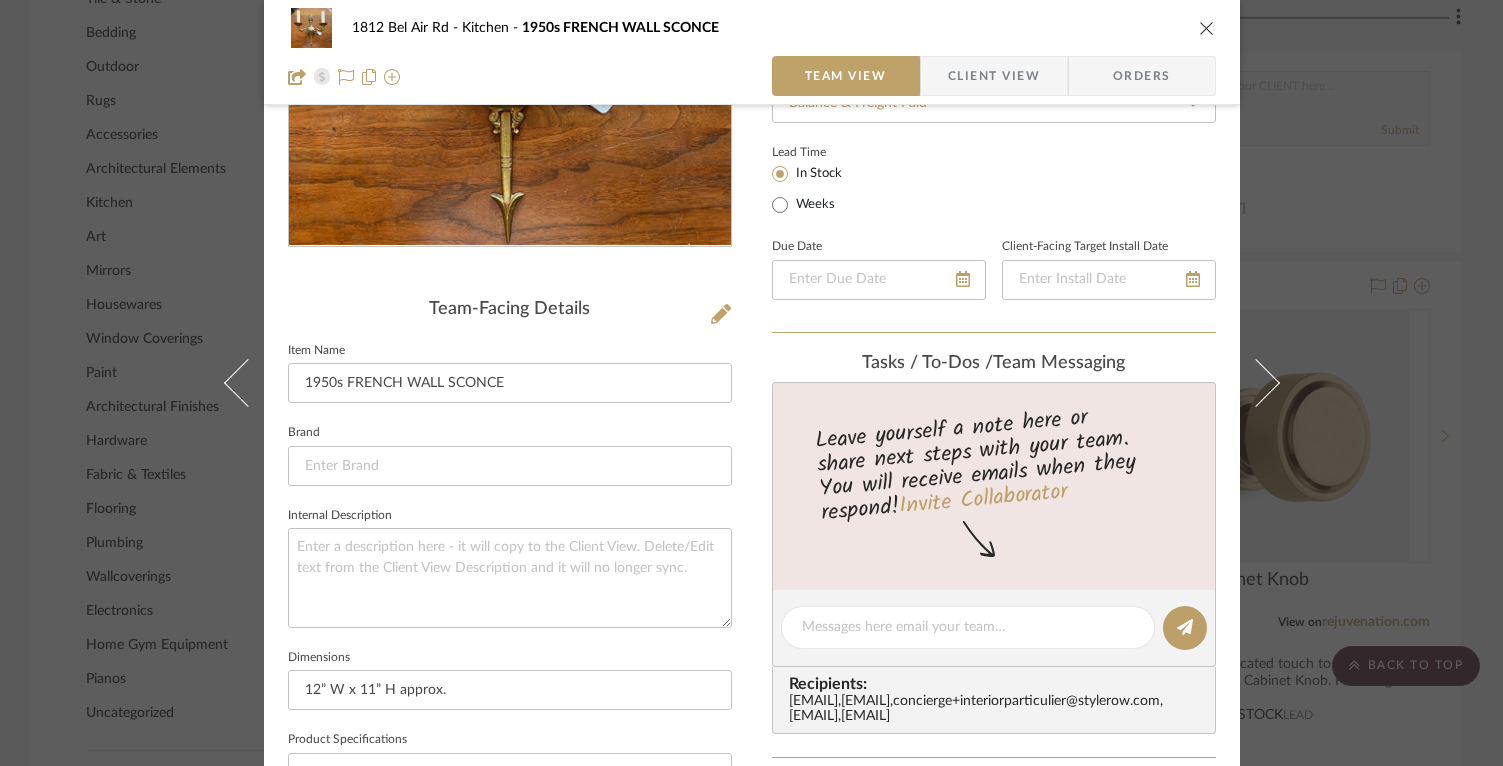click on "[NUMBER] [STREET] Kitchen [YEAR] FRENCH WALL SCONCE Team View Client View Orders Team-Facing Details Item Name 1950s FRENCH WALL SCONCE Brand Internal Description Dimensions 12” W x 11” H approx. Product Specifications Bronze Reference Price Reference Price Type DNET Item Costs View Budget Markup % (Use "-X%" to discount) 16% Unit Cost $675.00 Cost Type DNET Client Unit Price $783.00 Quantity 1 Unit Type Each Subtotal $783.00 Tax % 10% Total Tax $78.30 Shipping Cost $39.15 Ship. Markup % 0% Taxable Total Shipping $39.15 Total Client Price $900.45 Your Cost $781.65 Your Margin $108.00 Content here copies to Client View - confirm visibility there. Show in Client Dashboard Bulk Manage Dashboard Settings Include in Budget View Budget Team Status Internal Client Status on 7/[DAY]/2025 7/[DAY]/2025 Balance & Freight Paid Lead Time In Stock Weeks Due Date Client-Facing Target Install Date Tasks / To-Dos / team Messaging Invite Collaborator Recipients:" at bounding box center (752, 611) 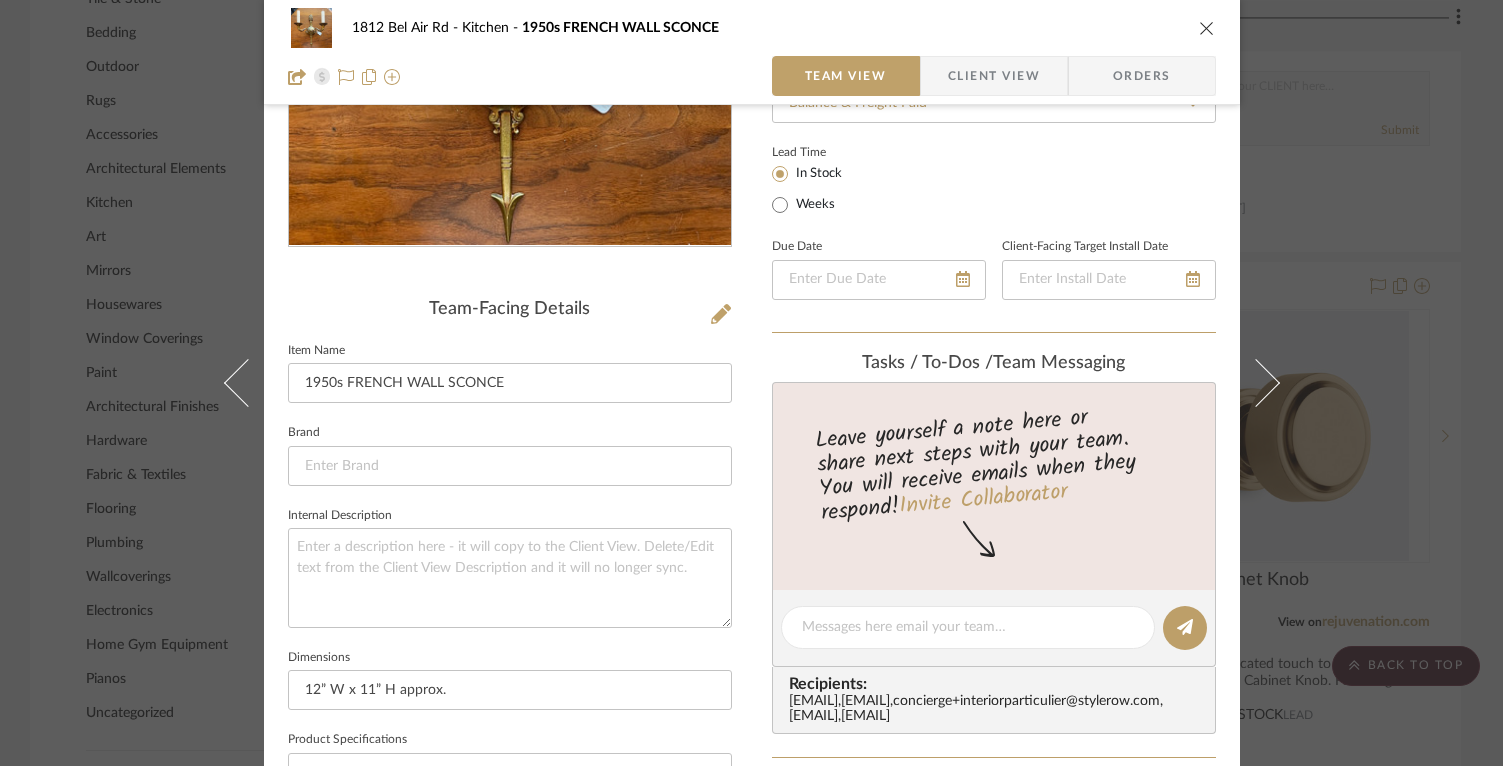 click on "[NUMBER] [STREET] Kitchen [YEAR] FRENCH WALL SCONCE Team View Client View Orders Team-Facing Details Item Name 1950s FRENCH WALL SCONCE Brand Internal Description Dimensions 12” W x 11” H approx. Product Specifications Bronze Reference Price Reference Price Type DNET Item Costs View Budget Markup % (Use "-X%" to discount) 16% Unit Cost $675.00 Cost Type DNET Client Unit Price $783.00 Quantity 1 Unit Type Each Subtotal $783.00 Tax % 10% Total Tax $78.30 Shipping Cost $39.15 Ship. Markup % 0% Taxable Total Shipping $39.15 Total Client Price $900.45 Your Cost $781.65 Your Margin $108.00 Content here copies to Client View - confirm visibility there. Show in Client Dashboard Bulk Manage Dashboard Settings Include in Budget View Budget Team Status Internal Client Status on 7/[DAY]/2025 7/[DAY]/2025 Balance & Freight Paid Lead Time In Stock Weeks Due Date Client-Facing Target Install Date Tasks / To-Dos / team Messaging Invite Collaborator Recipients:" at bounding box center (752, 611) 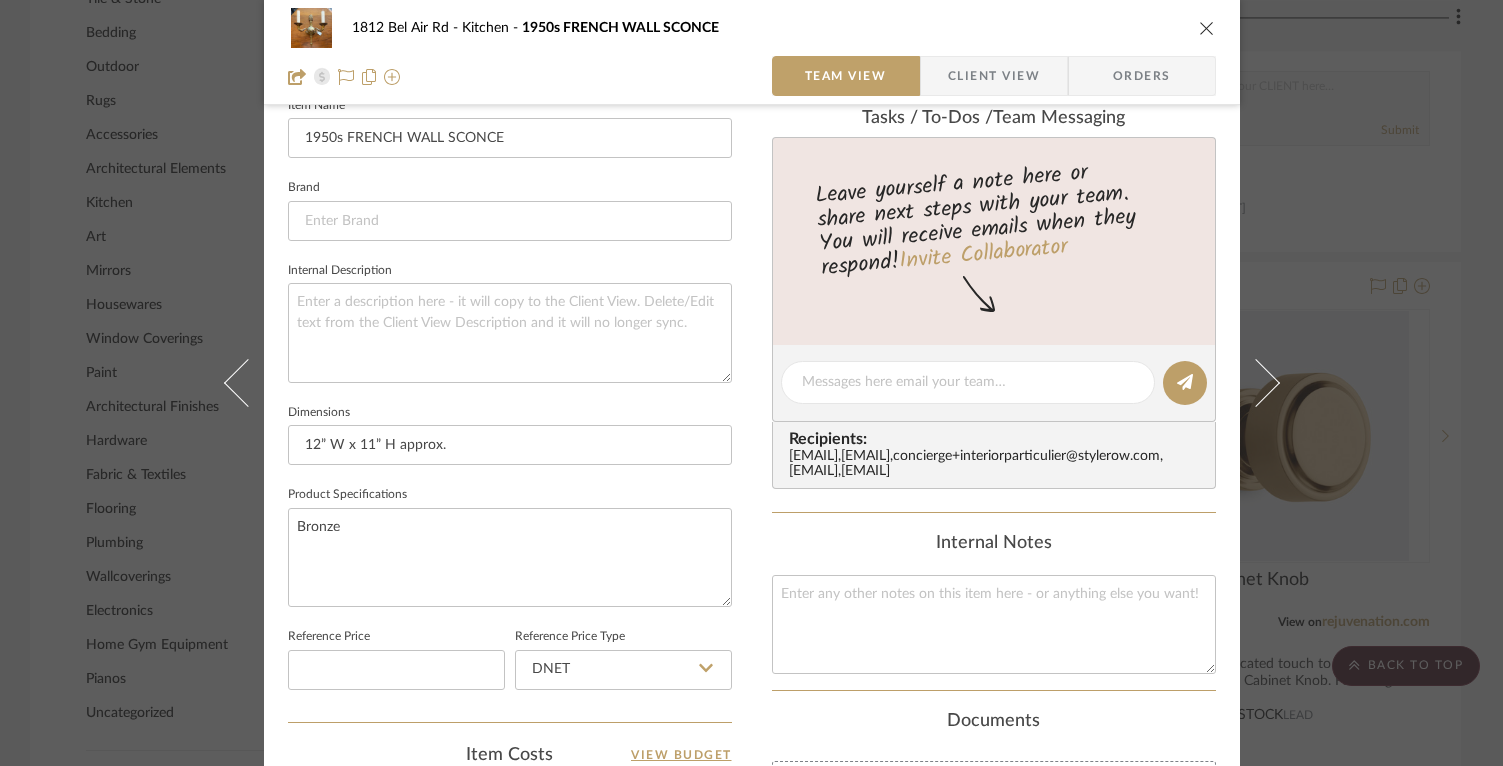 scroll, scrollTop: 779, scrollLeft: 0, axis: vertical 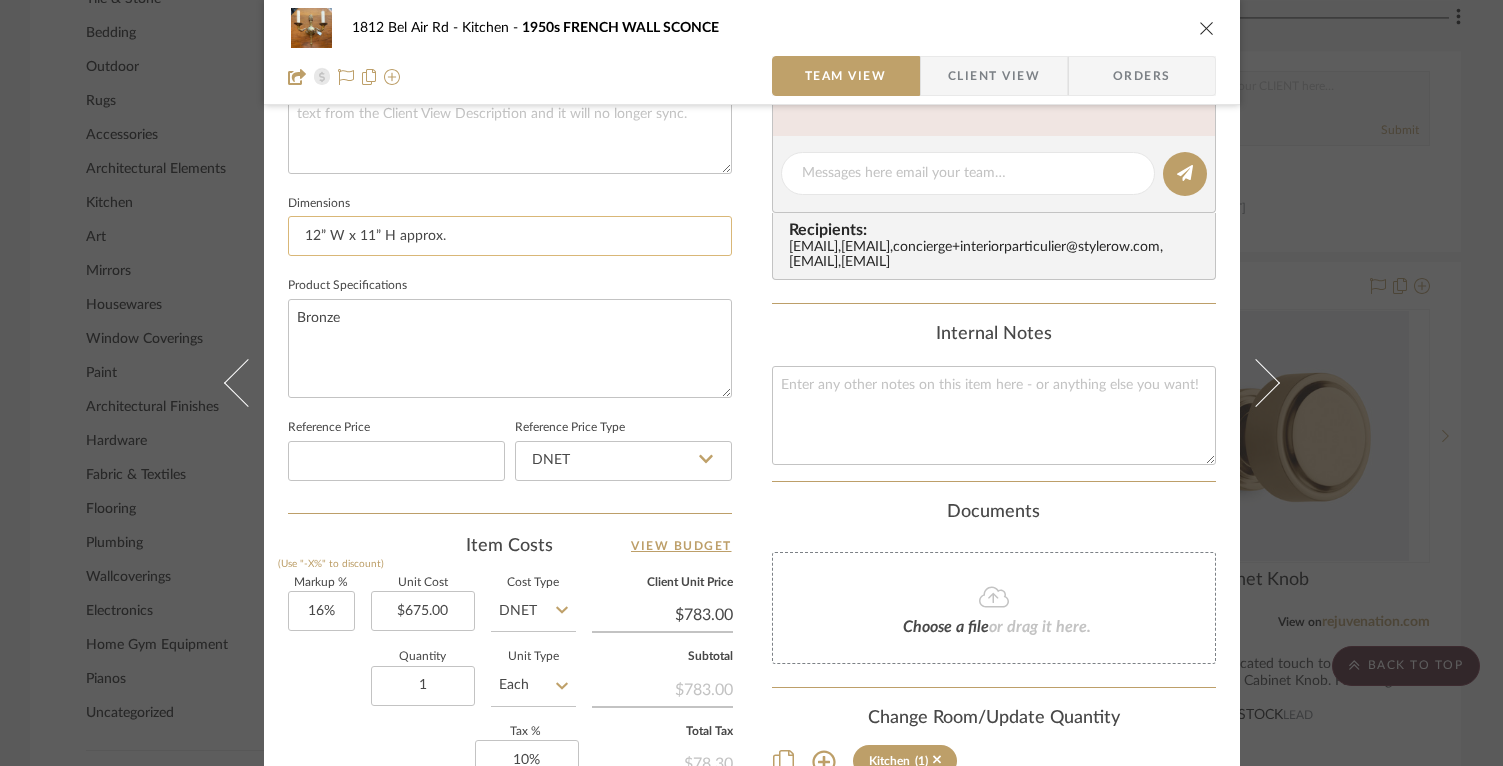 click on "Dimensions  12” W x 11” H approx." 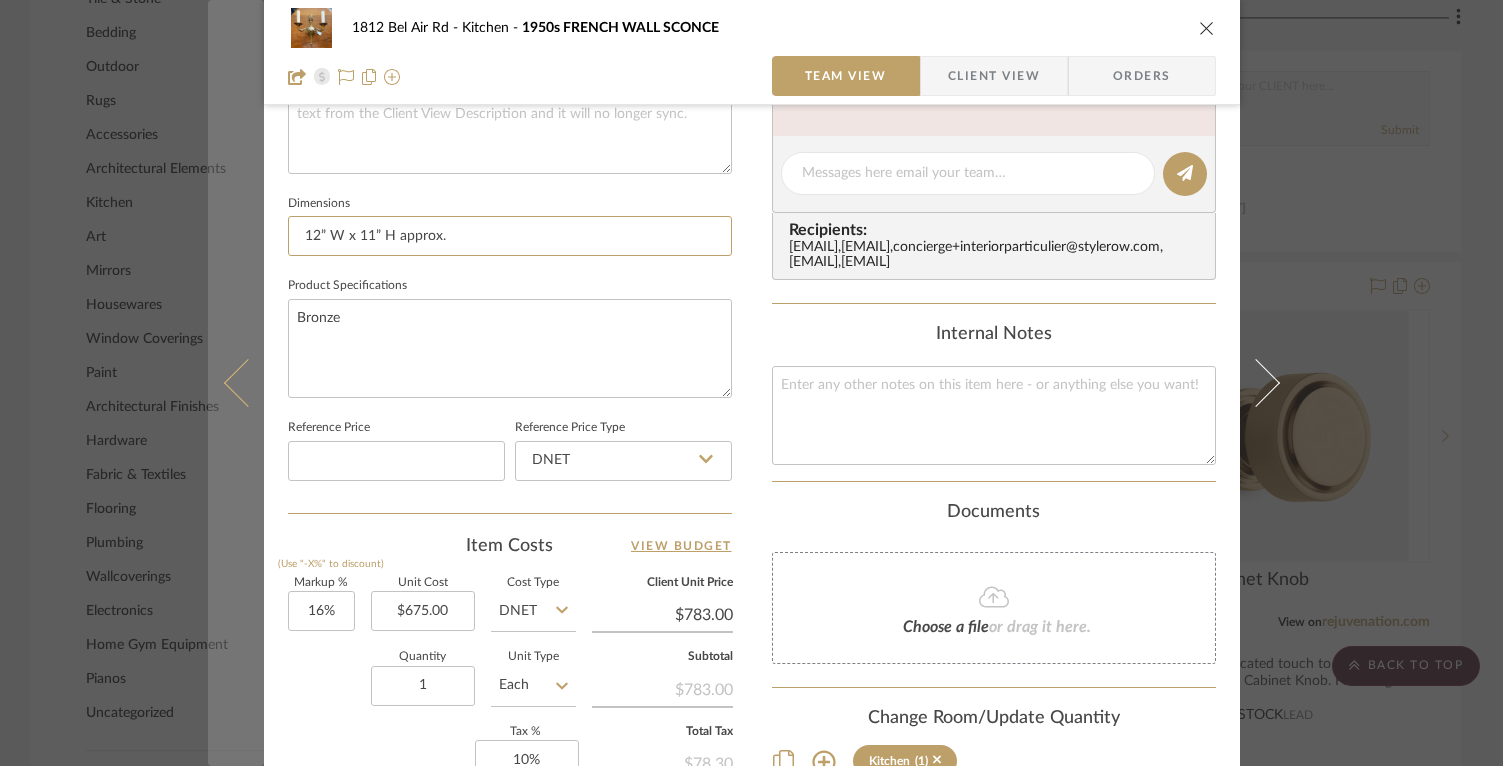 drag, startPoint x: 454, startPoint y: 233, endPoint x: 249, endPoint y: 231, distance: 205.00975 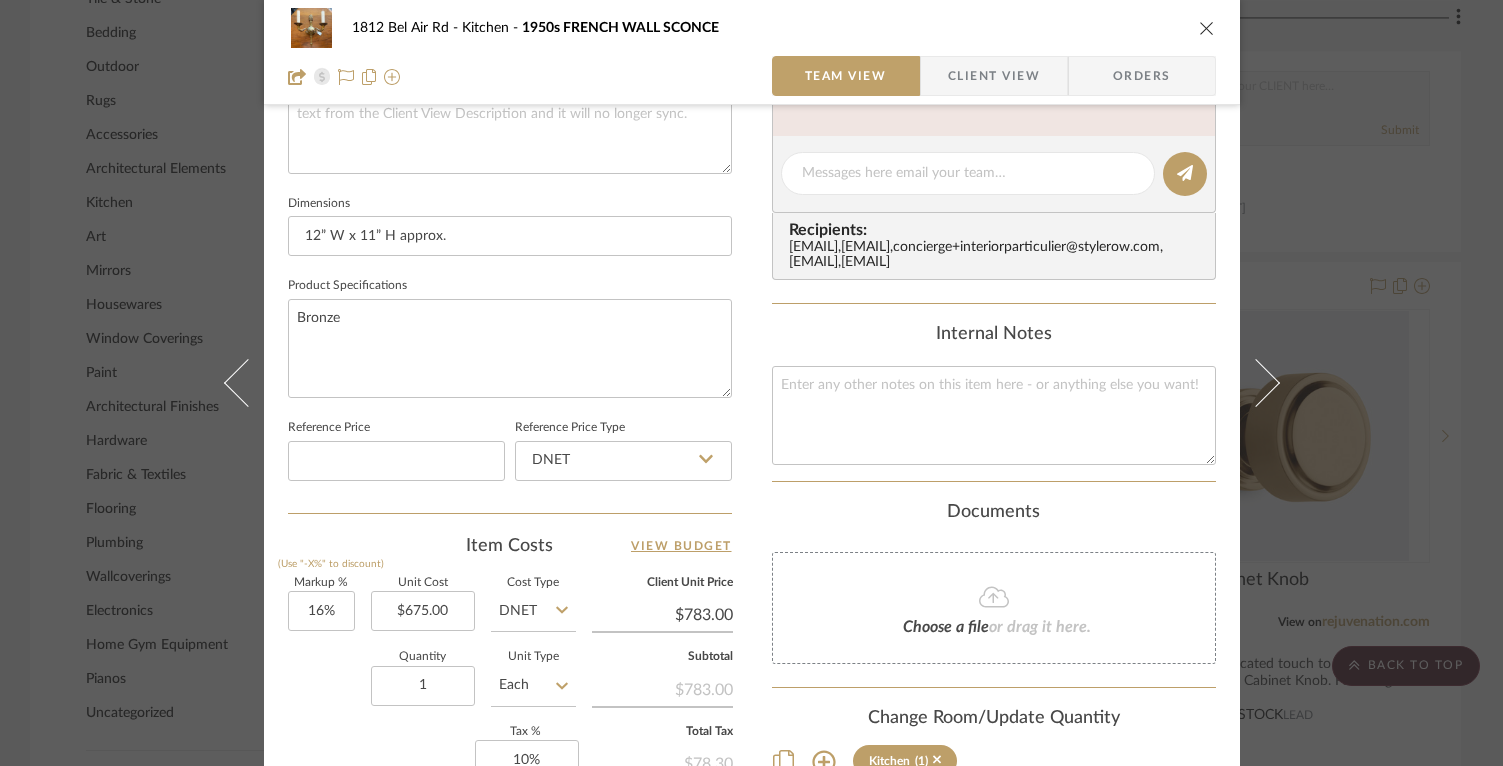 click on "[NUMBER] [STREET] Kitchen [YEAR] FRENCH WALL SCONCE Team View Client View Orders Team-Facing Details Item Name 1950s FRENCH WALL SCONCE Brand Internal Description Dimensions 12” W x 11” H approx. Product Specifications Bronze Reference Price Reference Price Type DNET Item Costs View Budget Markup % (Use "-X%" to discount) 16% Unit Cost $675.00 Cost Type DNET Client Unit Price $783.00 Quantity 1 Unit Type Each Subtotal $783.00 Tax % 10% Total Tax $78.30 Shipping Cost $39.15 Ship. Markup % 0% Taxable Total Shipping $39.15 Total Client Price $900.45 Your Cost $781.65 Your Margin $108.00 Content here copies to Client View - confirm visibility there. Show in Client Dashboard Bulk Manage Dashboard Settings Include in Budget View Budget Team Status Internal Client Status on 7/[DAY]/2025 7/[DAY]/2025 Balance & Freight Paid Lead Time In Stock Weeks Due Date Client-Facing Target Install Date Tasks / To-Dos / team Messaging Invite Collaborator Recipients:" at bounding box center (751, 383) 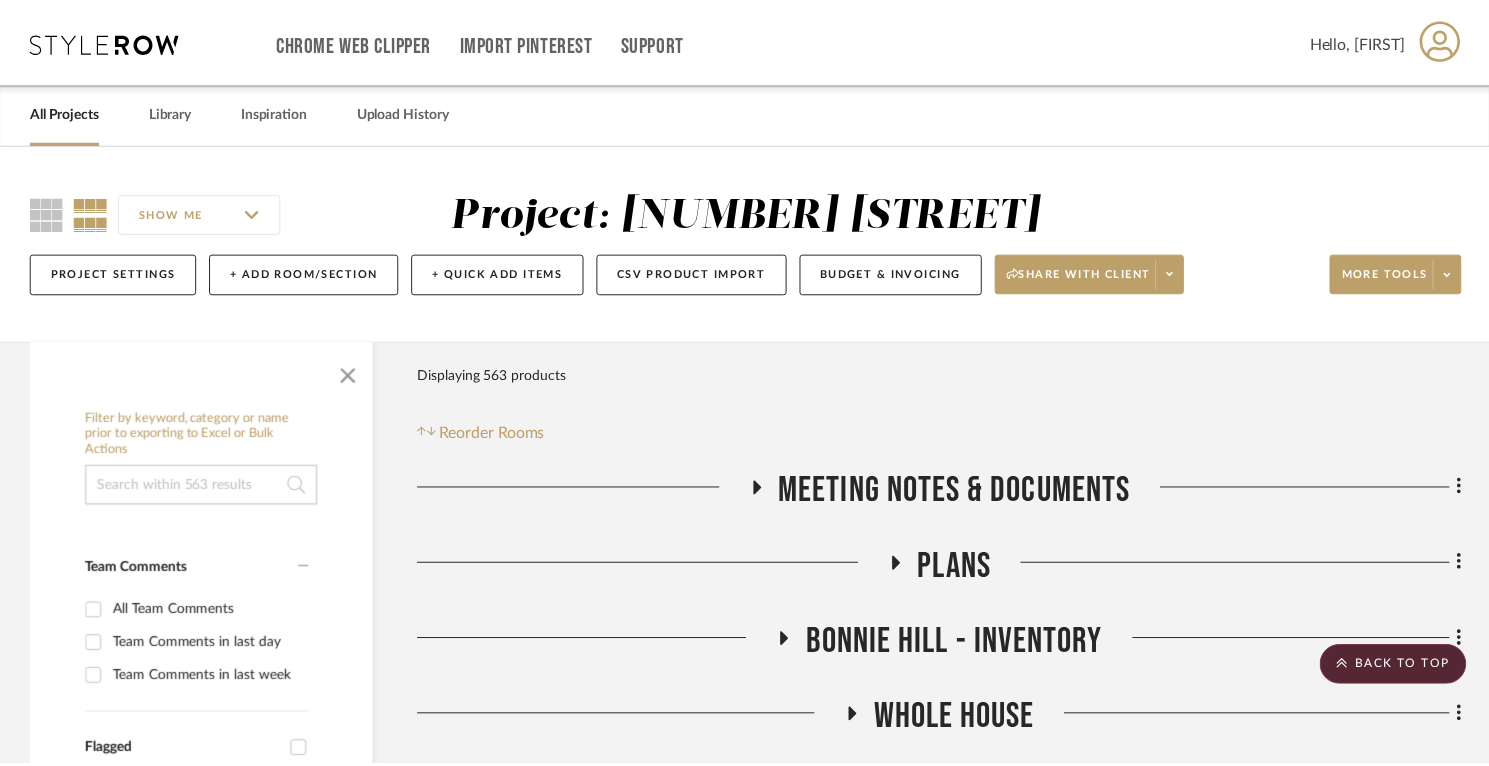 scroll, scrollTop: 2009, scrollLeft: 0, axis: vertical 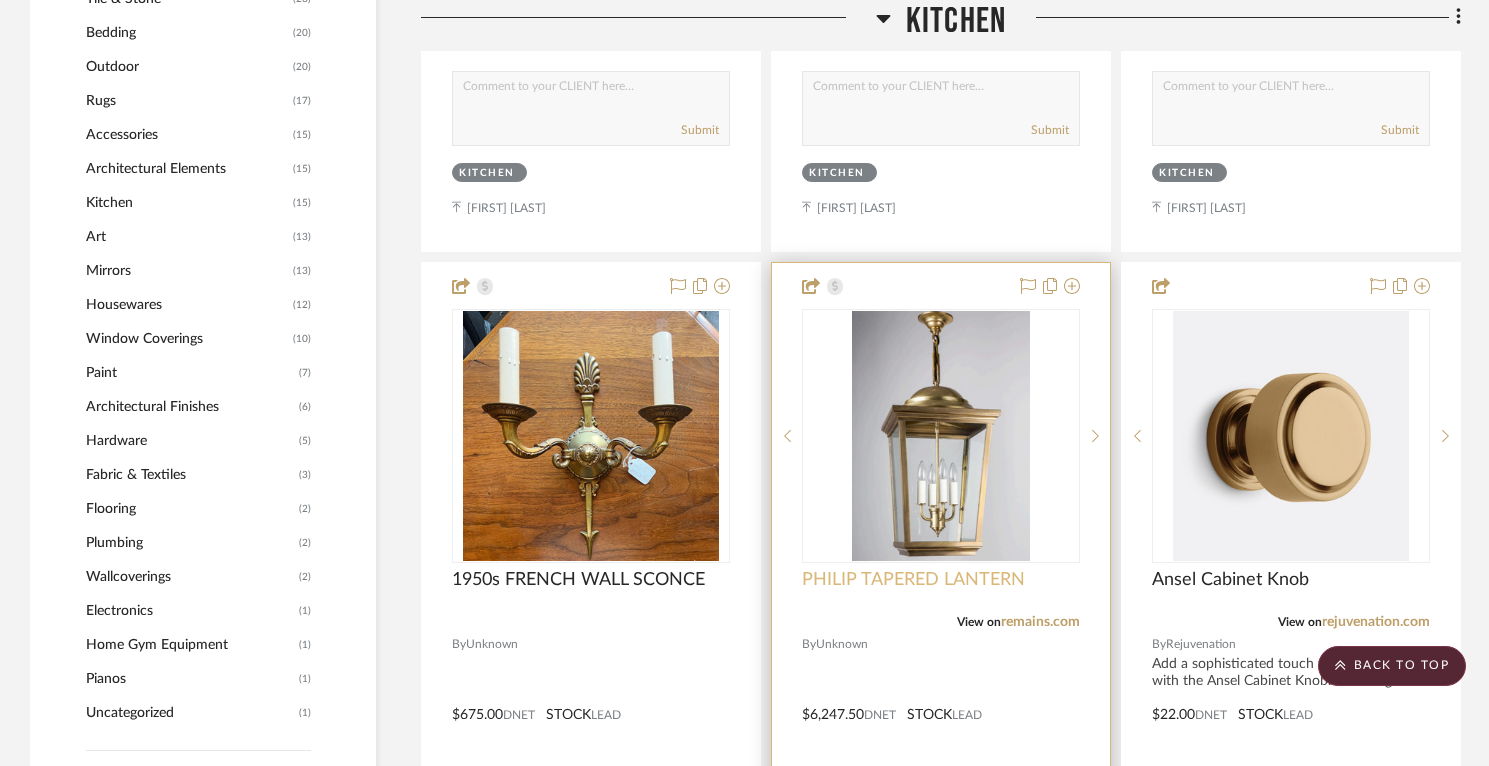 click on "PHILIP TAPERED LANTERN" at bounding box center (913, 580) 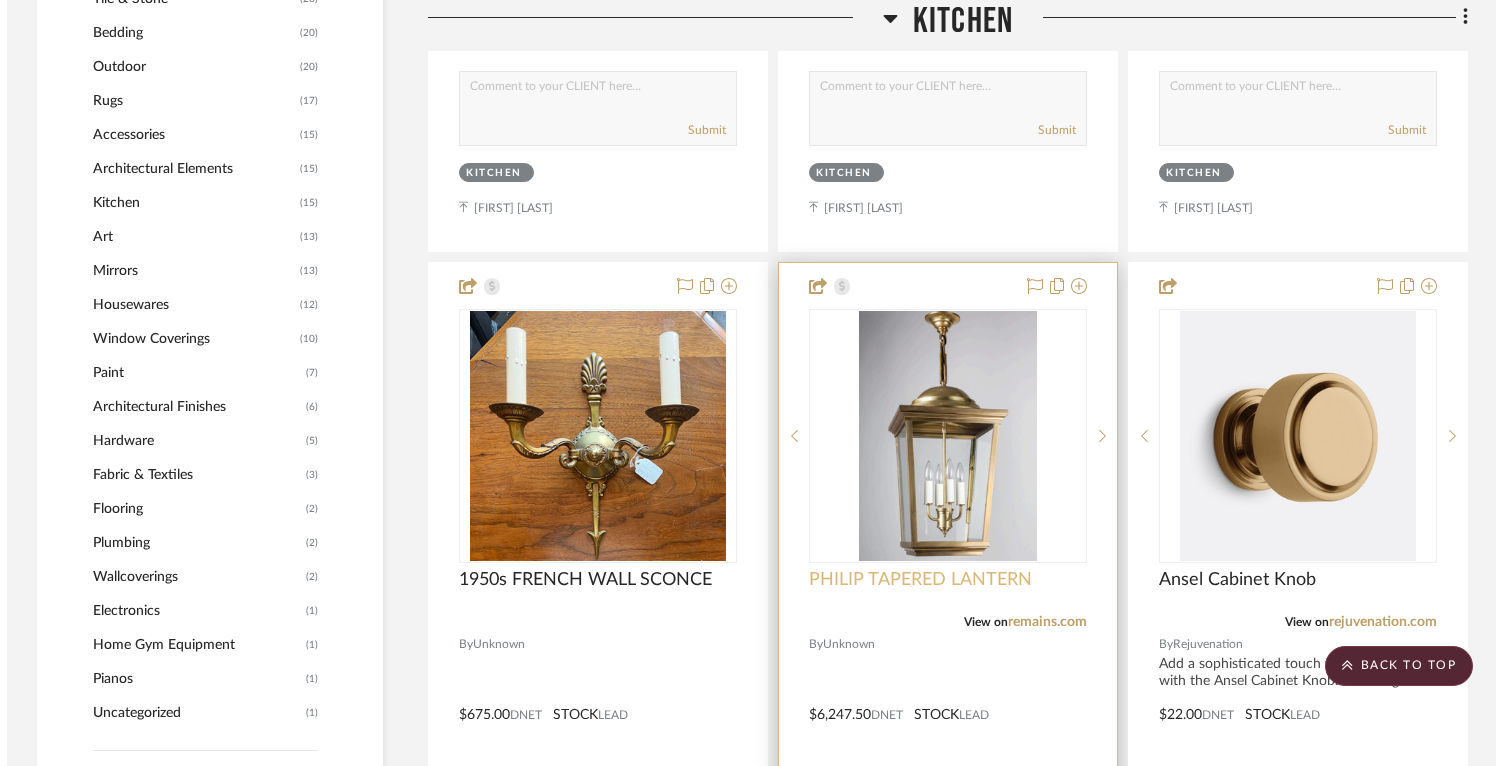 scroll, scrollTop: 0, scrollLeft: 0, axis: both 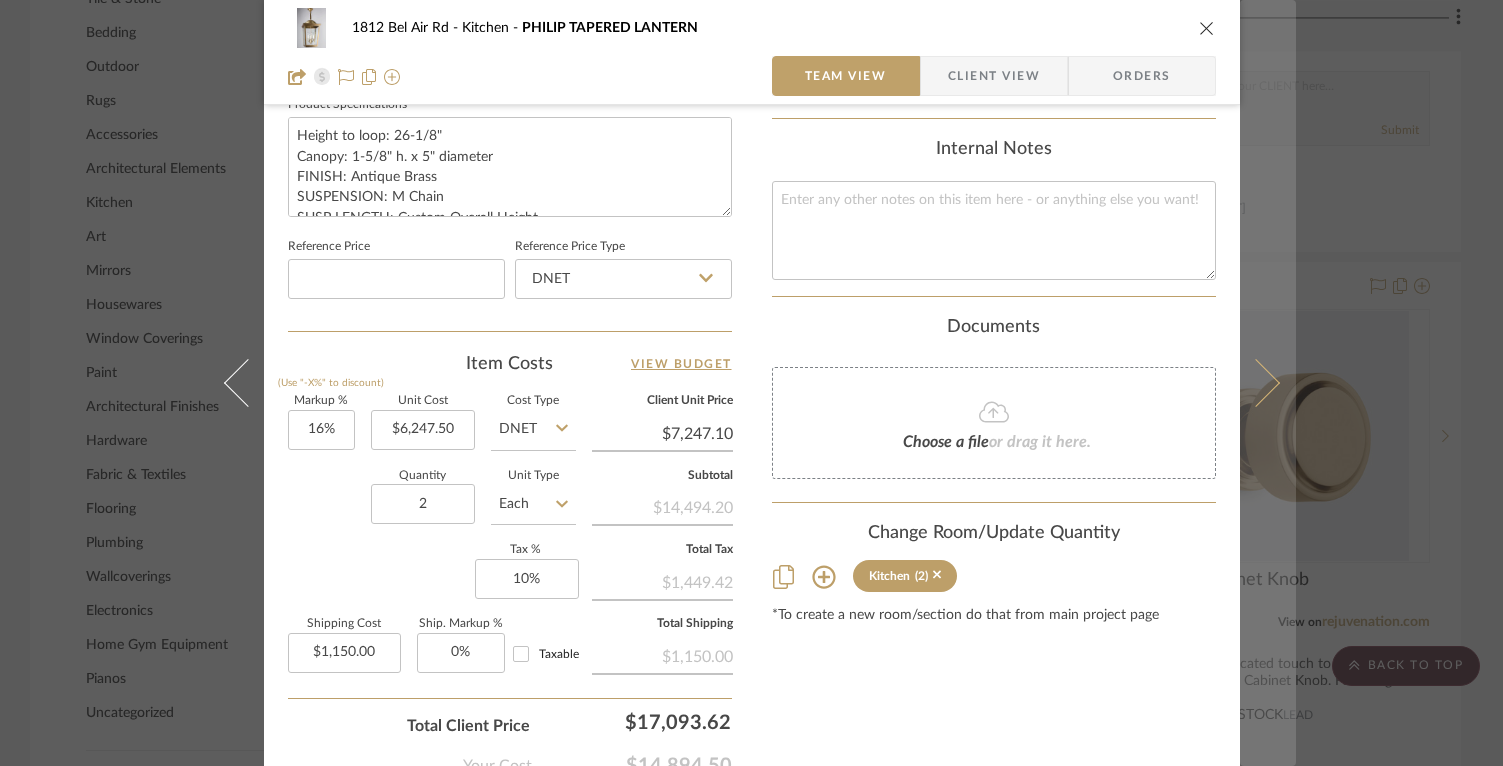 click at bounding box center [1268, 383] 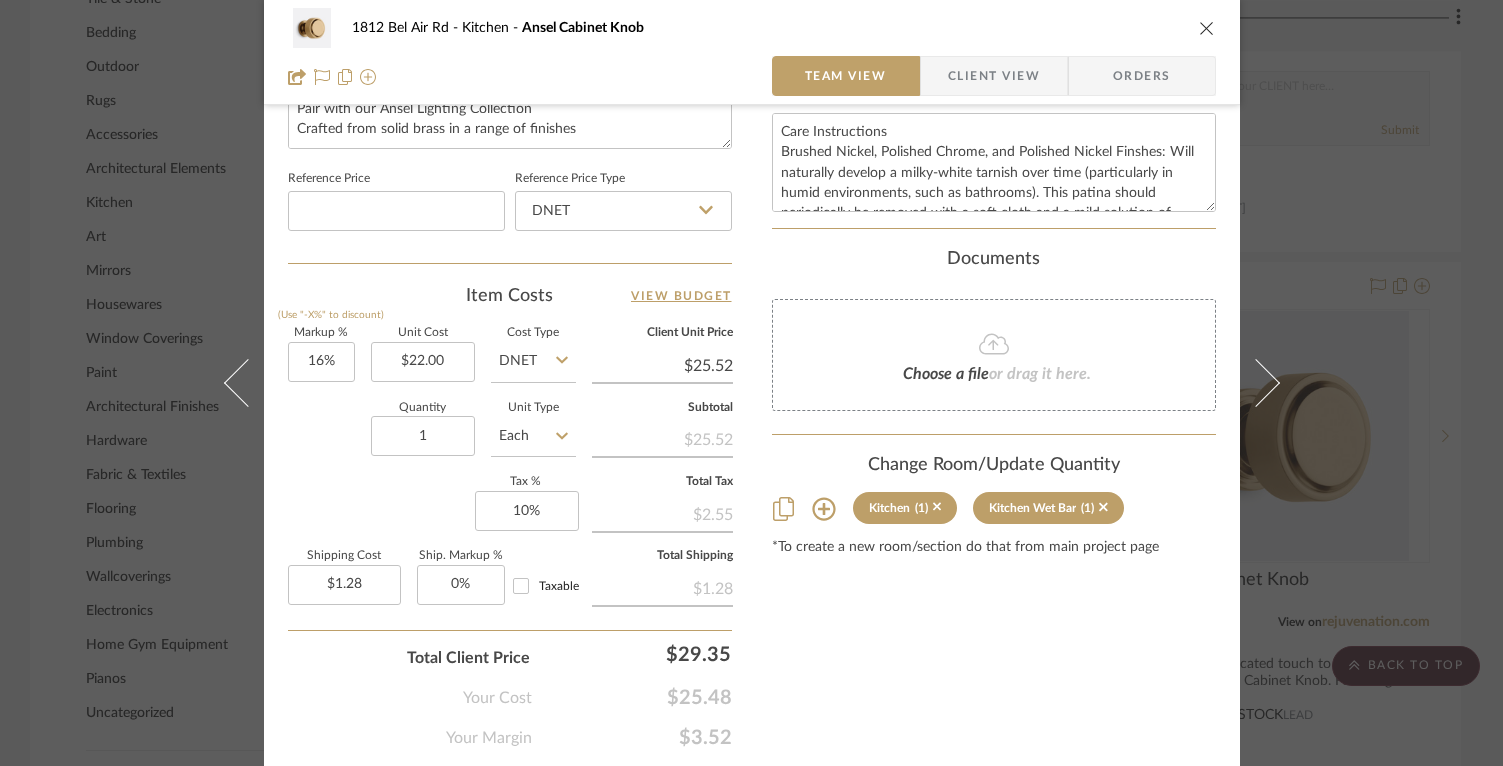 scroll, scrollTop: 1034, scrollLeft: 0, axis: vertical 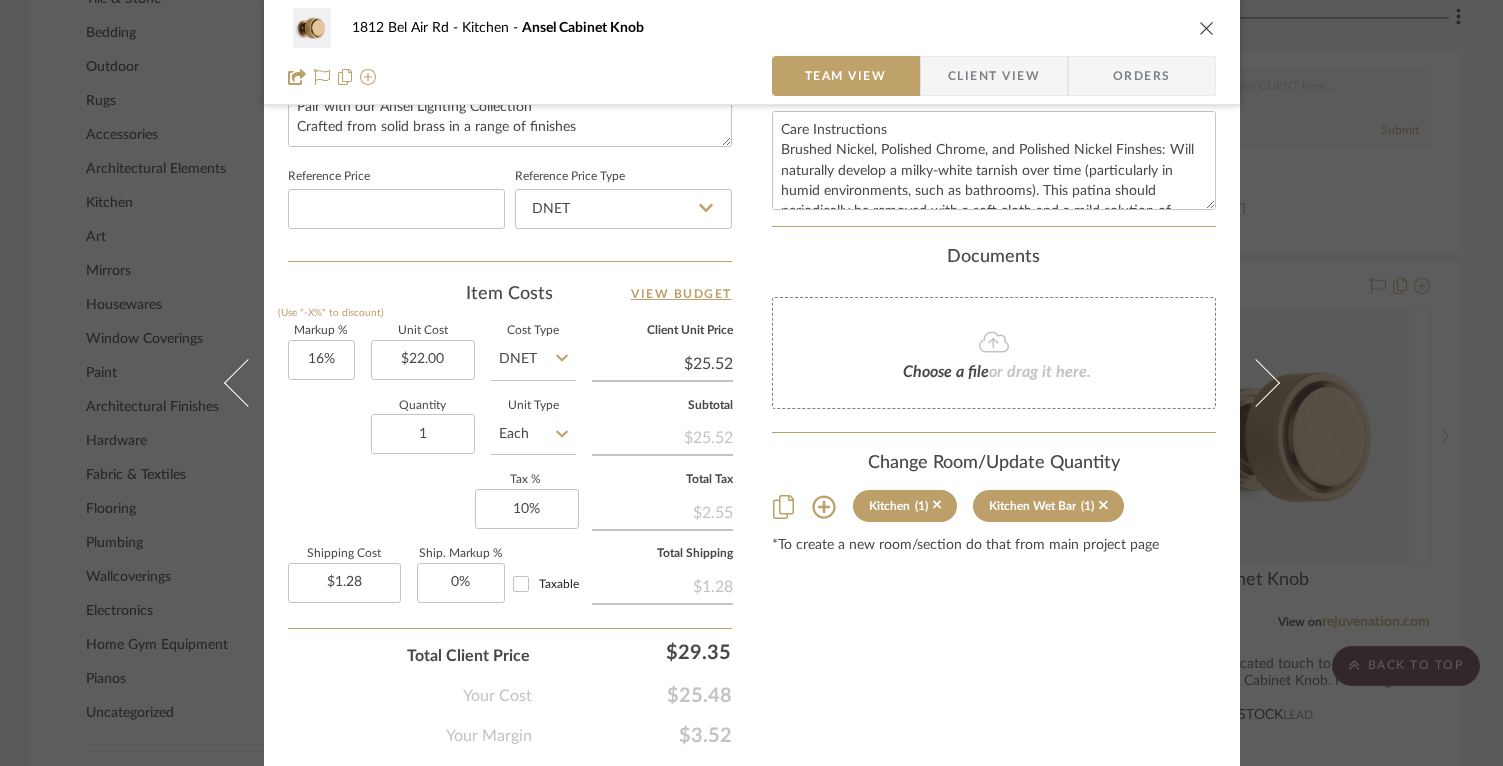 click at bounding box center (1207, 28) 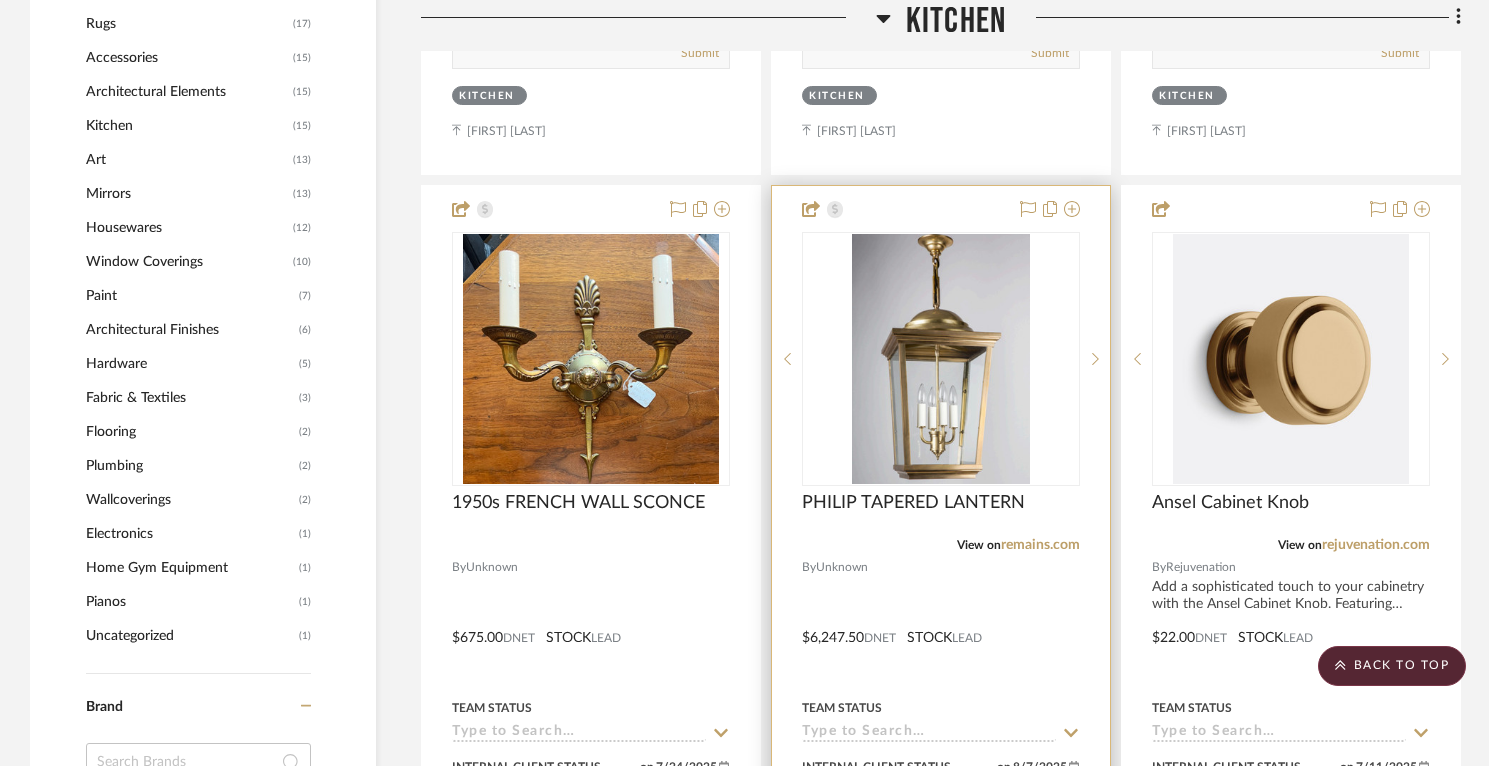 scroll, scrollTop: 2091, scrollLeft: 0, axis: vertical 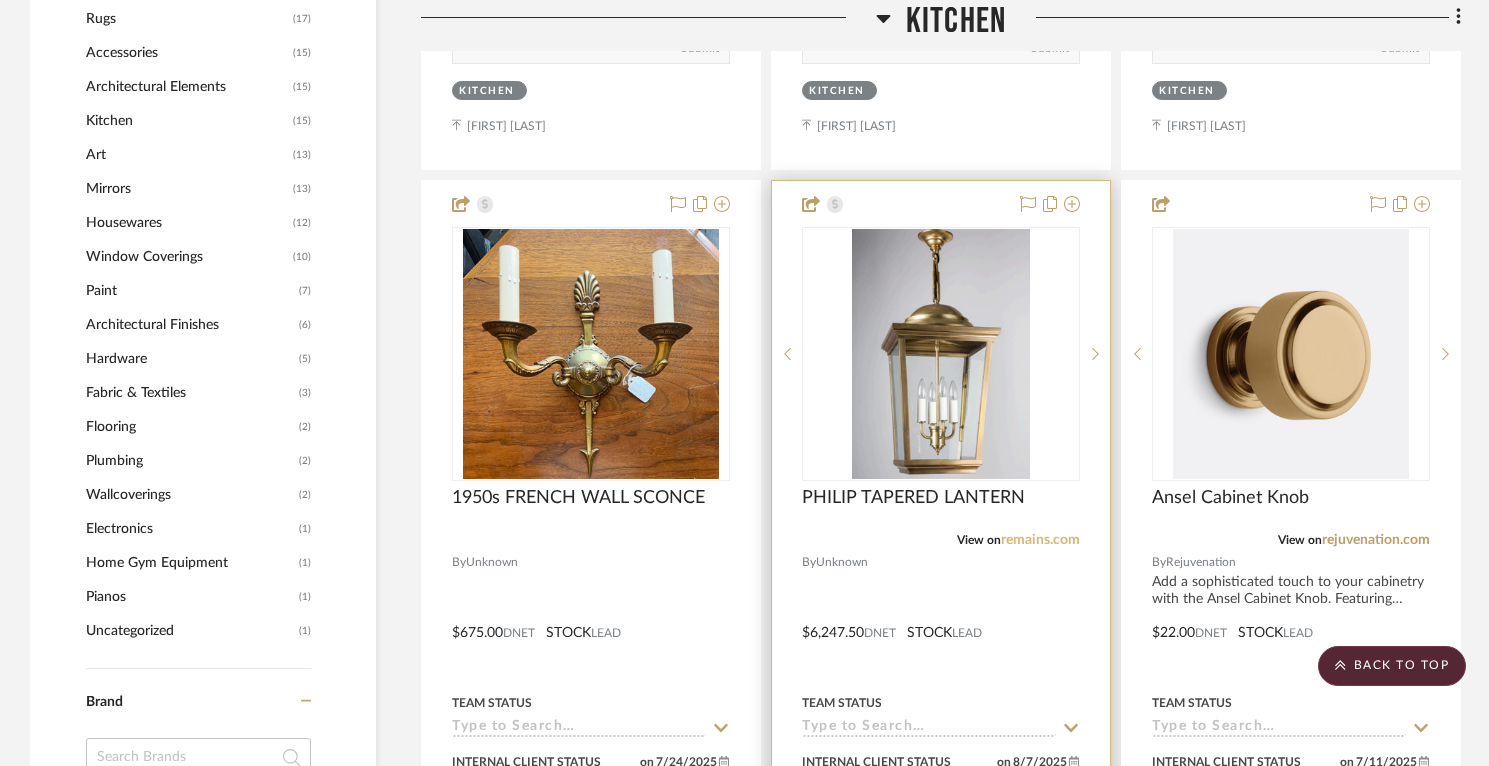 click on "remains.com" at bounding box center (1040, 540) 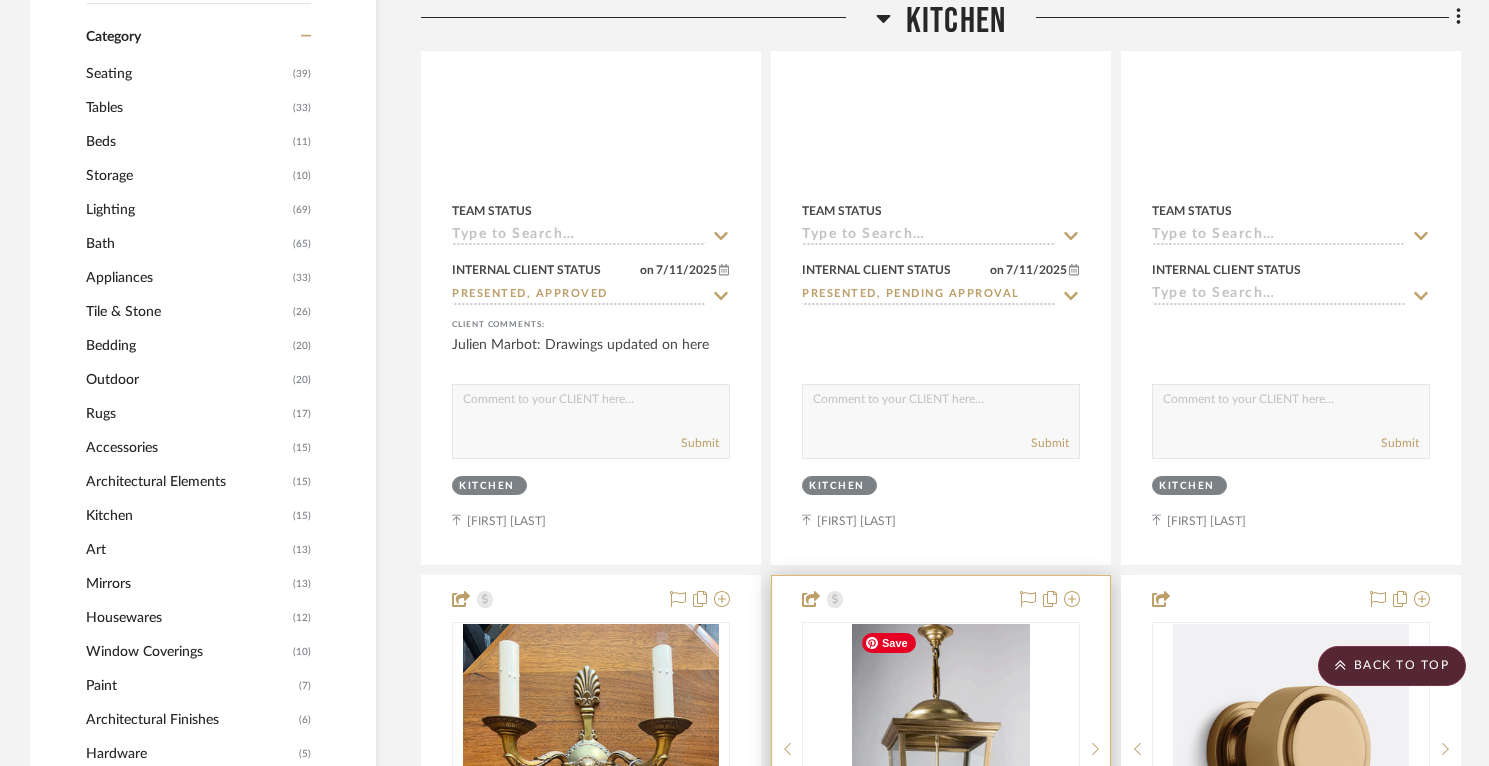 scroll, scrollTop: 1384, scrollLeft: 0, axis: vertical 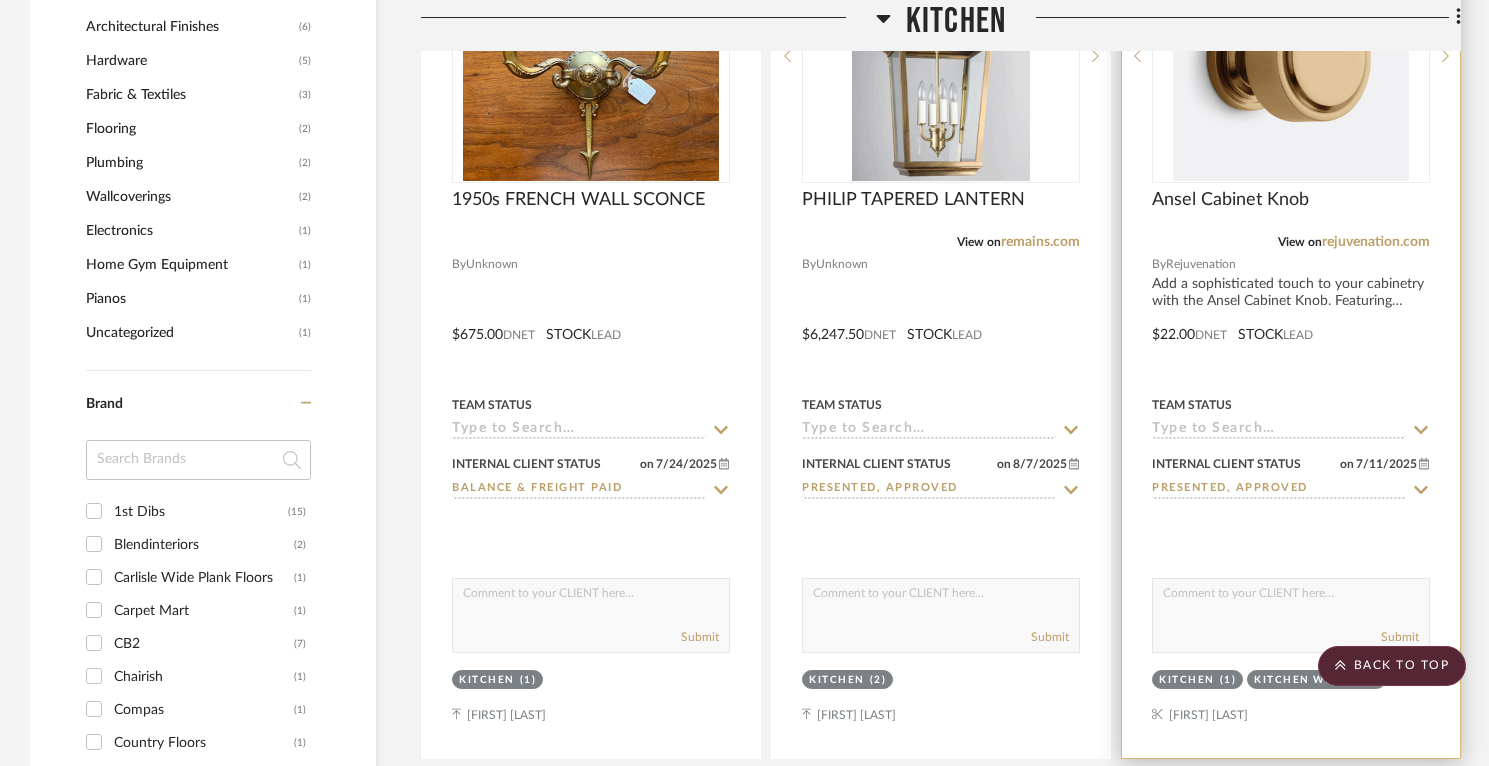 click at bounding box center (1291, 56) 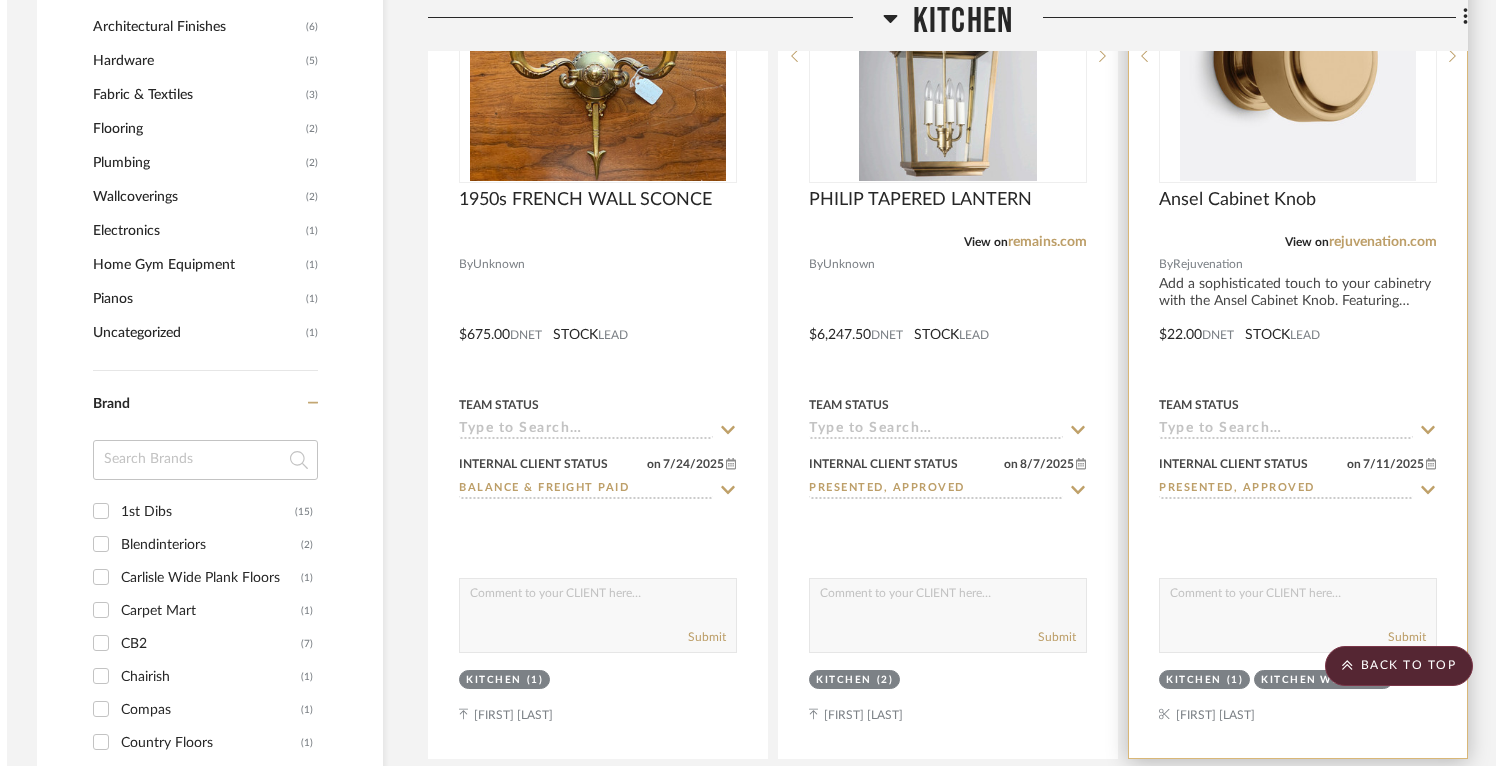 scroll, scrollTop: 0, scrollLeft: 0, axis: both 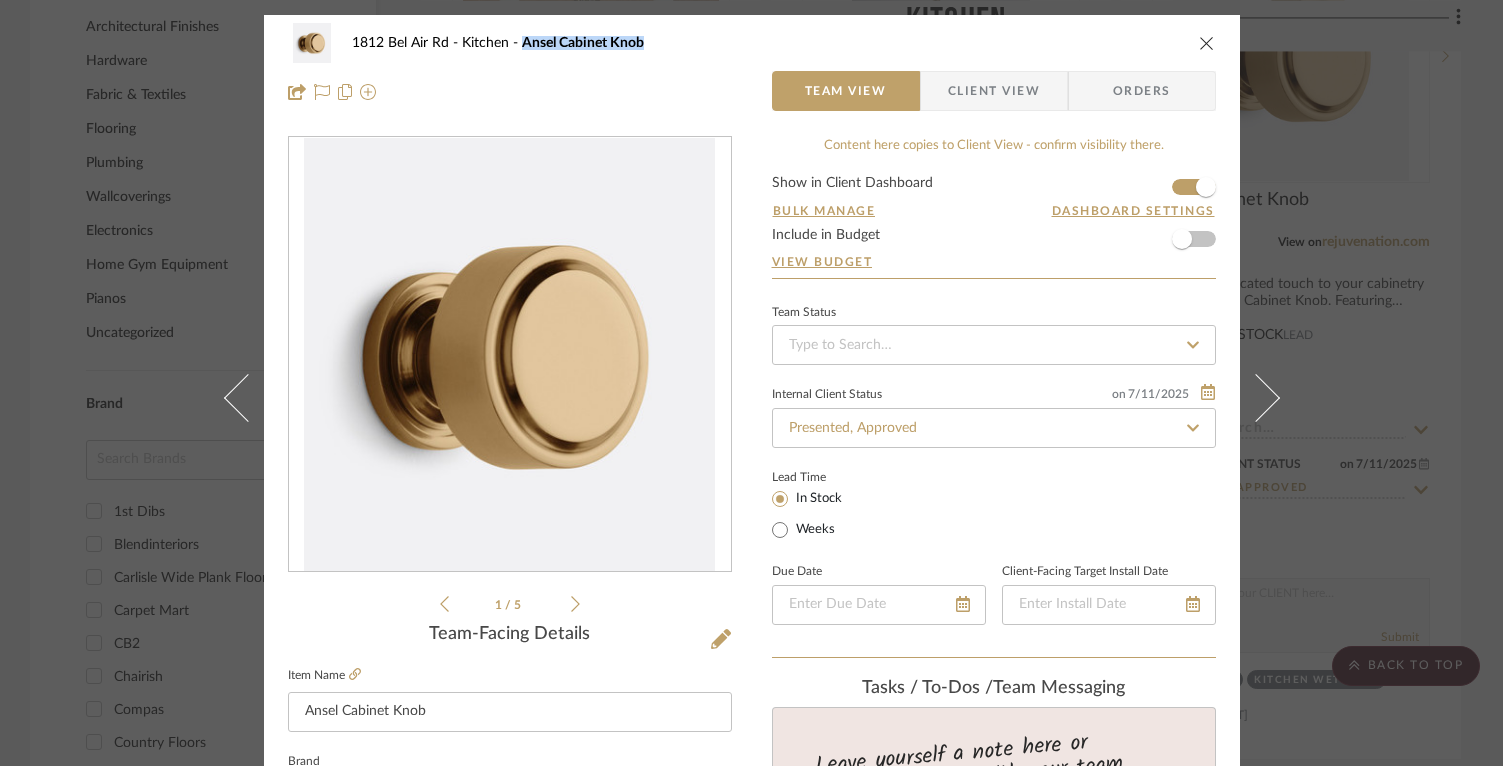 drag, startPoint x: 618, startPoint y: 53, endPoint x: 513, endPoint y: 45, distance: 105.30432 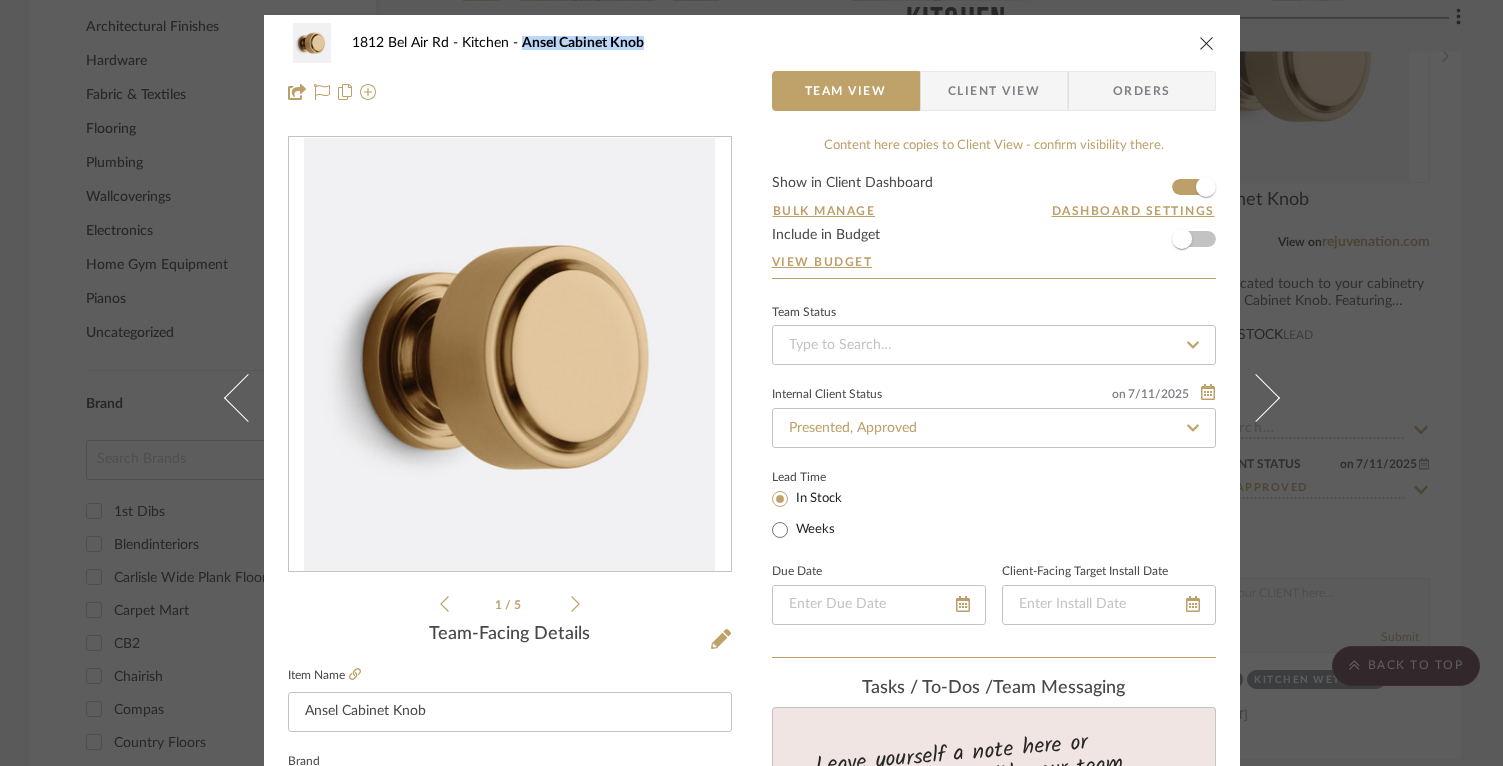 copy on "Ansel Cabinet Knob" 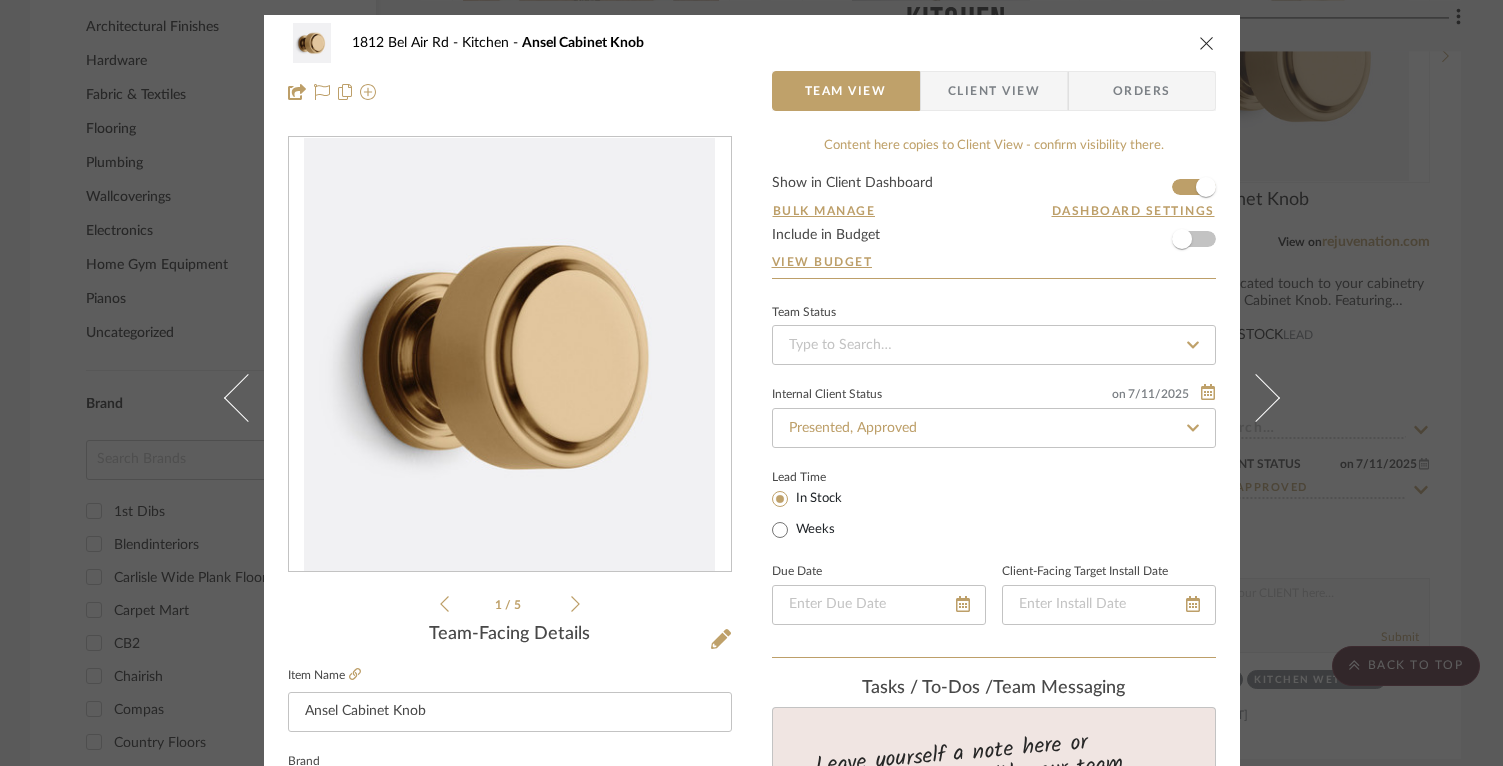 click on "[NUMBER] [STREET] Kitchen Ansel Cabinet Knob Team View Client View Orders 1 / 5 Team-Facing Details Item Name Ansel Cabinet Knob Brand Rejuvenation Internal Description Add a sophisticated touch to your cabinetry with the Ansel Cabinet Knob. Featuring curved lines and smooth, rounded edges, pair these knobs with the rest of our Ansel Hardware Collection for a cohesive look. Dimensions Width: 1-1/8" Height: 1-1/8" Depth: 1-1/8" Product Specifications Details You'll Appreciate: Inspired by Mid-Century designs Pair with our Ansel Lighting Collection Crafted from solid brass in a range of finishes Product Specifications: Brass Mounting hardware included Reference Price Reference Price Type DNET Item Costs View Budget Markup % (Use "-X%" to discount) 16% Unit Cost $22.00 Cost Type DNET Client Unit Price $25.52 Quantity 1 Unit Type Each Subtotal $25.52 Tax % 10% Total Tax $2.55 Shipping Cost $1.28 Ship. Markup % 0% Taxable Total Shipping $1.28 Total Client Price on" at bounding box center (751, 383) 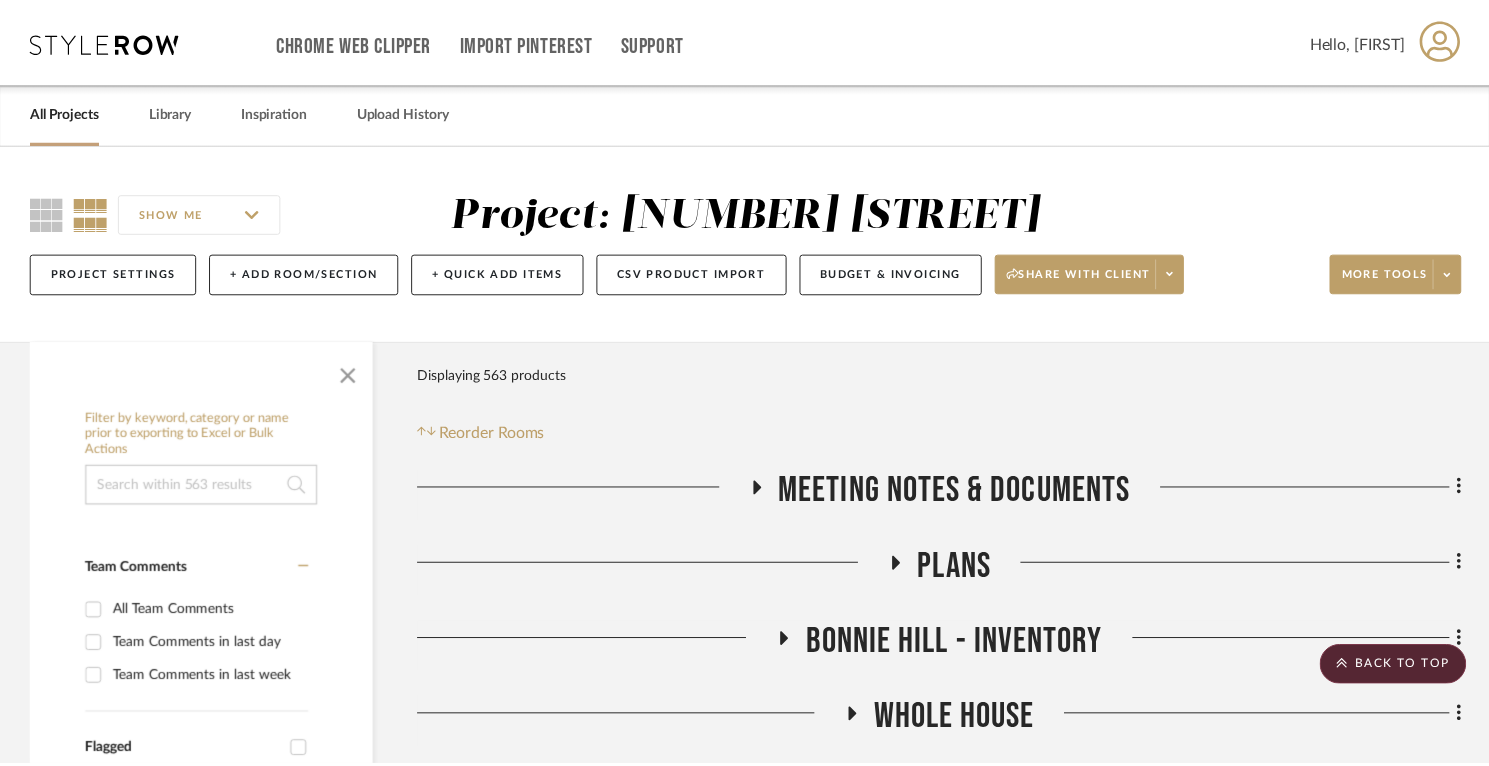 scroll, scrollTop: 2389, scrollLeft: 0, axis: vertical 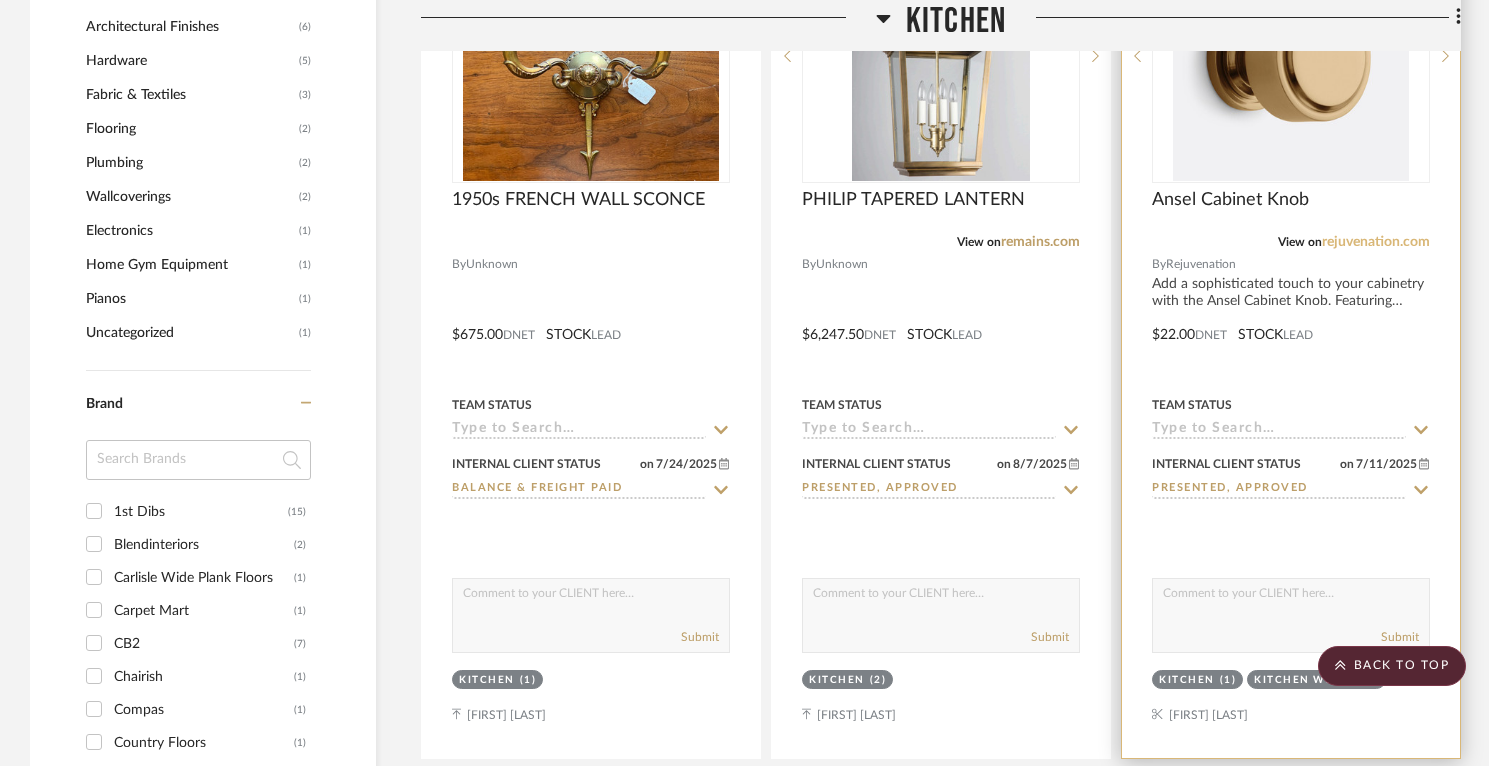 click on "rejuvenation.com" at bounding box center (1376, 242) 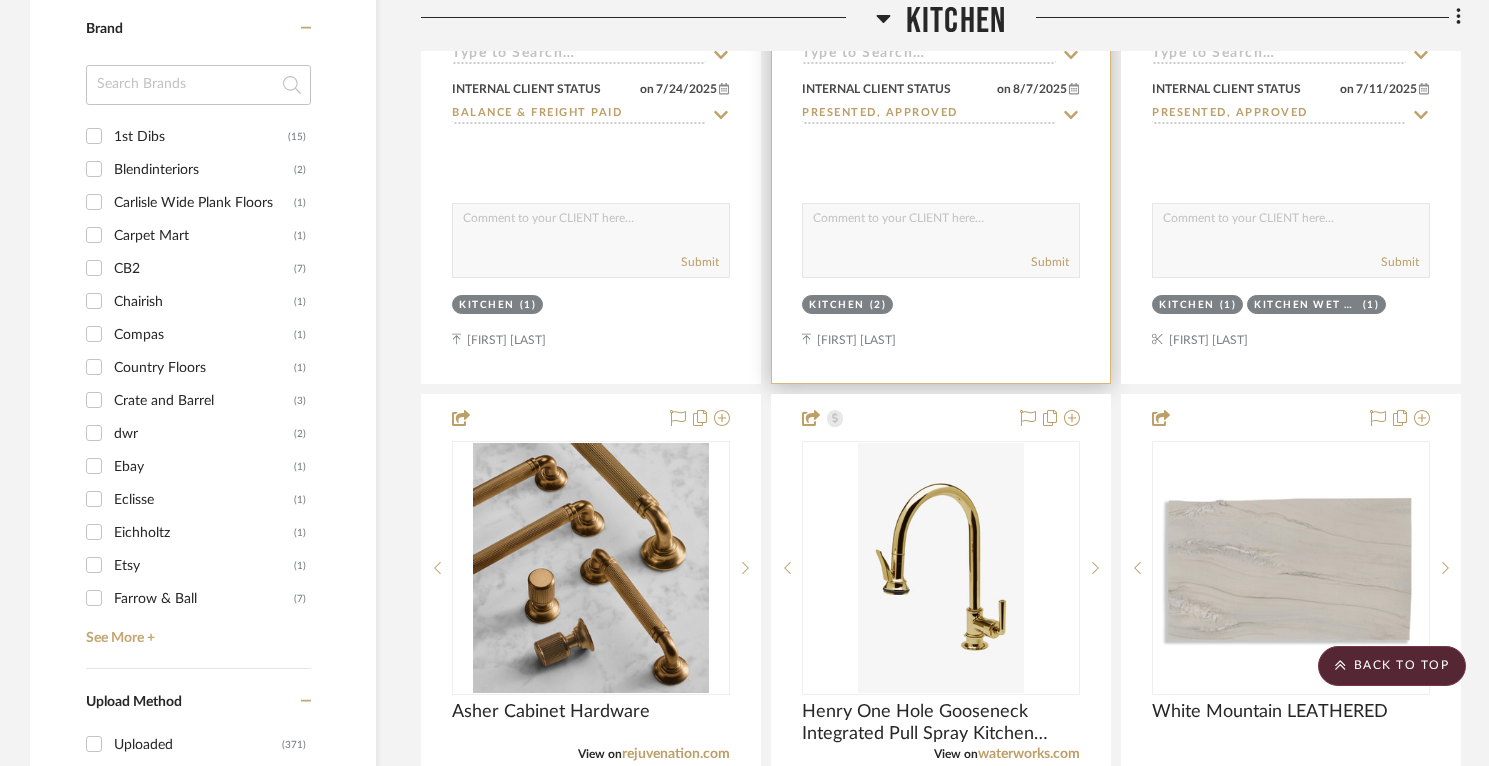 scroll, scrollTop: 2354, scrollLeft: 0, axis: vertical 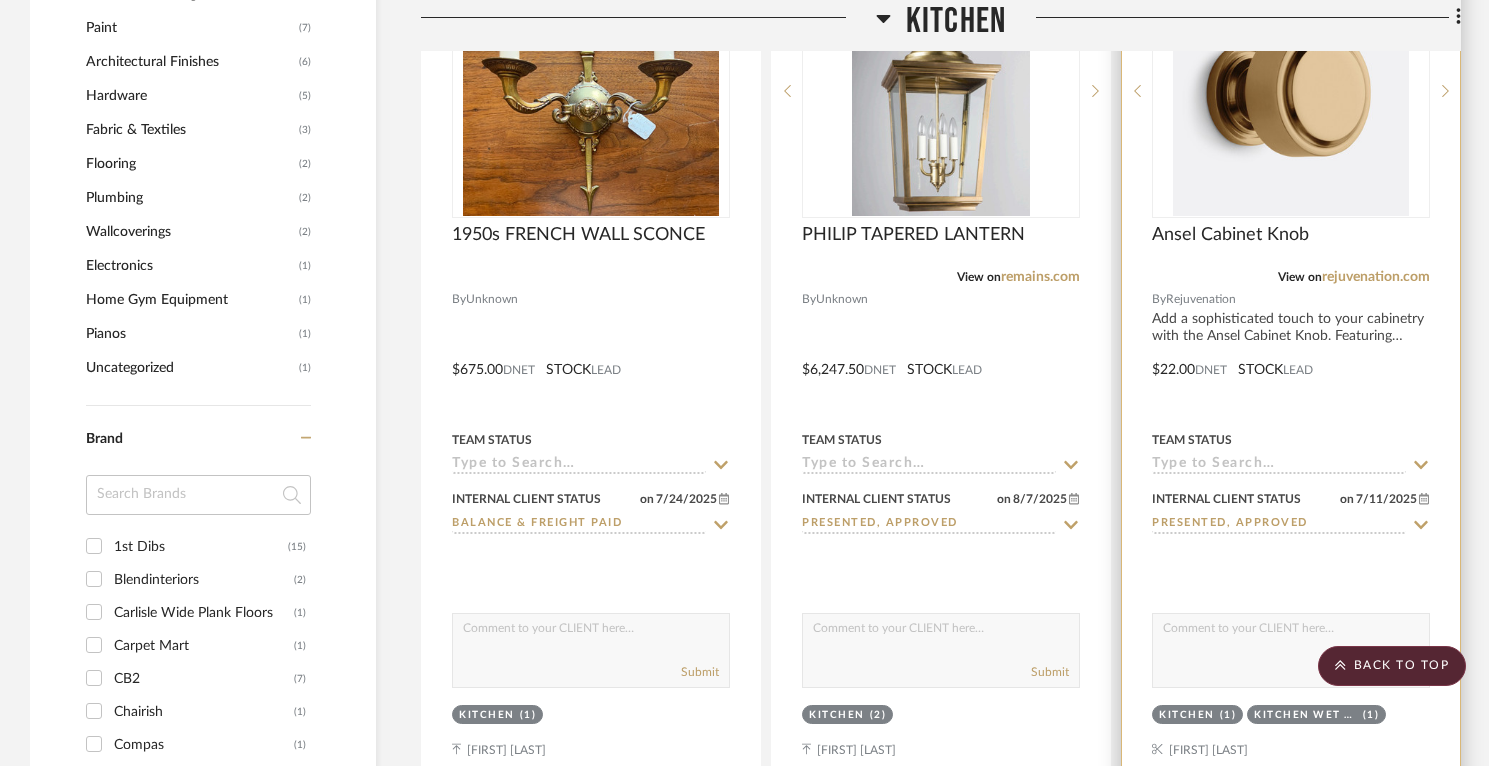 click at bounding box center (1291, 355) 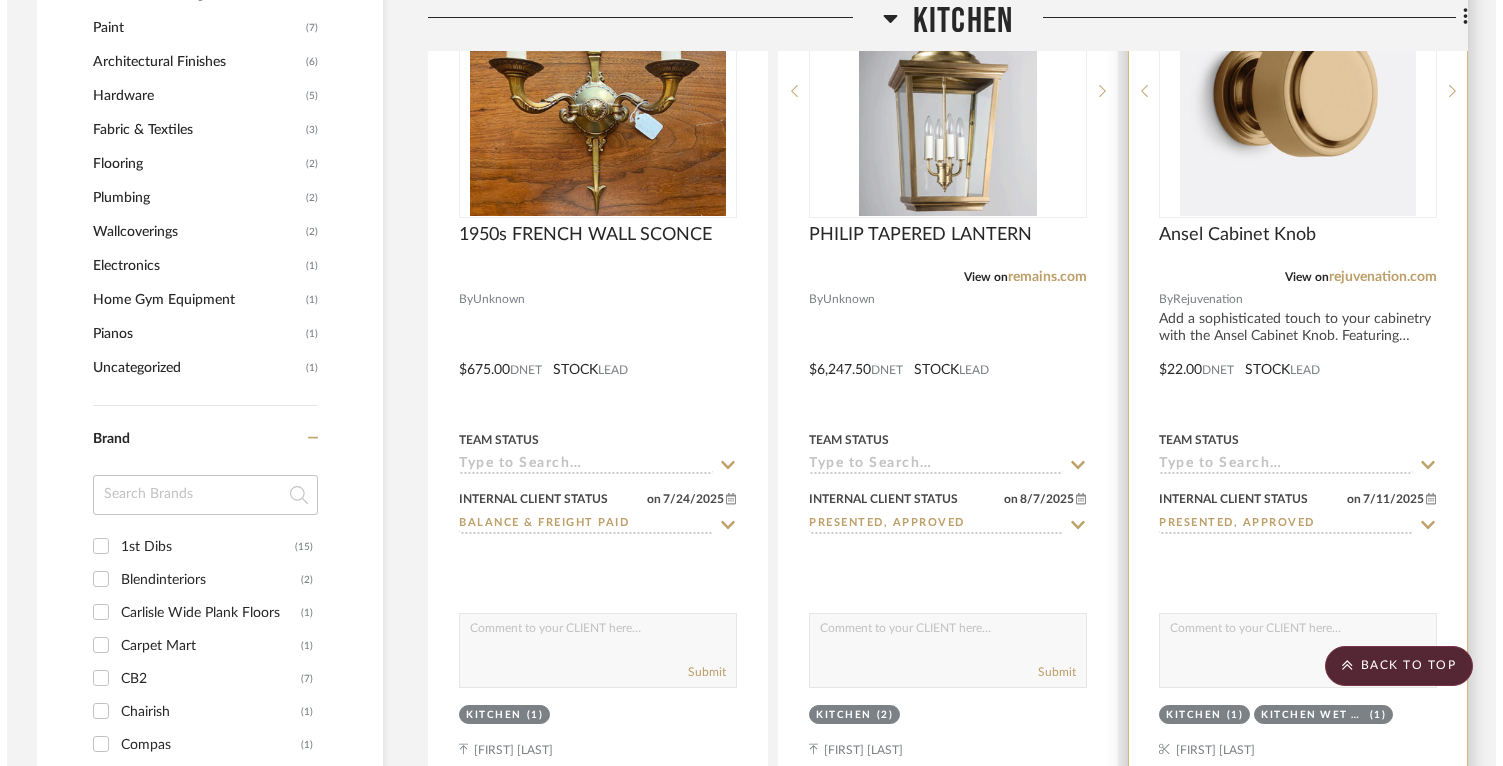 scroll, scrollTop: 0, scrollLeft: 0, axis: both 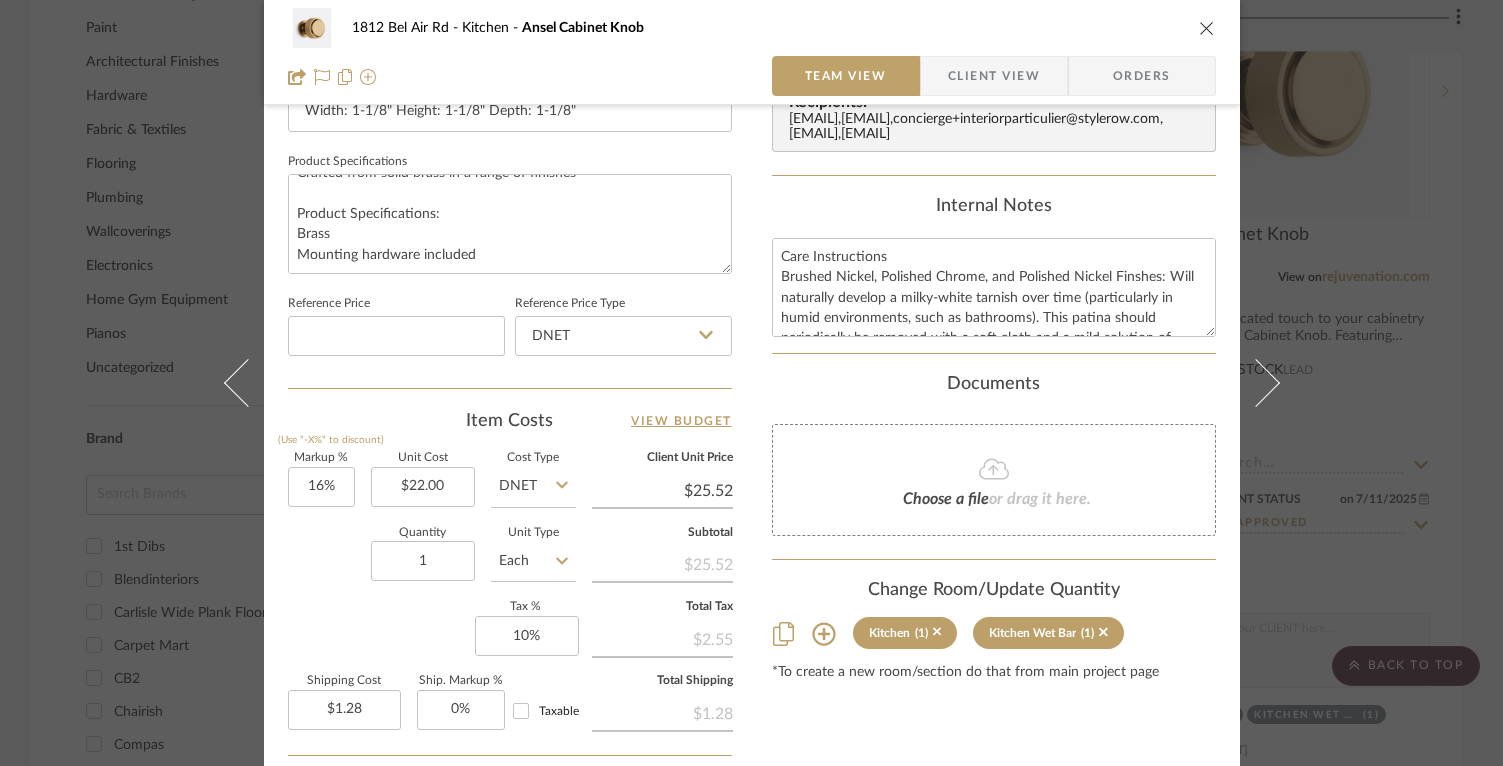 click on "[NUMBER] [STREET] Kitchen Ansel Cabinet Knob Team View Client View Orders 1 / 5 Team-Facing Details Item Name Ansel Cabinet Knob Brand Rejuvenation Internal Description Add a sophisticated touch to your cabinetry with the Ansel Cabinet Knob. Featuring curved lines and smooth, rounded edges, pair these knobs with the rest of our Ansel Hardware Collection for a cohesive look. Dimensions Width: 1-1/8" Height: 1-1/8" Depth: 1-1/8" Product Specifications Details You'll Appreciate: Inspired by Mid-Century designs Pair with our Ansel Lighting Collection Crafted from solid brass in a range of finishes Product Specifications: Brass Mounting hardware included Reference Price Reference Price Type DNET Item Costs View Budget Markup % (Use "-X%" to discount) 16% Unit Cost $22.00 Cost Type DNET Client Unit Price $25.52 Quantity 1 Unit Type Each Subtotal $25.52 Tax % 10% Total Tax $2.55 Shipping Cost $1.28 Ship. Markup % 0% Taxable Total Shipping $1.28 Total Client Price on" at bounding box center [751, 383] 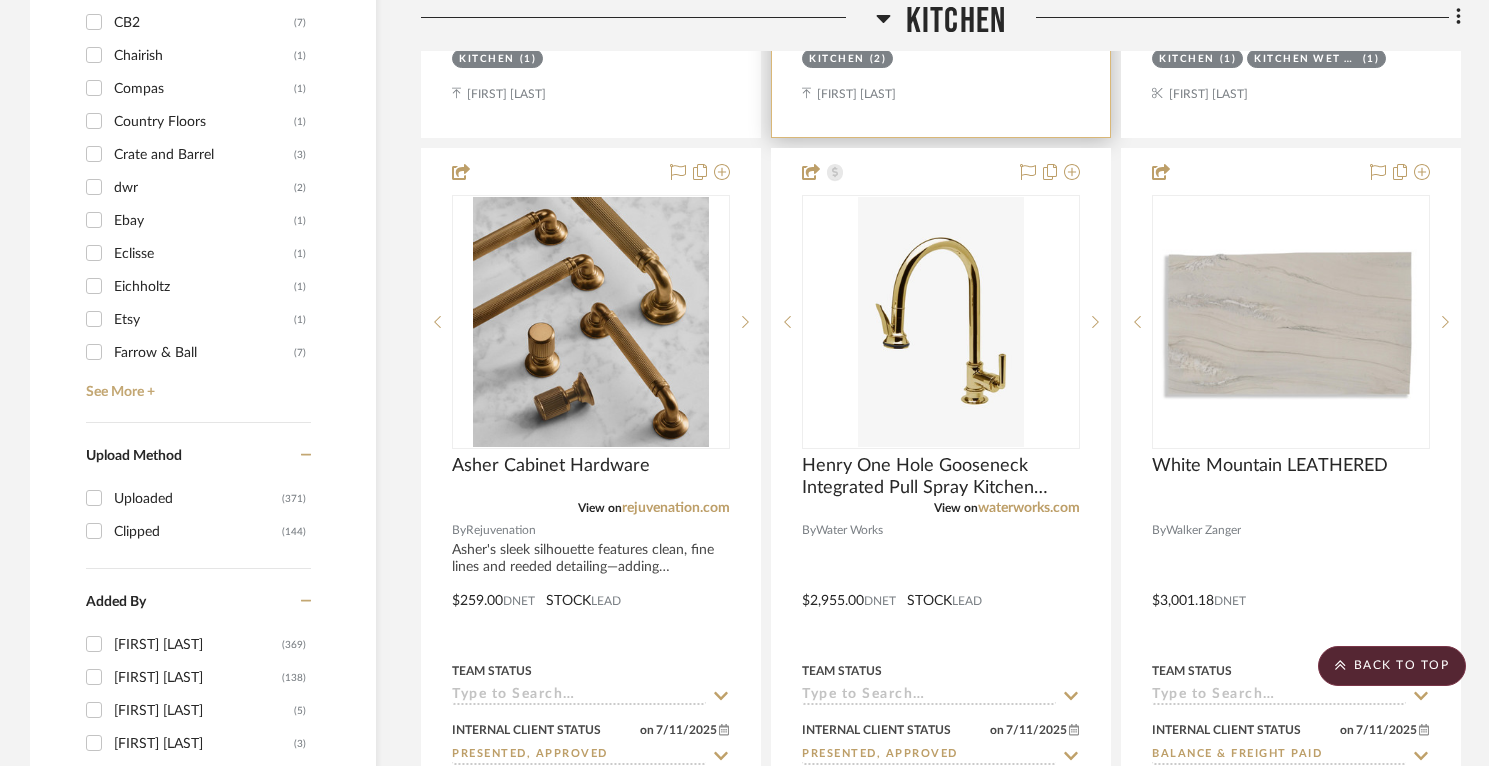 scroll, scrollTop: 3011, scrollLeft: 0, axis: vertical 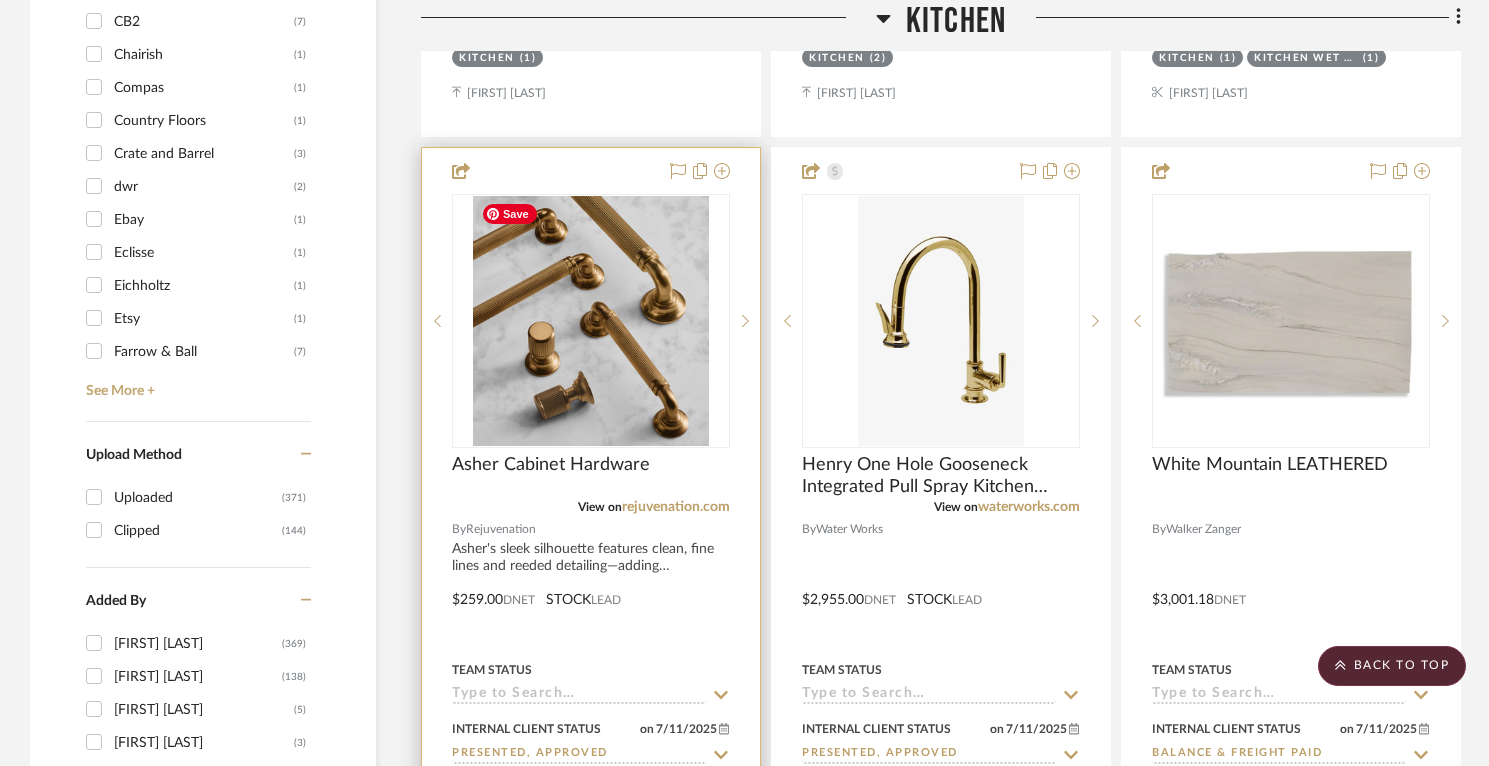 click at bounding box center [591, 321] 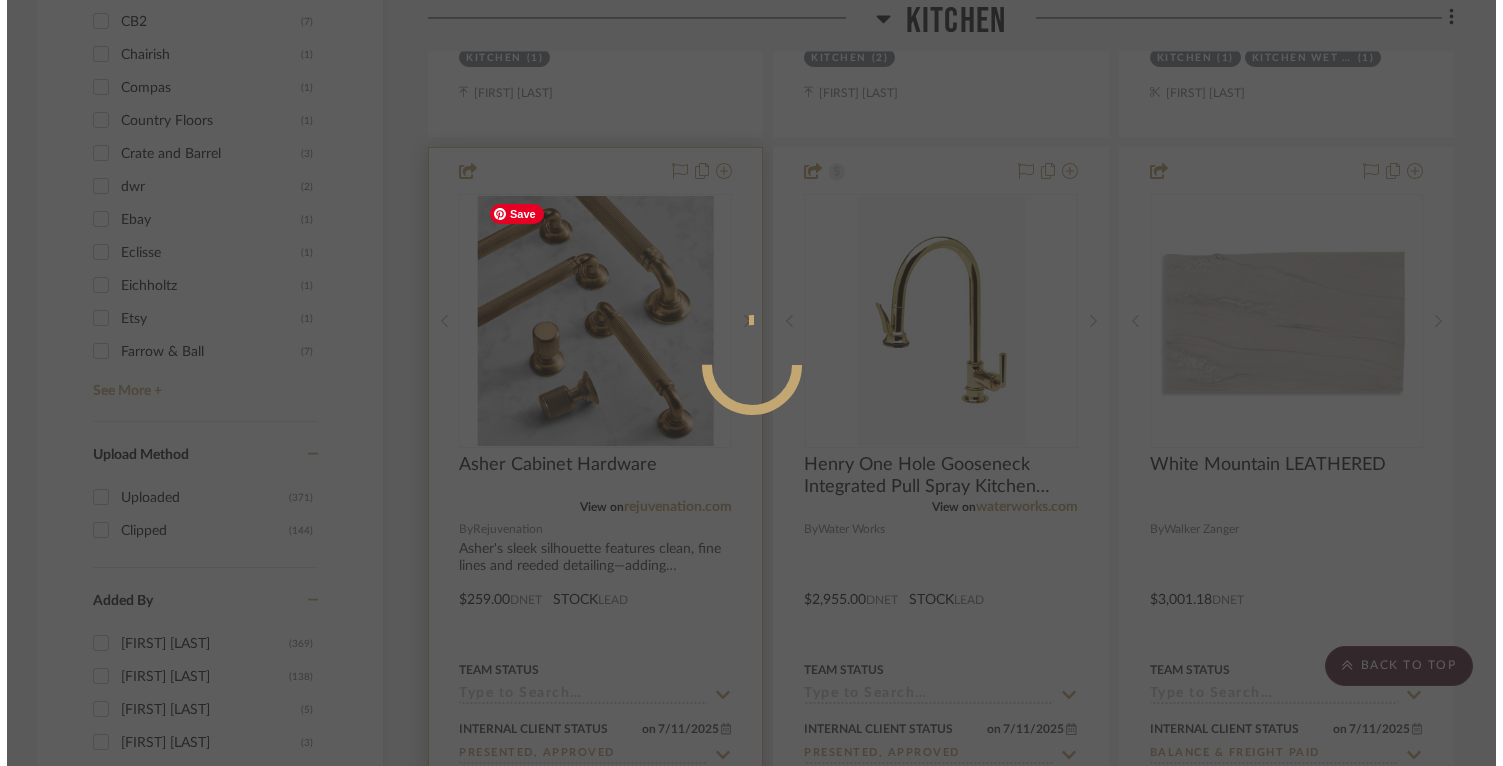 scroll, scrollTop: 0, scrollLeft: 0, axis: both 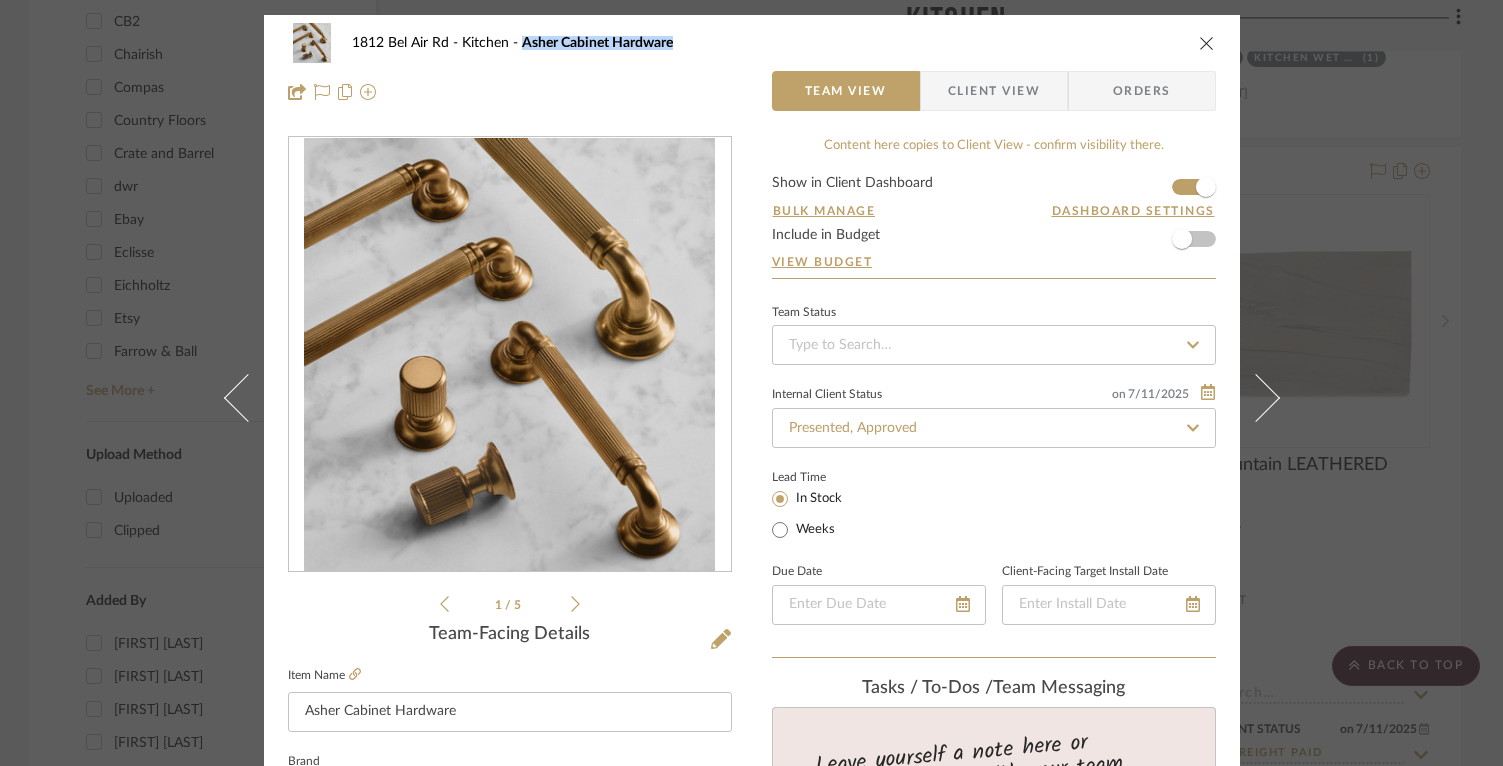 drag, startPoint x: 687, startPoint y: 47, endPoint x: 514, endPoint y: 48, distance: 173.00288 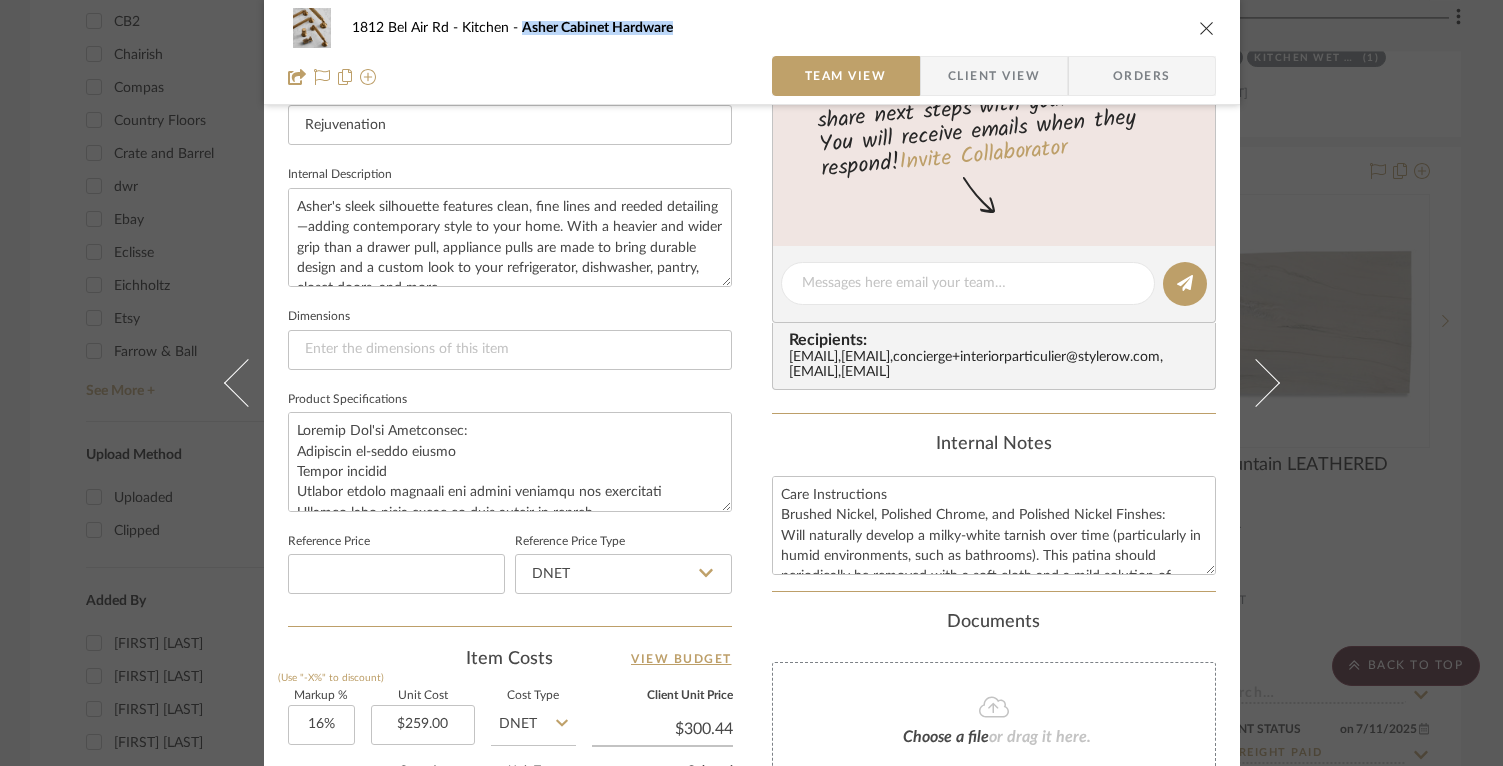 scroll, scrollTop: 712, scrollLeft: 0, axis: vertical 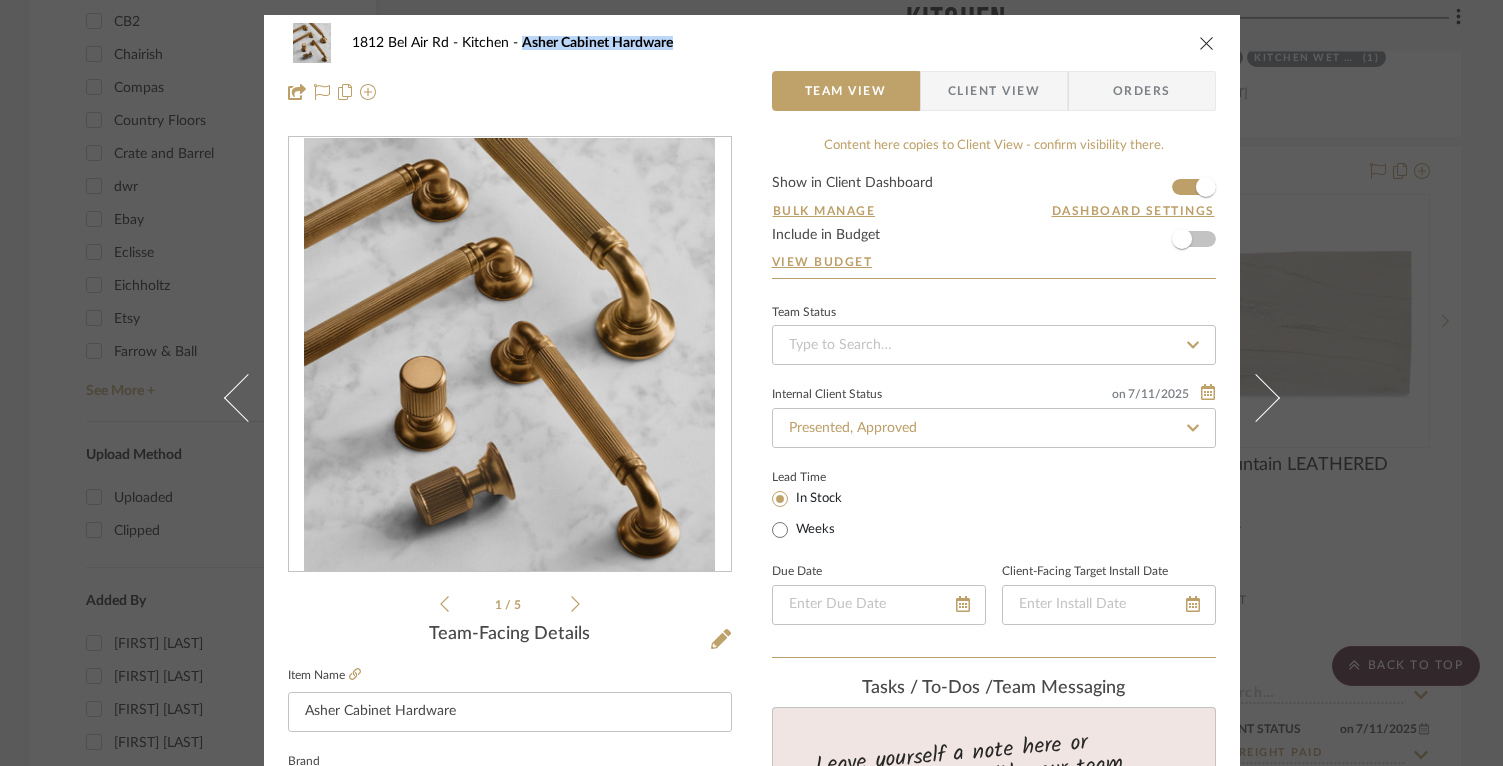 copy on "Asher Cabinet Hardware" 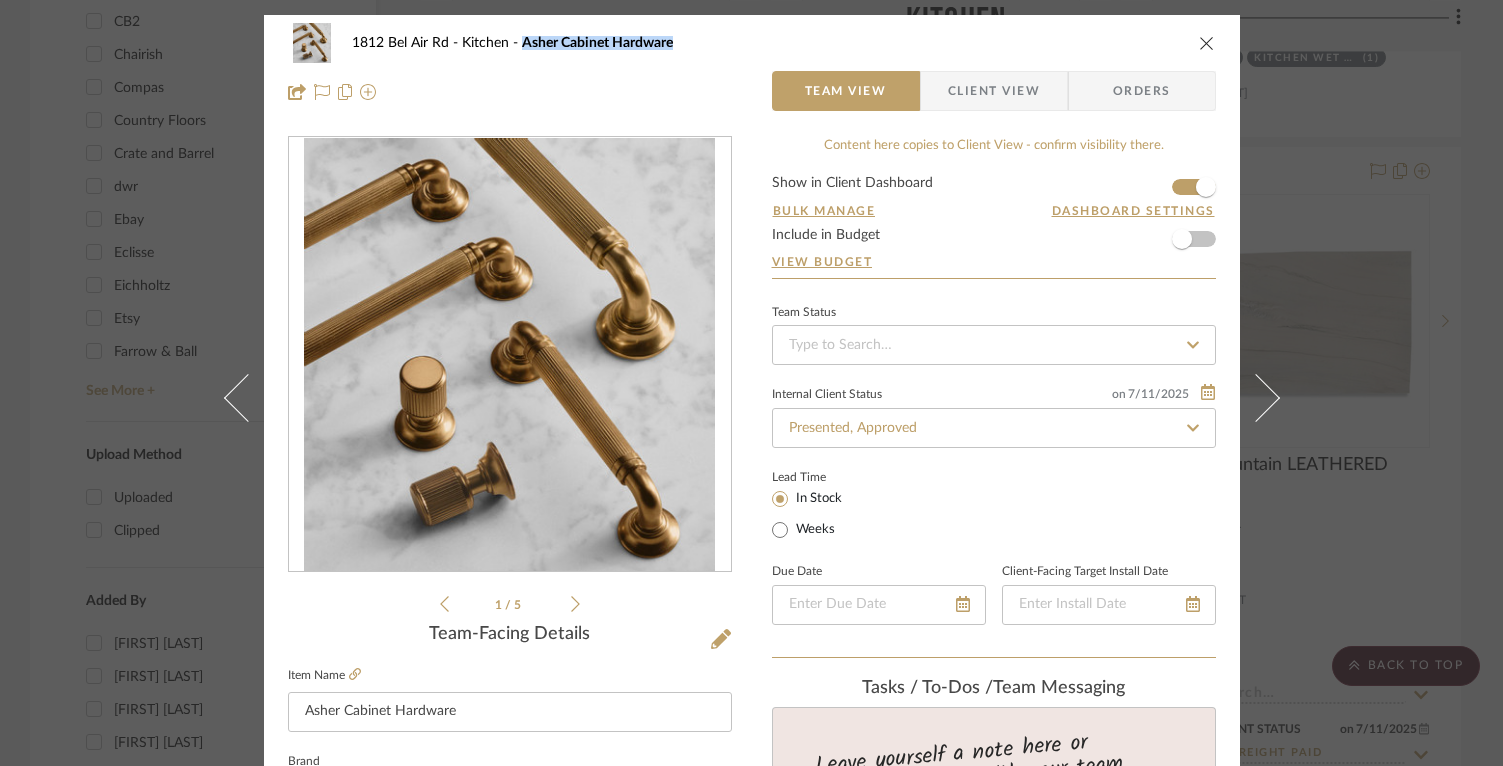 click at bounding box center (1207, 43) 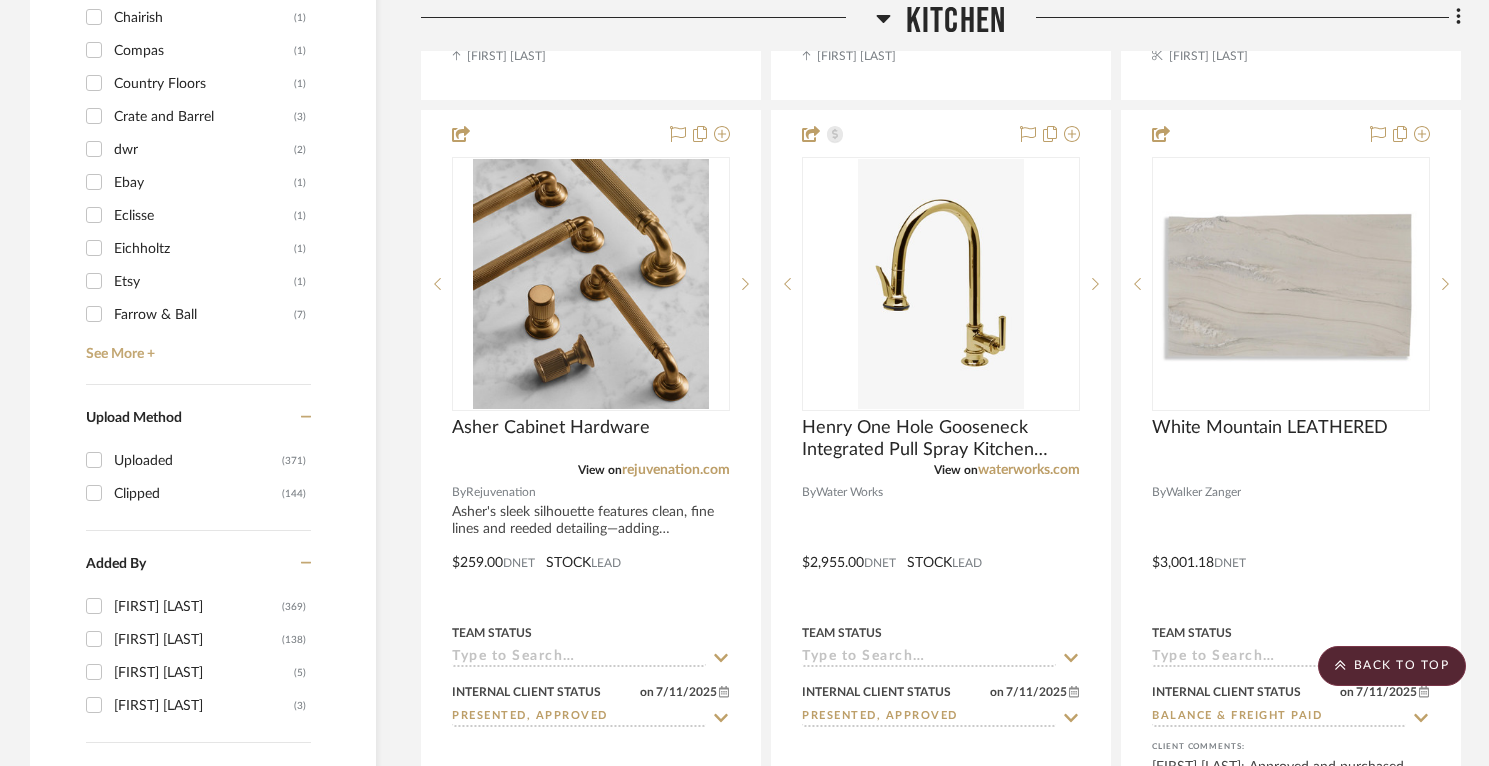 scroll, scrollTop: 3047, scrollLeft: 0, axis: vertical 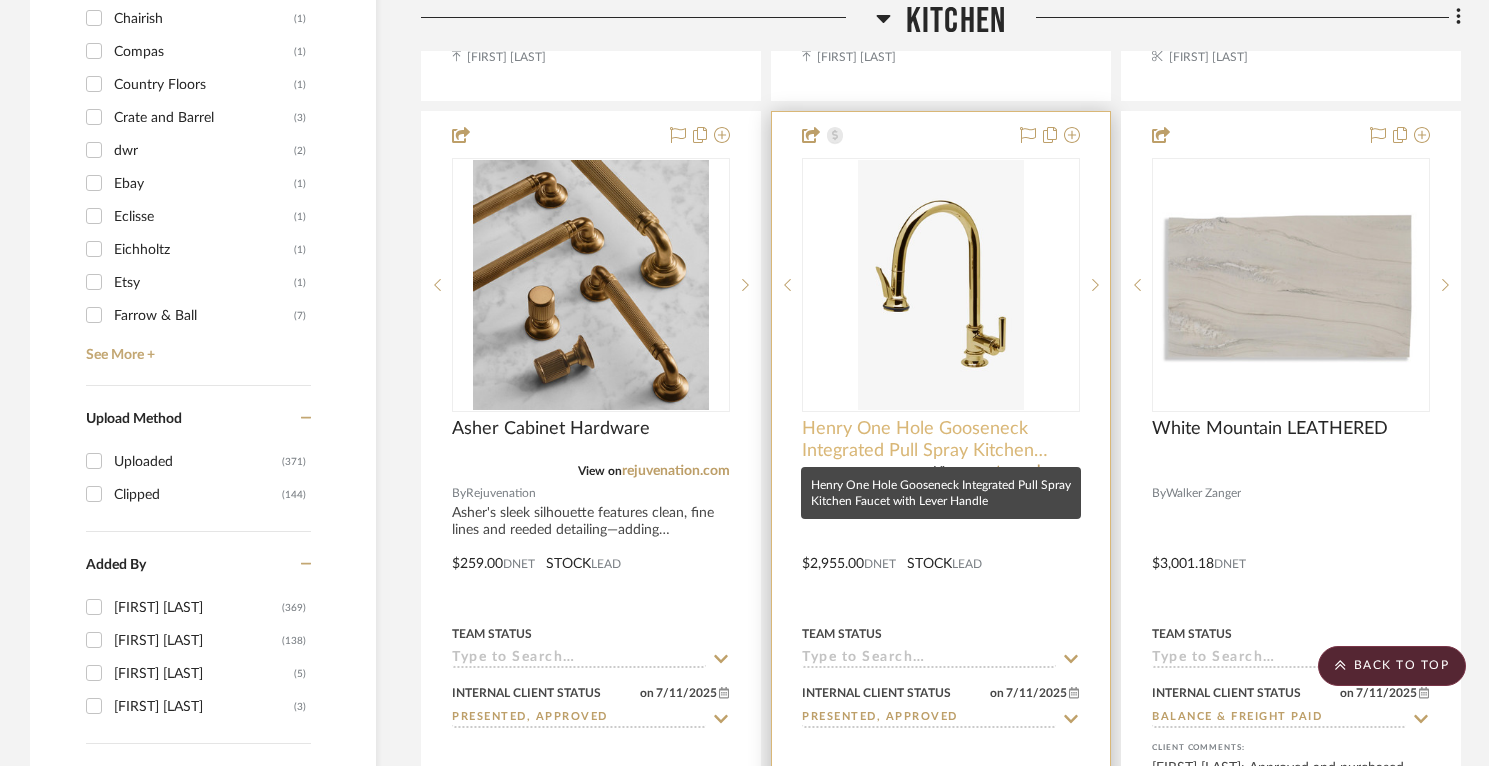click on "Henry One Hole Gooseneck Integrated Pull Spray Kitchen Faucet with Lever Handle" at bounding box center [941, 440] 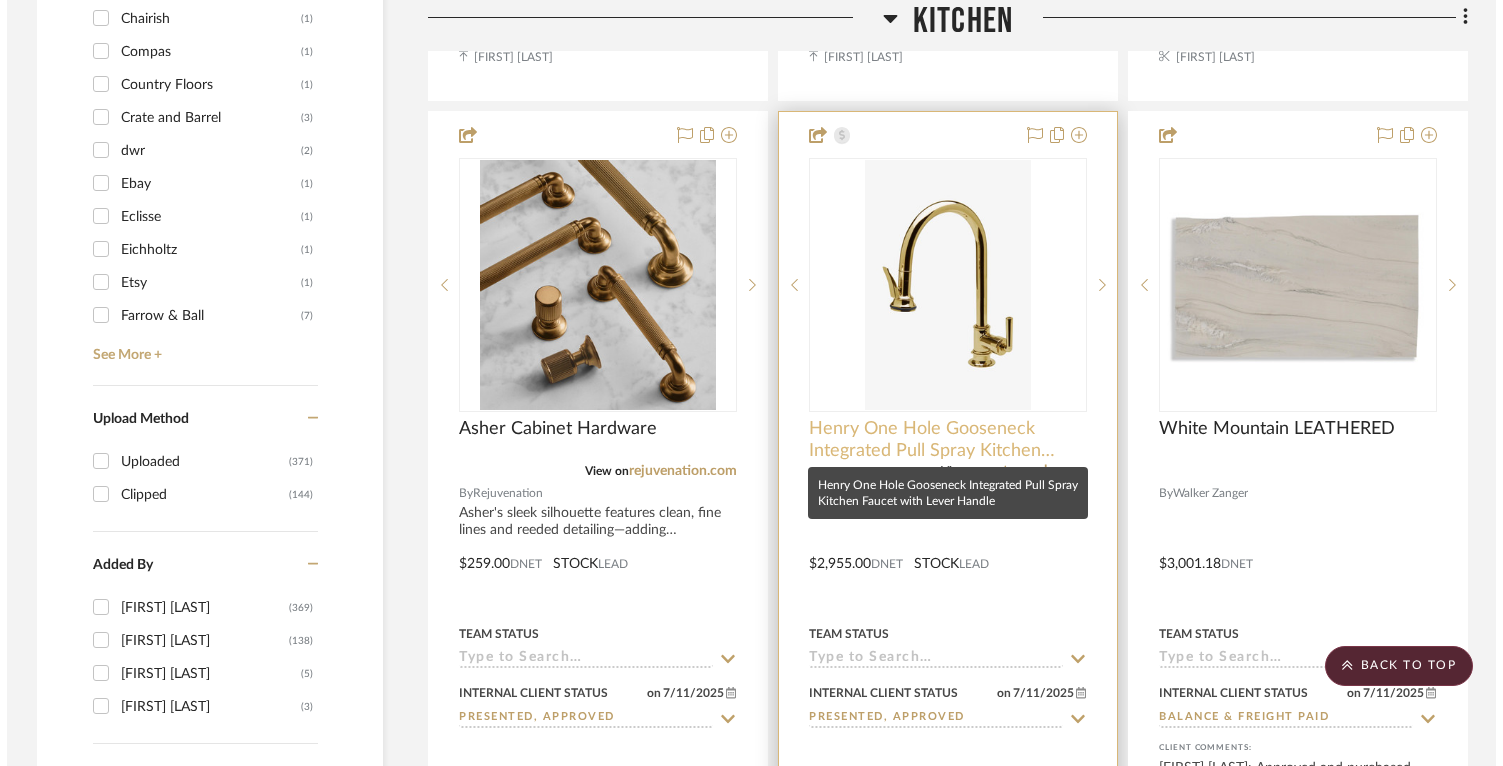 scroll, scrollTop: 0, scrollLeft: 0, axis: both 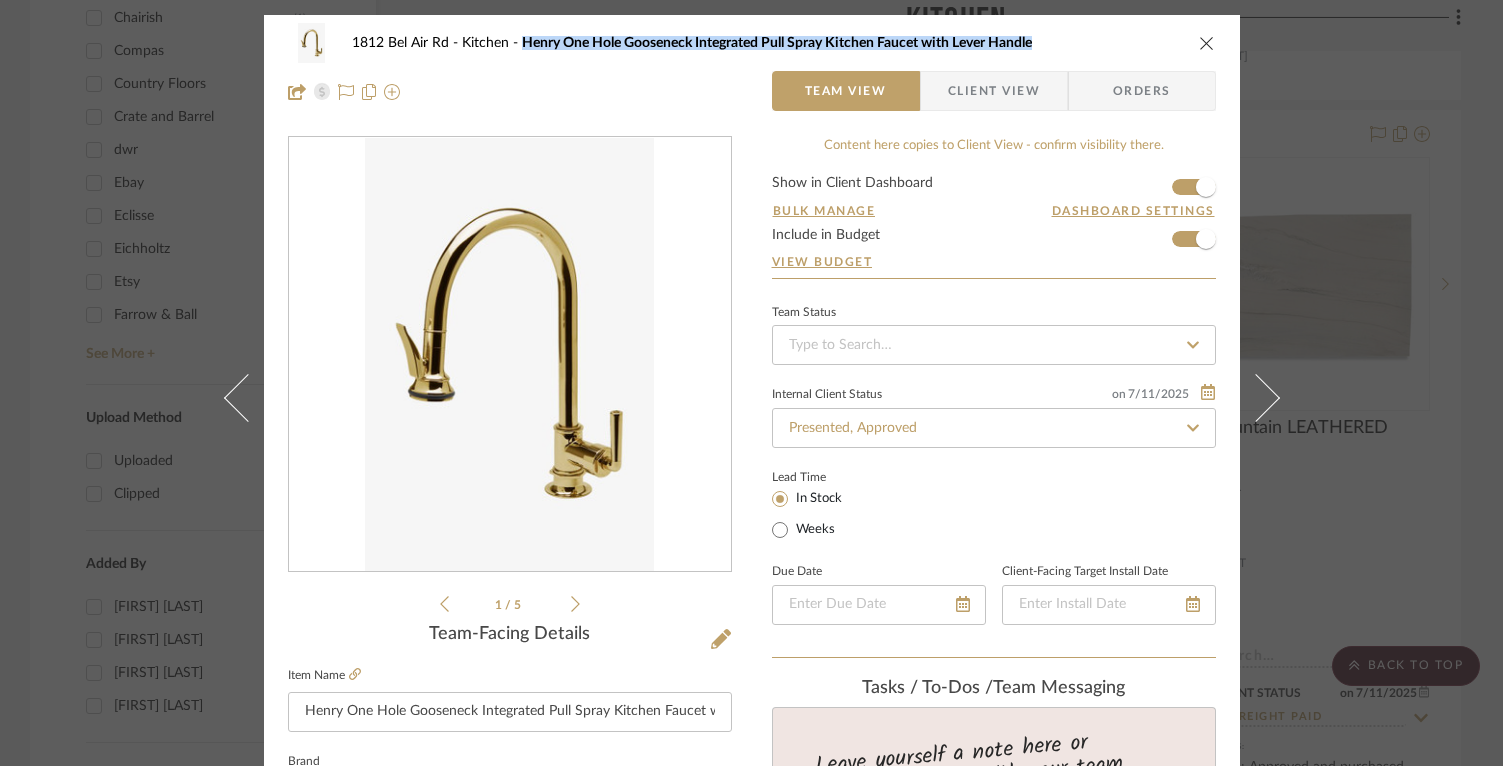 drag, startPoint x: 513, startPoint y: 41, endPoint x: 1078, endPoint y: 43, distance: 565.00354 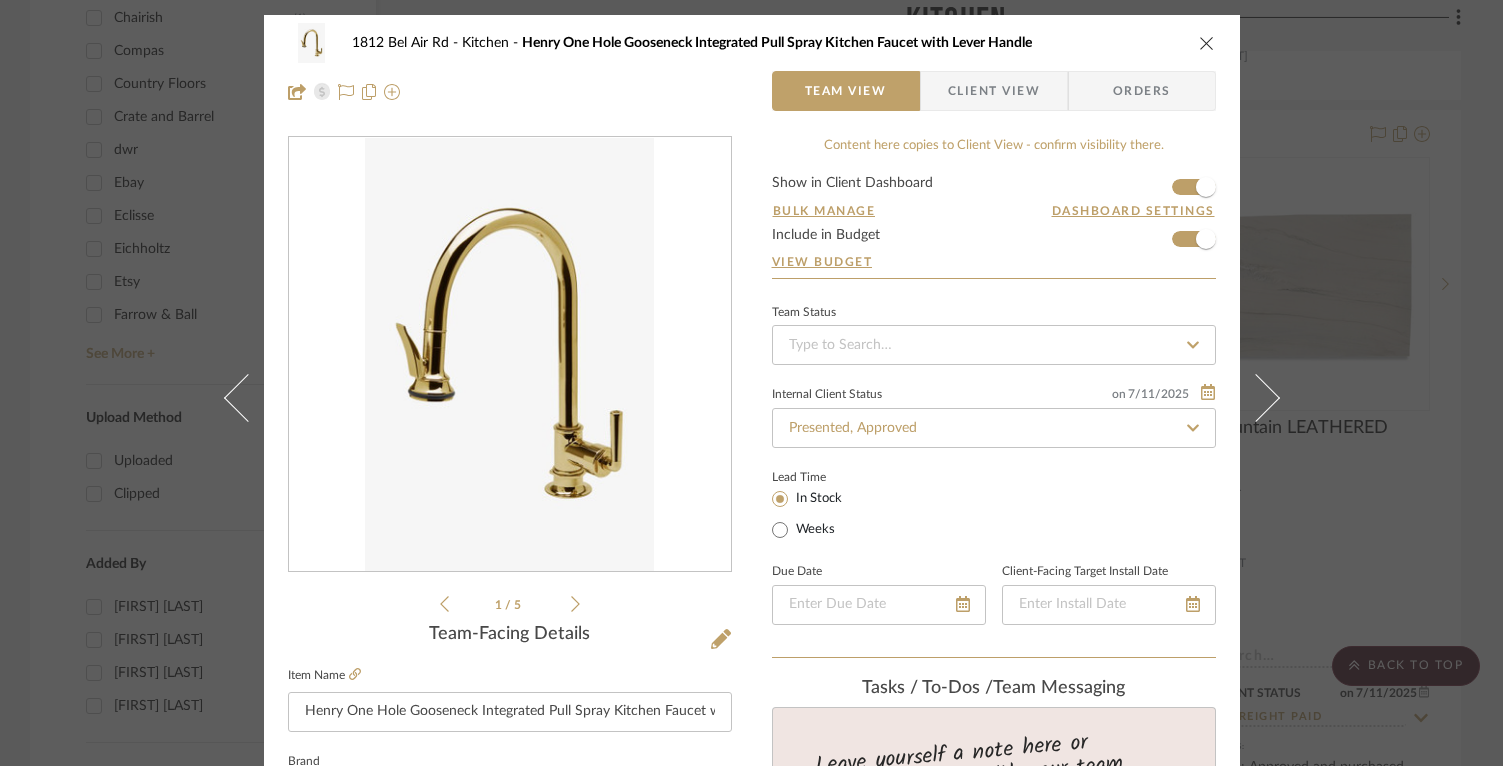 click on "[NUMBER] [STREET] Kitchen [FIRST] One Hole Gooseneck Integrated Pull Spray Kitchen Faucet with Lever Handle Team View Client View Orders 1 / 5 Team-Facing Details Item Name Henry One Hole Gooseneck Integrated Pull Spray Kitchen Faucet with Lever Handle Brand Water Works Internal Description Dimensions Deck Thickness Maximum: 3 1/4" Deck Thickness Minimum: 1/4" Depth/Width: 11 3/4" Fittings Hole Diameter: 1 3/8" Handshower Spray Hose Length: 49" Height: 17" Inlet Connection Size: 3/8" Inlet Connection Type: Compression Connector Hoses Length: 11 3/4" Product Specifications Reference Price Reference Price Type DNET Item Costs View Budget Markup % (Use "-X%" to discount) 16% Unit Cost $2,955.00 Cost Type DNET Client Unit Price $3,427.80 Quantity 1 Unit Type Each Subtotal $3,427.80 Tax % 10% Total Tax $342.78 Shipping Cost $171.39 Ship. Markup % 0% Taxable Total Shipping $171.39 Total Client Price $3,941.97 Your Cost $3,421.89 Your Margin $472.80 Bulk Manage on" at bounding box center (751, 383) 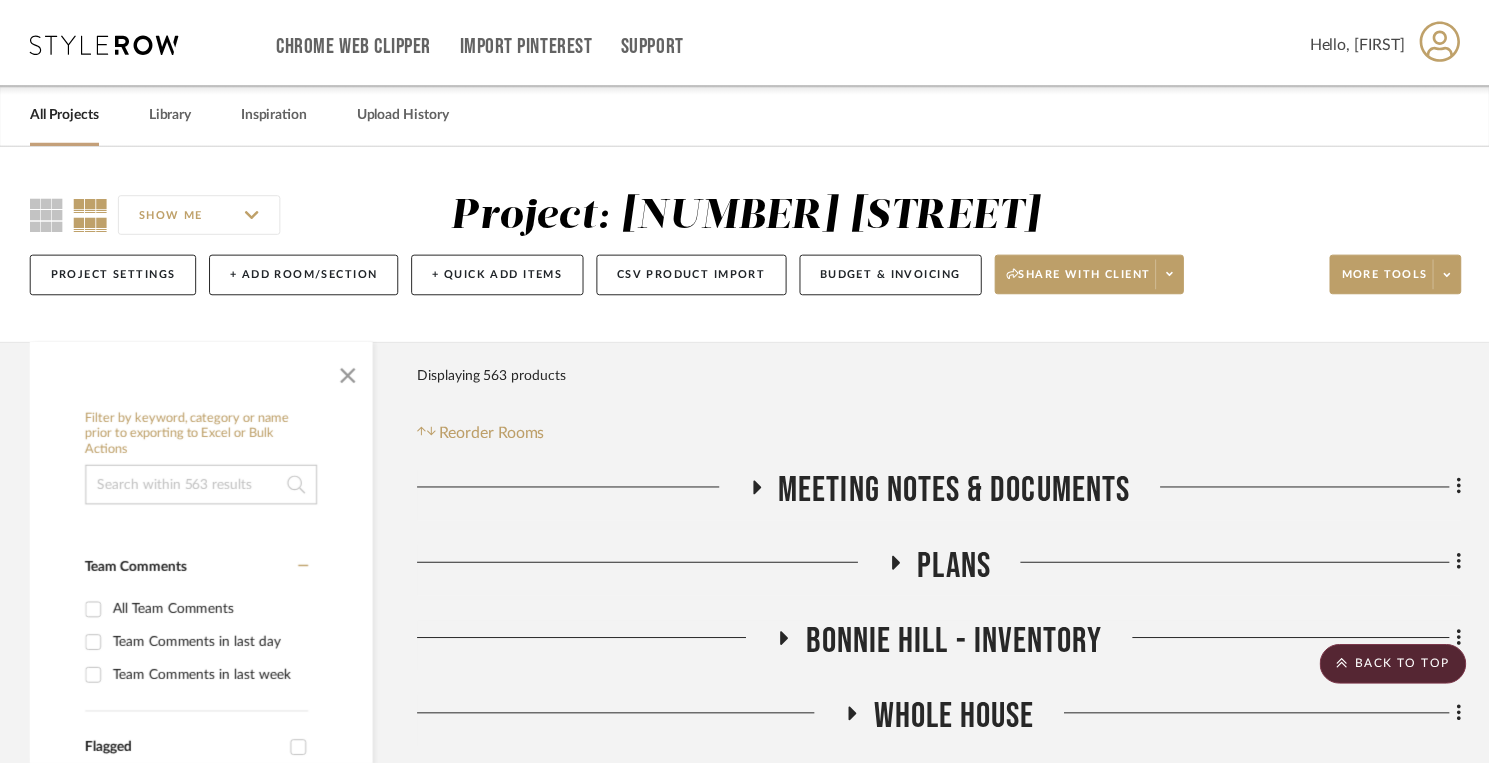 scroll, scrollTop: 3047, scrollLeft: 0, axis: vertical 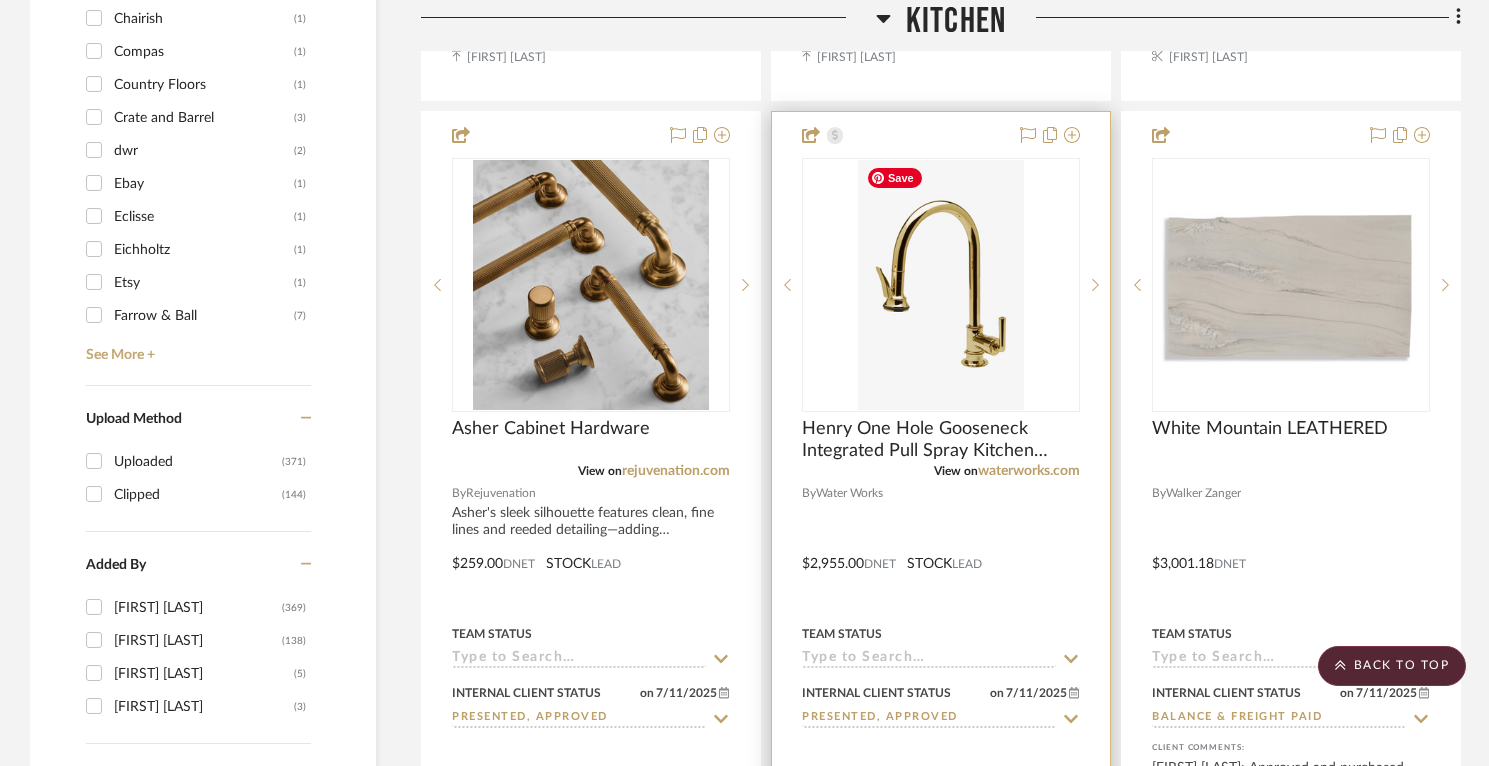 click at bounding box center (941, 285) 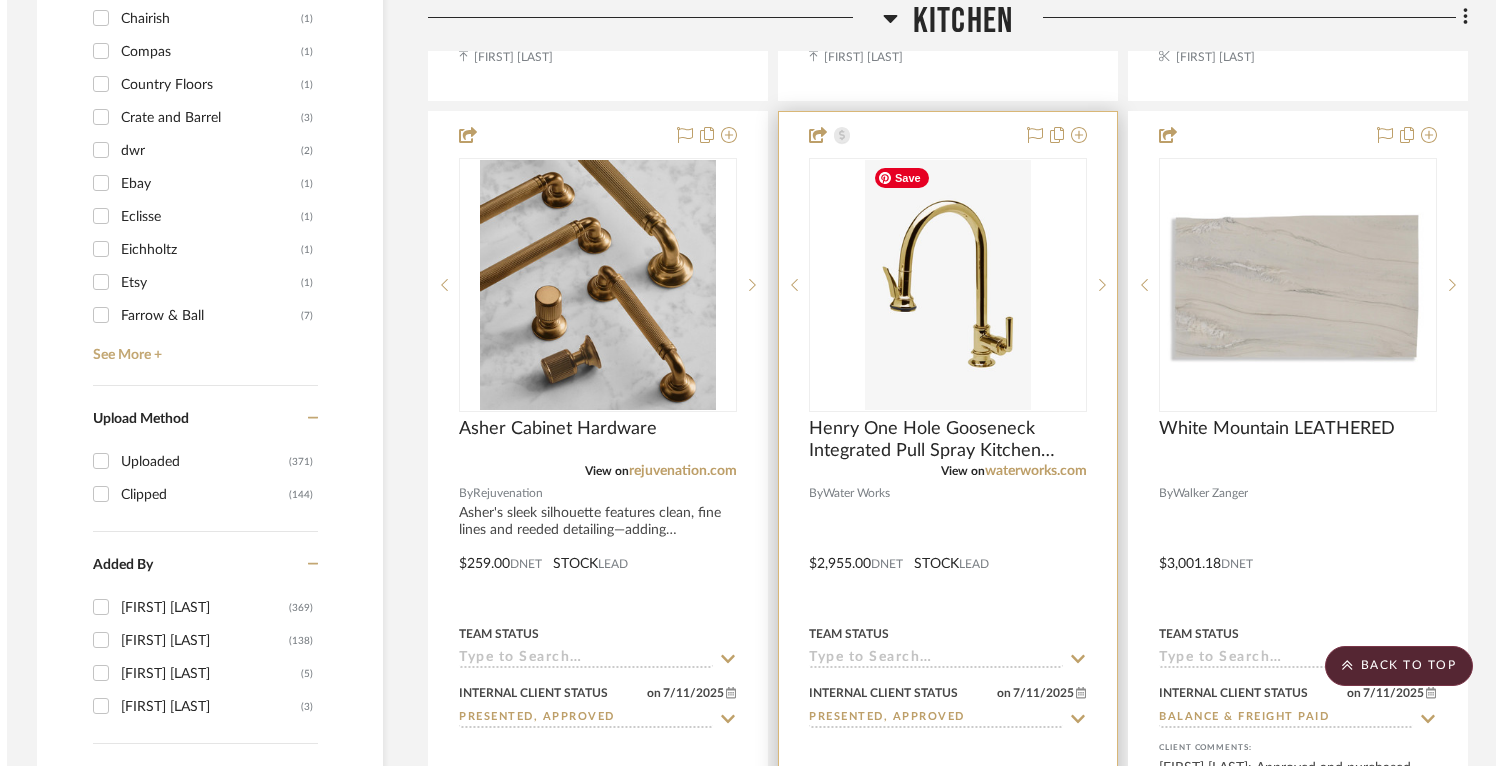 scroll, scrollTop: 0, scrollLeft: 0, axis: both 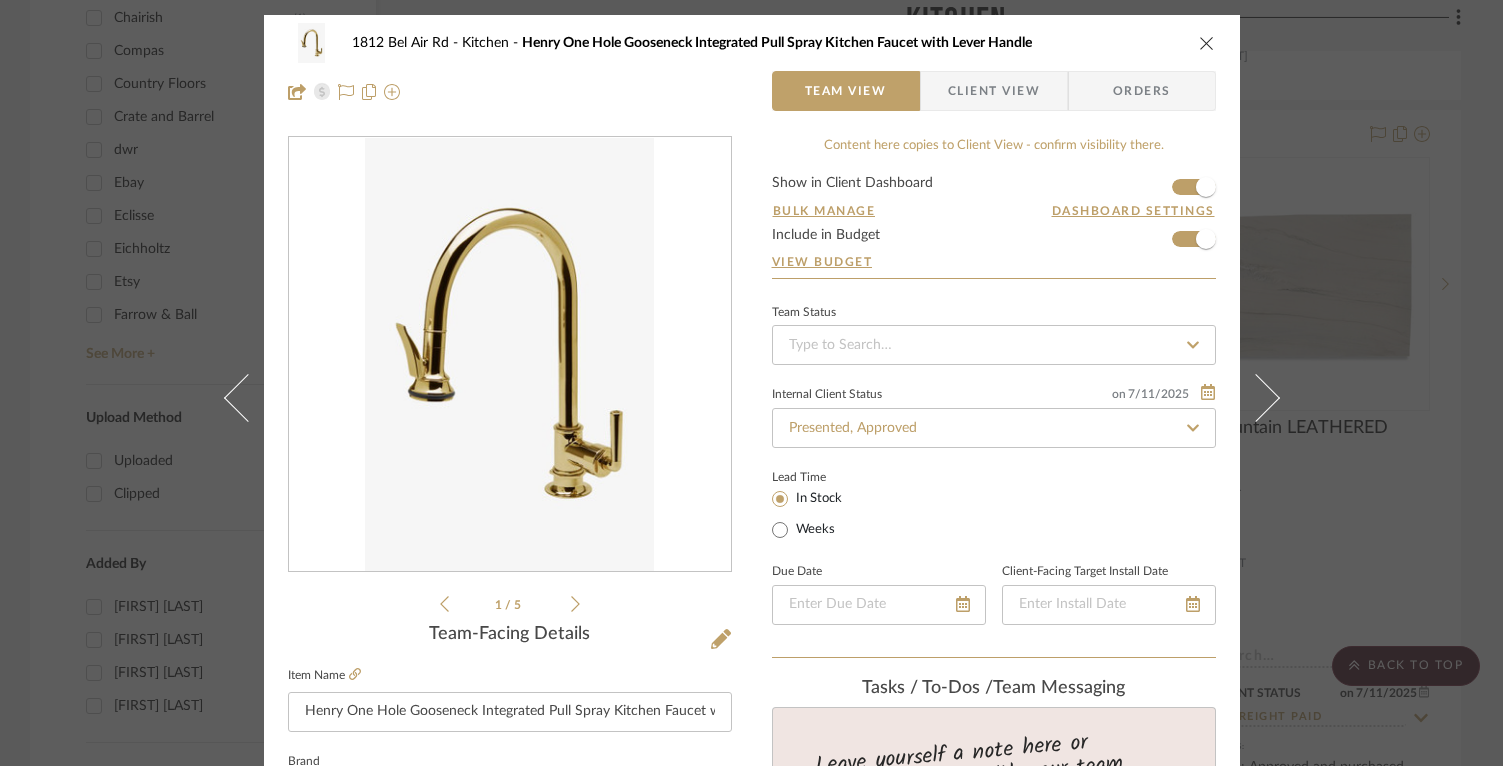click on "[NUMBER] [STREET] Kitchen [FIRST] One Hole Gooseneck Integrated Pull Spray Kitchen Faucet with Lever Handle Team View Client View Orders 1 / 5 Team-Facing Details Item Name Henry One Hole Gooseneck Integrated Pull Spray Kitchen Faucet with Lever Handle Brand Water Works Internal Description Dimensions Deck Thickness Maximum: 3 1/4" Deck Thickness Minimum: 1/4" Depth/Width: 11 3/4" Fittings Hole Diameter: 1 3/8" Handshower Spray Hose Length: 49" Height: 17" Inlet Connection Size: 3/8" Inlet Connection Type: Compression Connector Hoses Length: 11 3/4" Product Specifications Reference Price Reference Price Type DNET Item Costs View Budget Markup % (Use "-X%" to discount) 16% Unit Cost $2,955.00 Cost Type DNET Client Unit Price $3,427.80 Quantity 1 Unit Type Each Subtotal $3,427.80 Tax % 10% Total Tax $342.78 Shipping Cost $171.39 Ship. Markup % 0% Taxable Total Shipping $171.39 Total Client Price $3,941.97 Your Cost $3,421.89 Your Margin $472.80 Bulk Manage on" at bounding box center [751, 383] 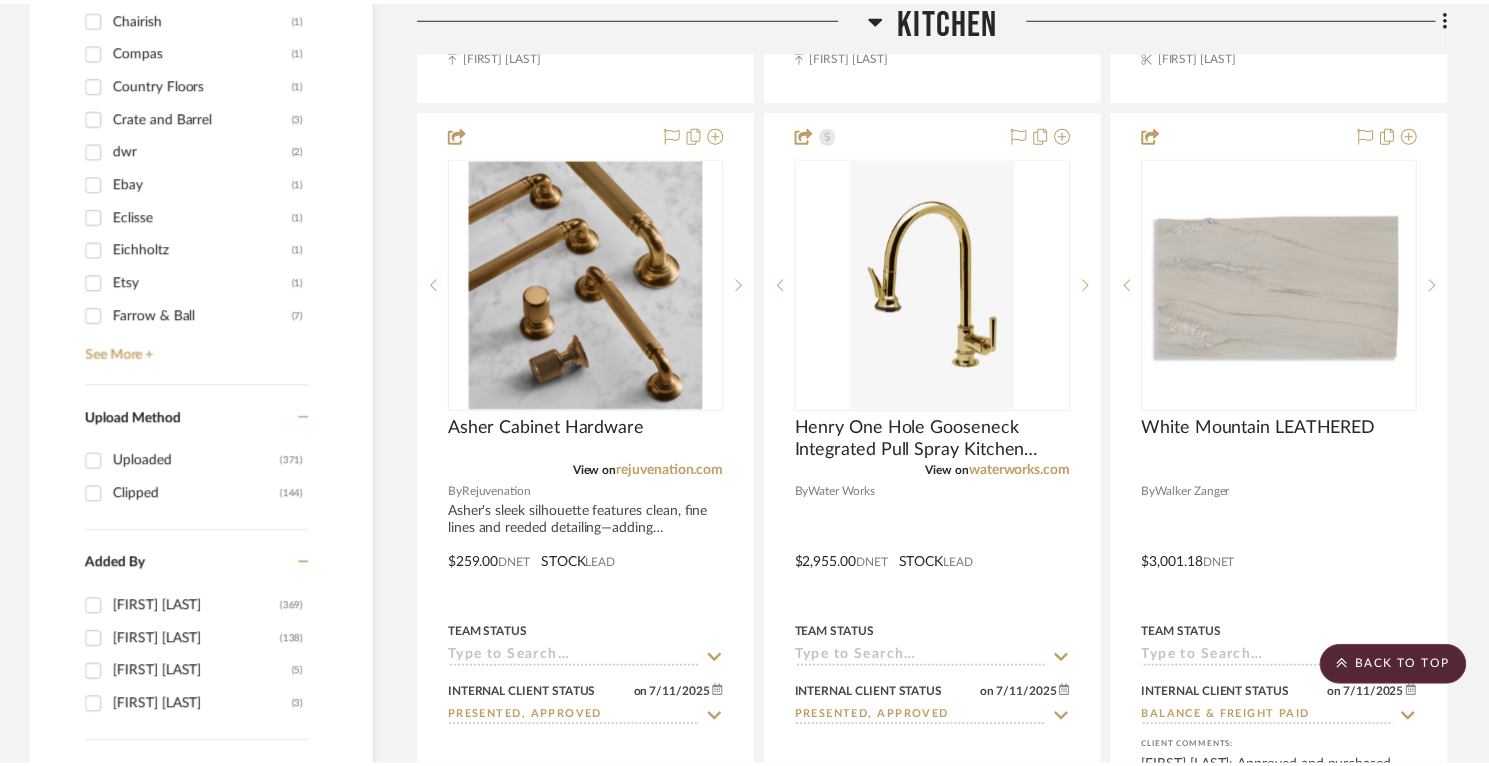 scroll, scrollTop: 3047, scrollLeft: 0, axis: vertical 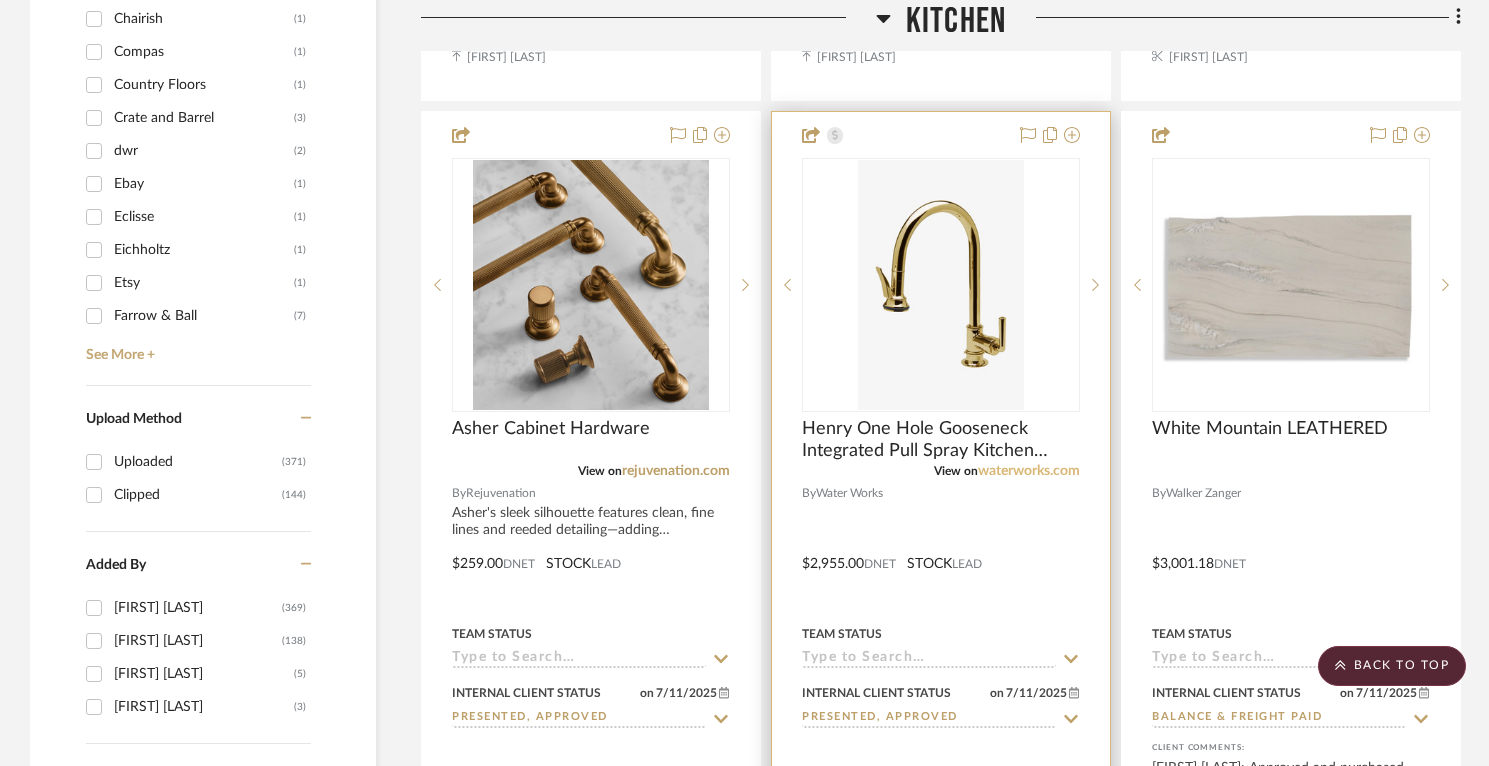click on "waterworks.com" at bounding box center (1029, 471) 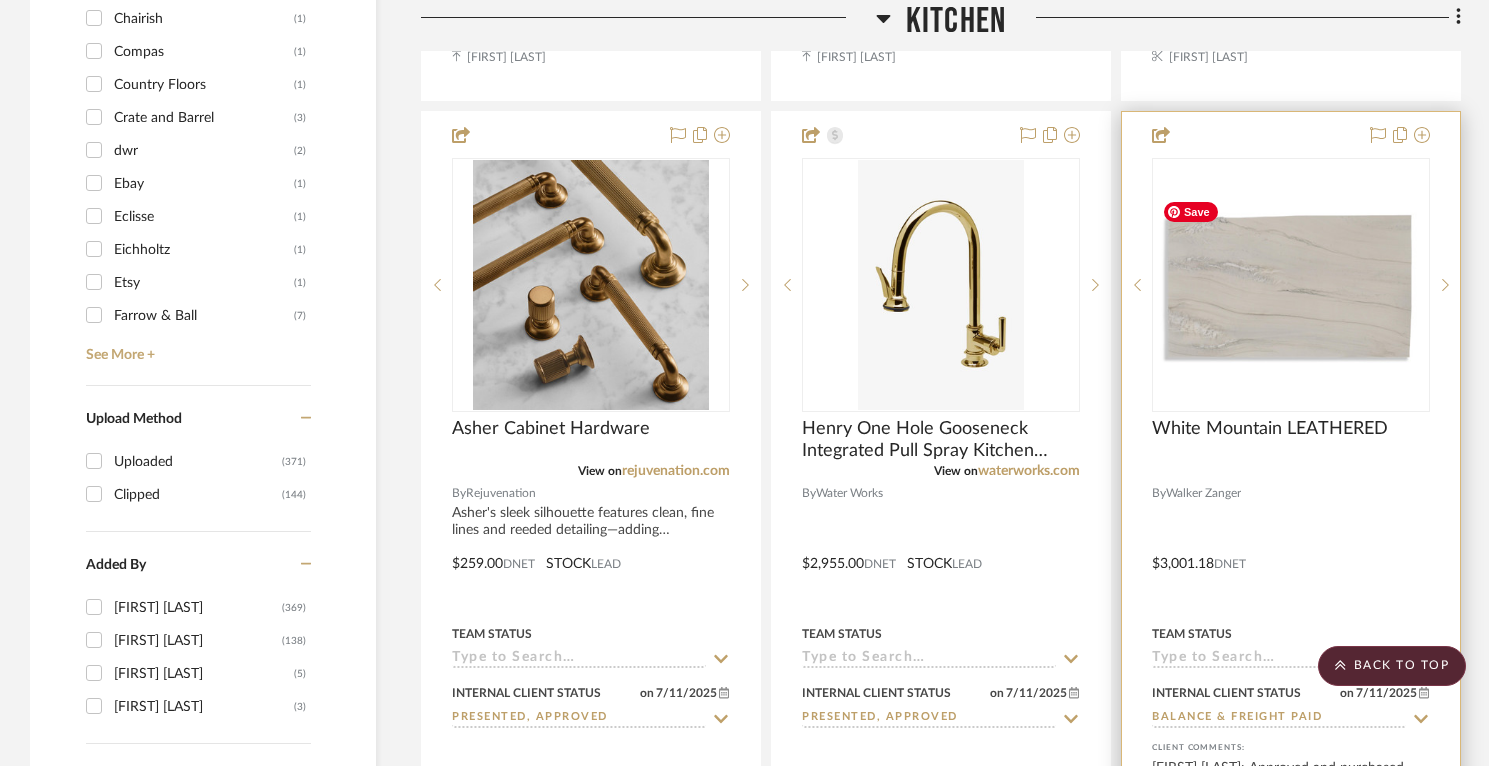 scroll, scrollTop: 2703, scrollLeft: 0, axis: vertical 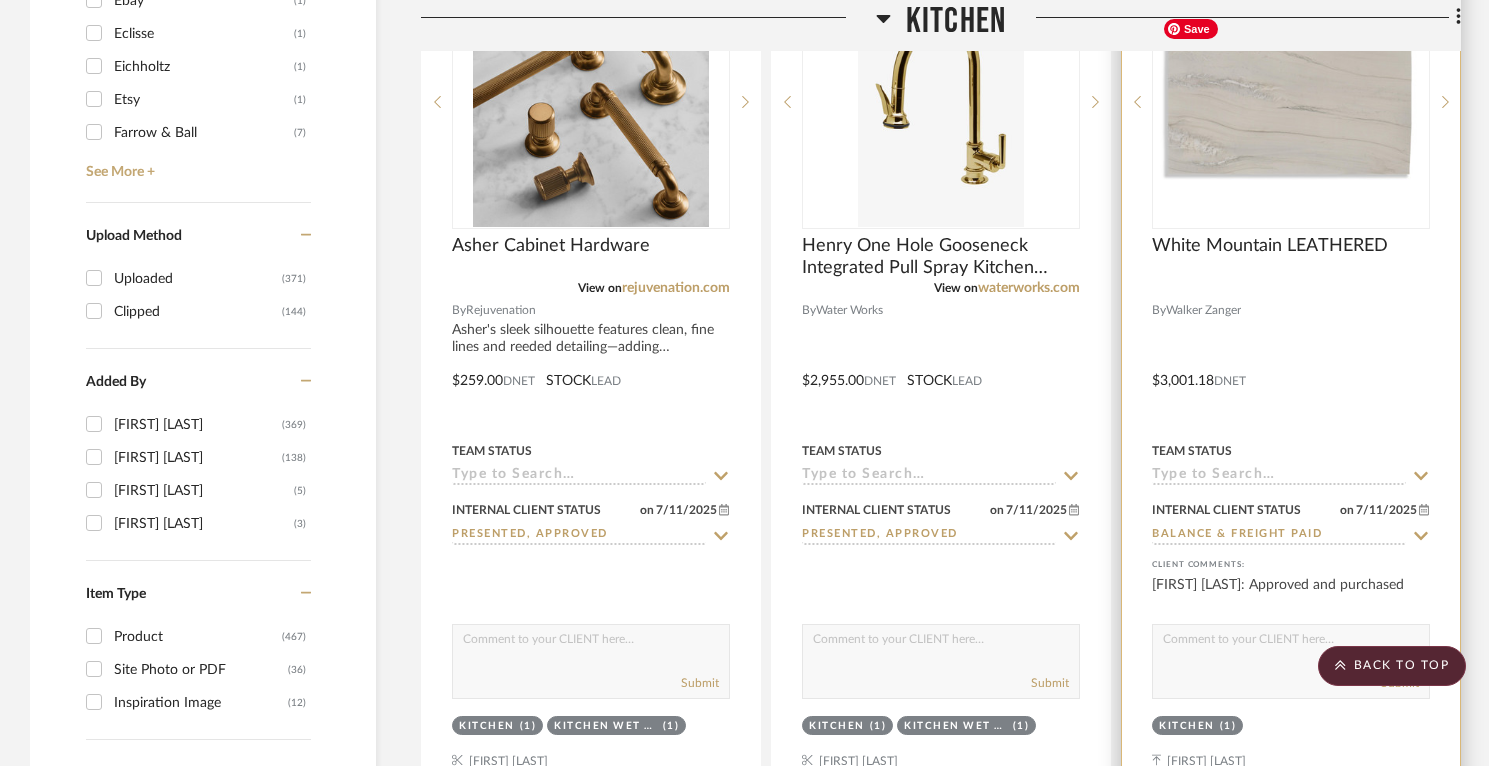 click at bounding box center [1291, 102] 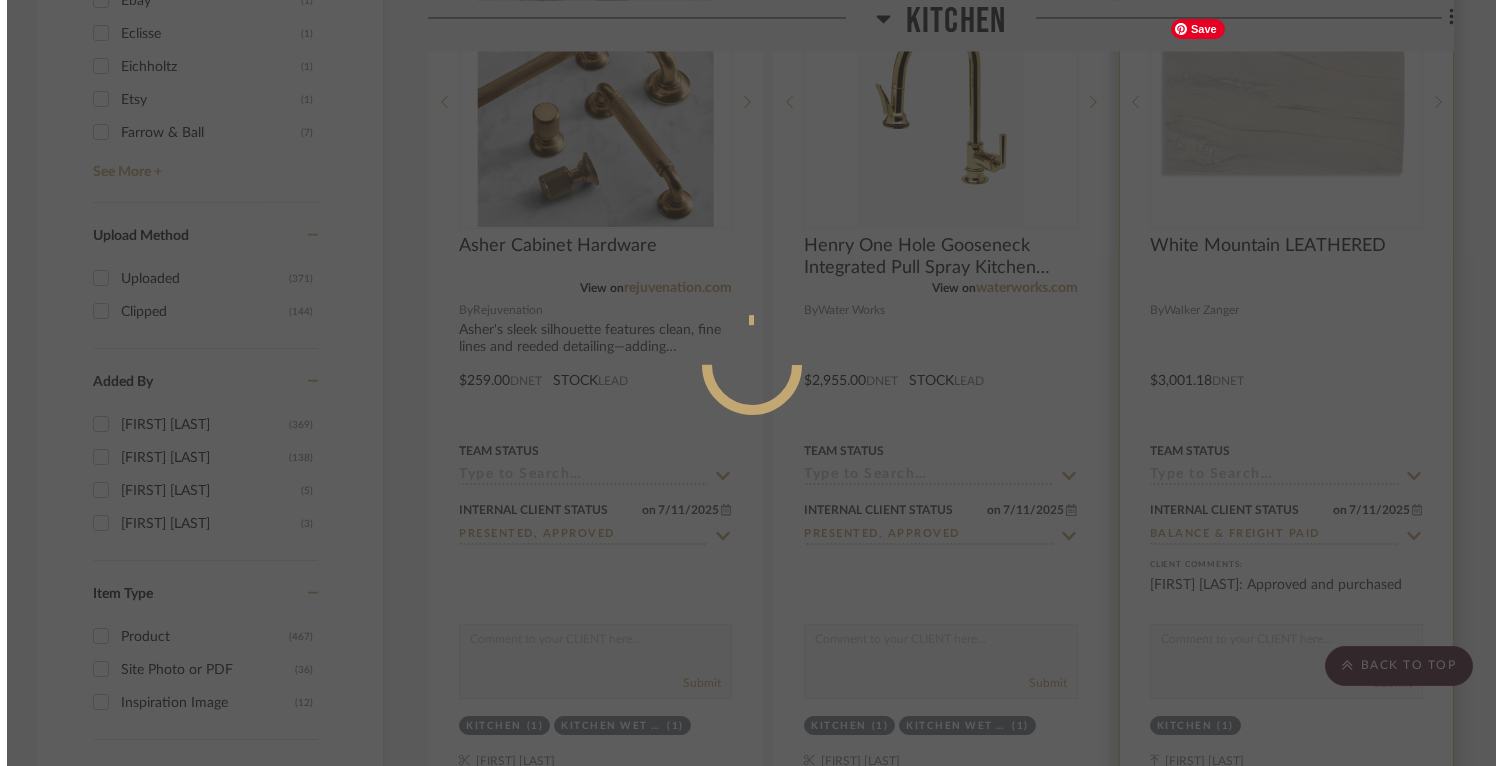 scroll, scrollTop: 0, scrollLeft: 0, axis: both 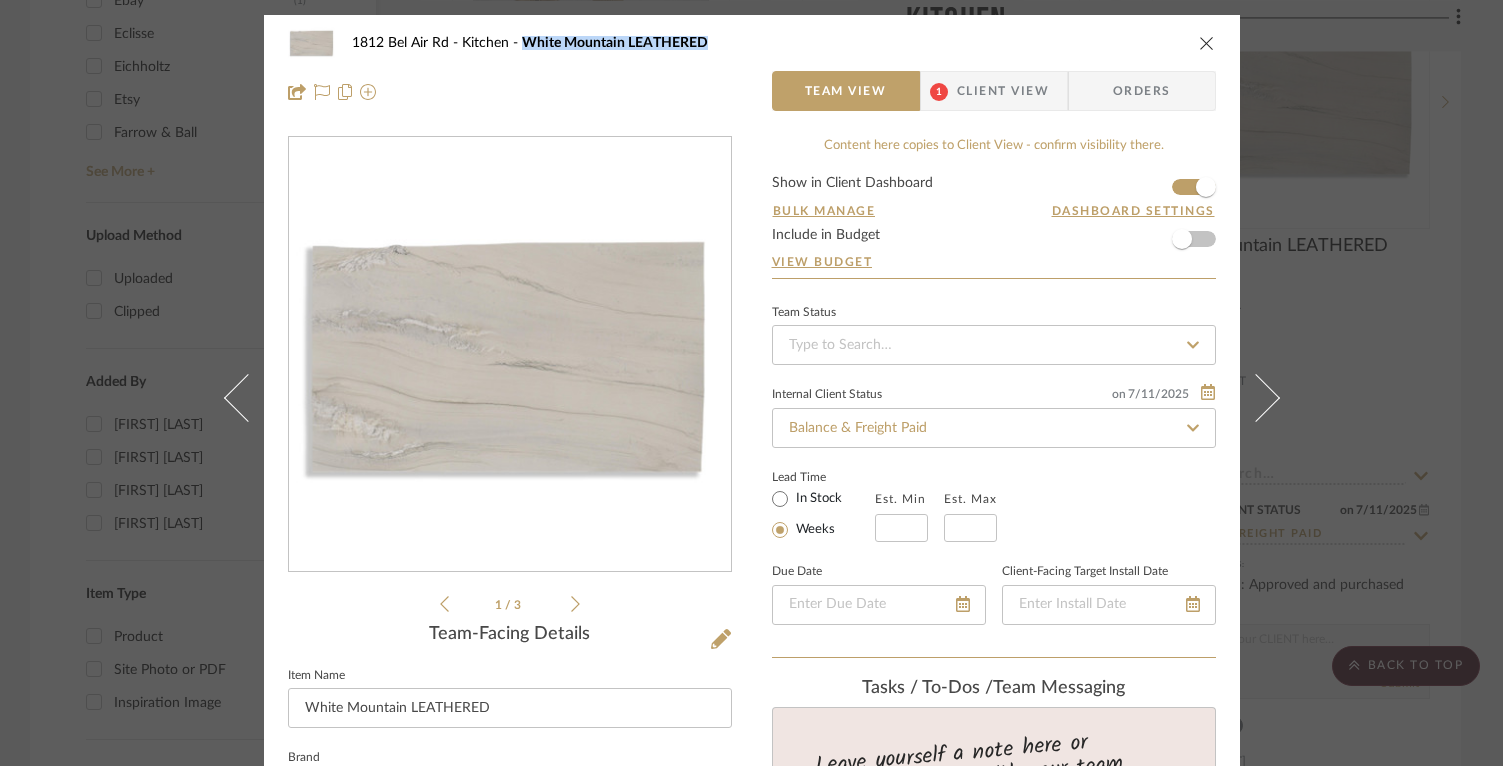 drag, startPoint x: 515, startPoint y: 44, endPoint x: 850, endPoint y: 23, distance: 335.65756 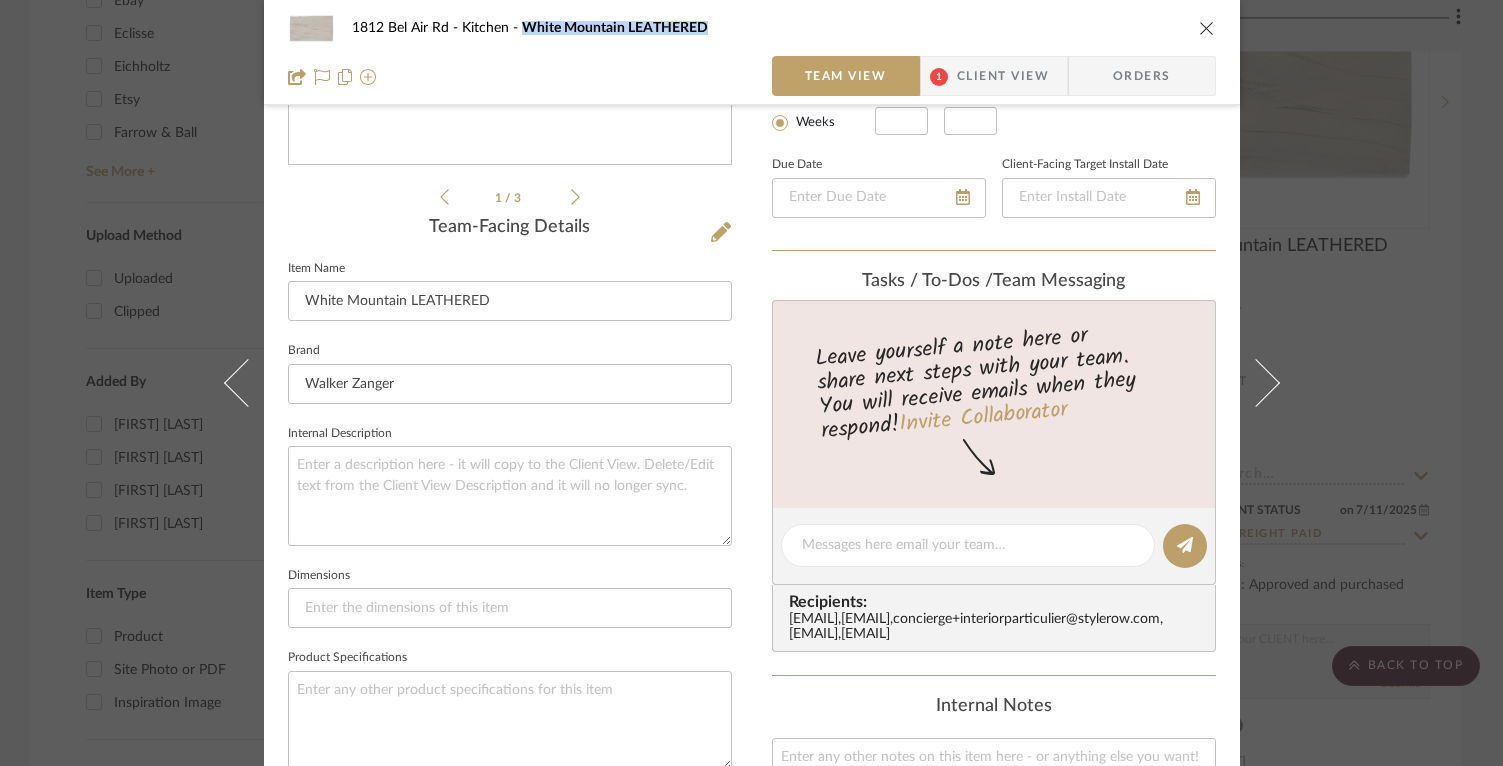 scroll, scrollTop: 507, scrollLeft: 0, axis: vertical 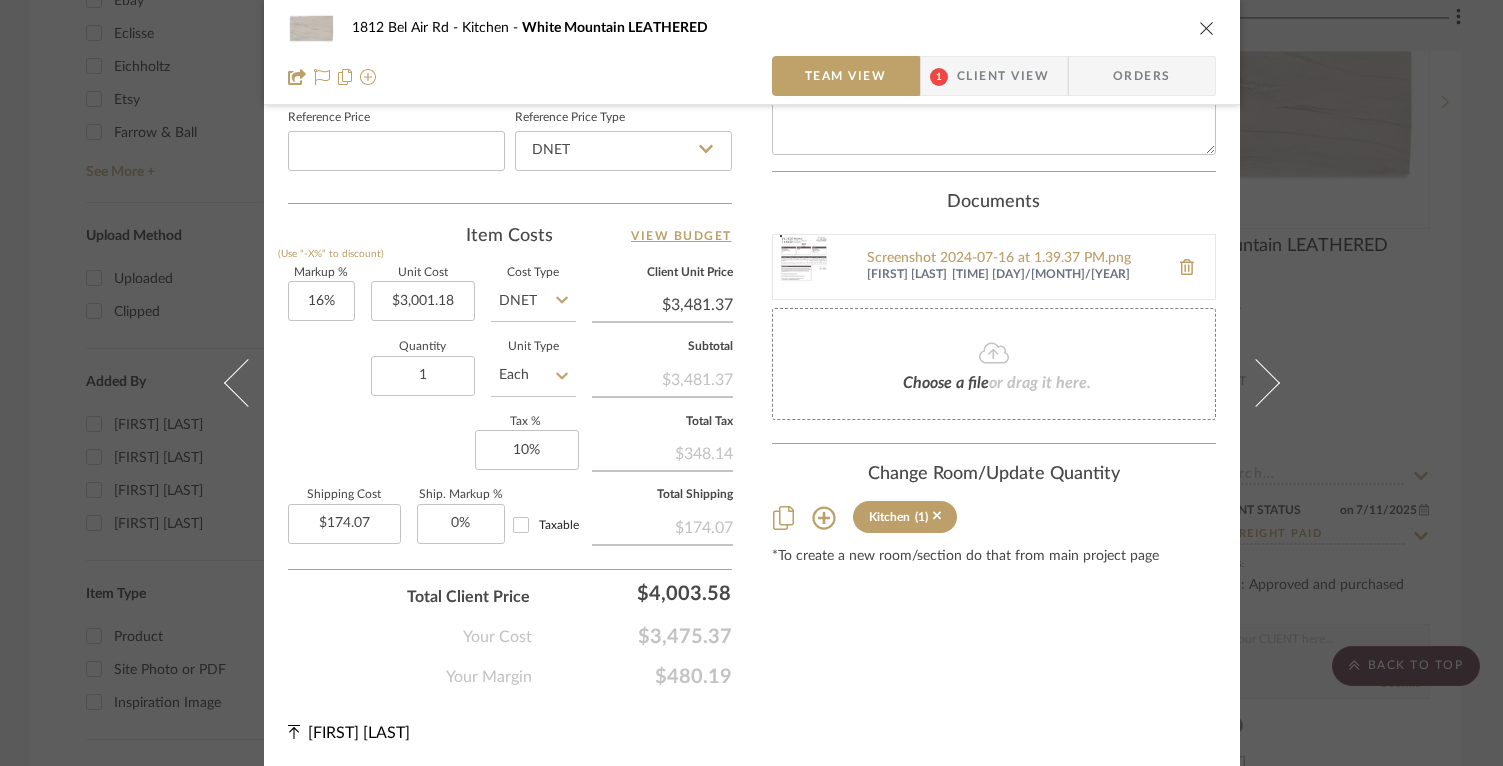 click on "[NUMBER] [STREET] Kitchen White Mountain LEATHERED Team View 1 Client View Orders 1 / 3 Team-Facing Details Item Name White Mountain LEATHERED Brand Walker Zanger Internal Description Dimensions Product Specifications Reference Price Reference Price Type DNET Item Costs View Budget Markup % (Use "-X%" to discount) 16% Unit Cost $3,001.18 Cost Type DNET Client Unit Price $3,481.37 Quantity 1 Unit Type Each Subtotal $3,481.37 Tax % 10% Total Tax $348.14 Shipping Cost $174.07 Ship. Markup % 0% Taxable Total Shipping $174.07 Total Client Price $4,003.58 Your Cost $3,475.37 Your Margin $480.19 Content here copies to Client View - confirm visibility there. Show in Client Dashboard Bulk Manage Dashboard Settings Include in Budget View Budget Team Status Internal Client Status on 7/[DAY]/2025 7/[DAY]/2025 Balance & Freight Paid Lead Time In Stock Weeks Est. Min Est. Max Due Date Client-Facing Target Install Date Tasks / To-Dos / team Messaging , ," at bounding box center [751, 383] 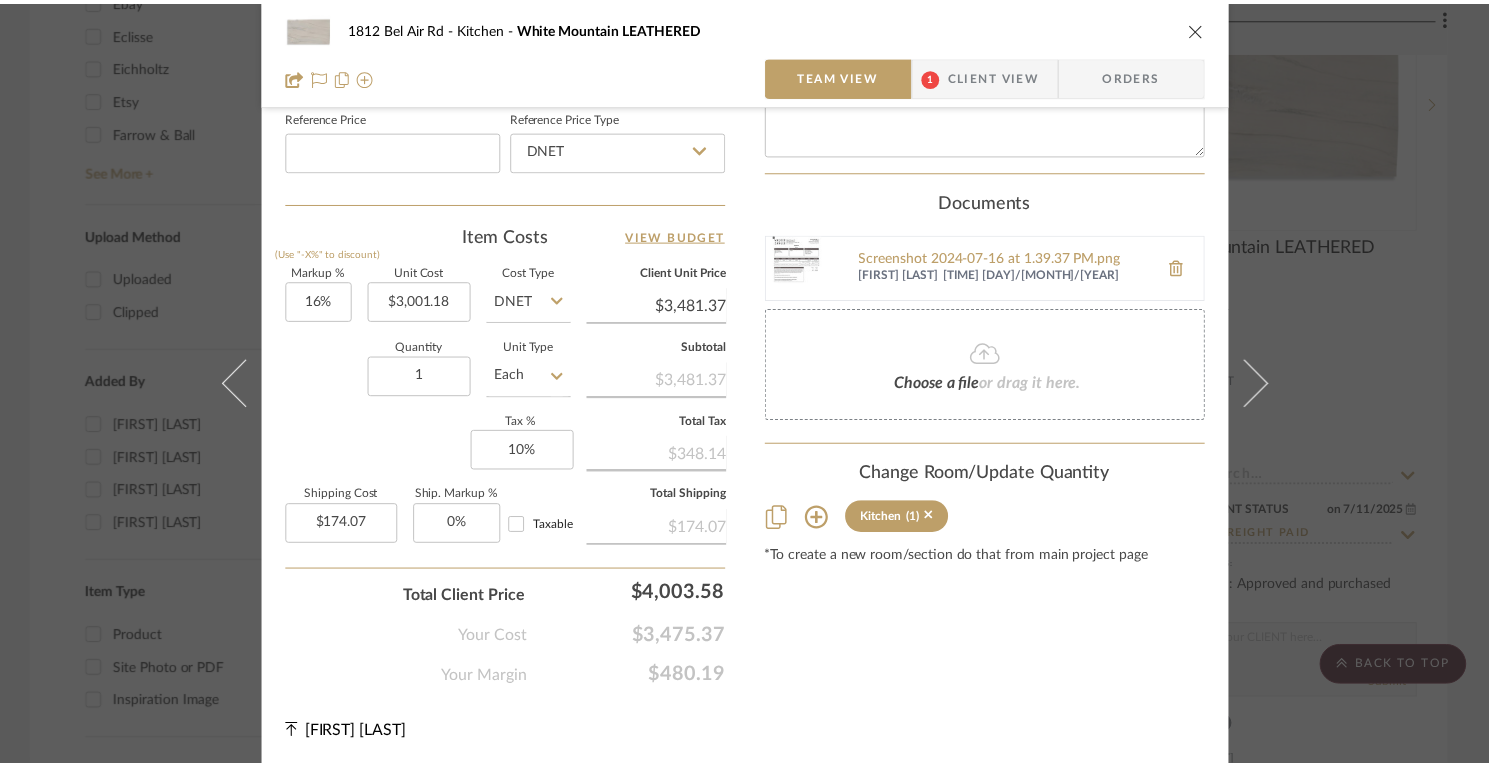 scroll, scrollTop: 3230, scrollLeft: 0, axis: vertical 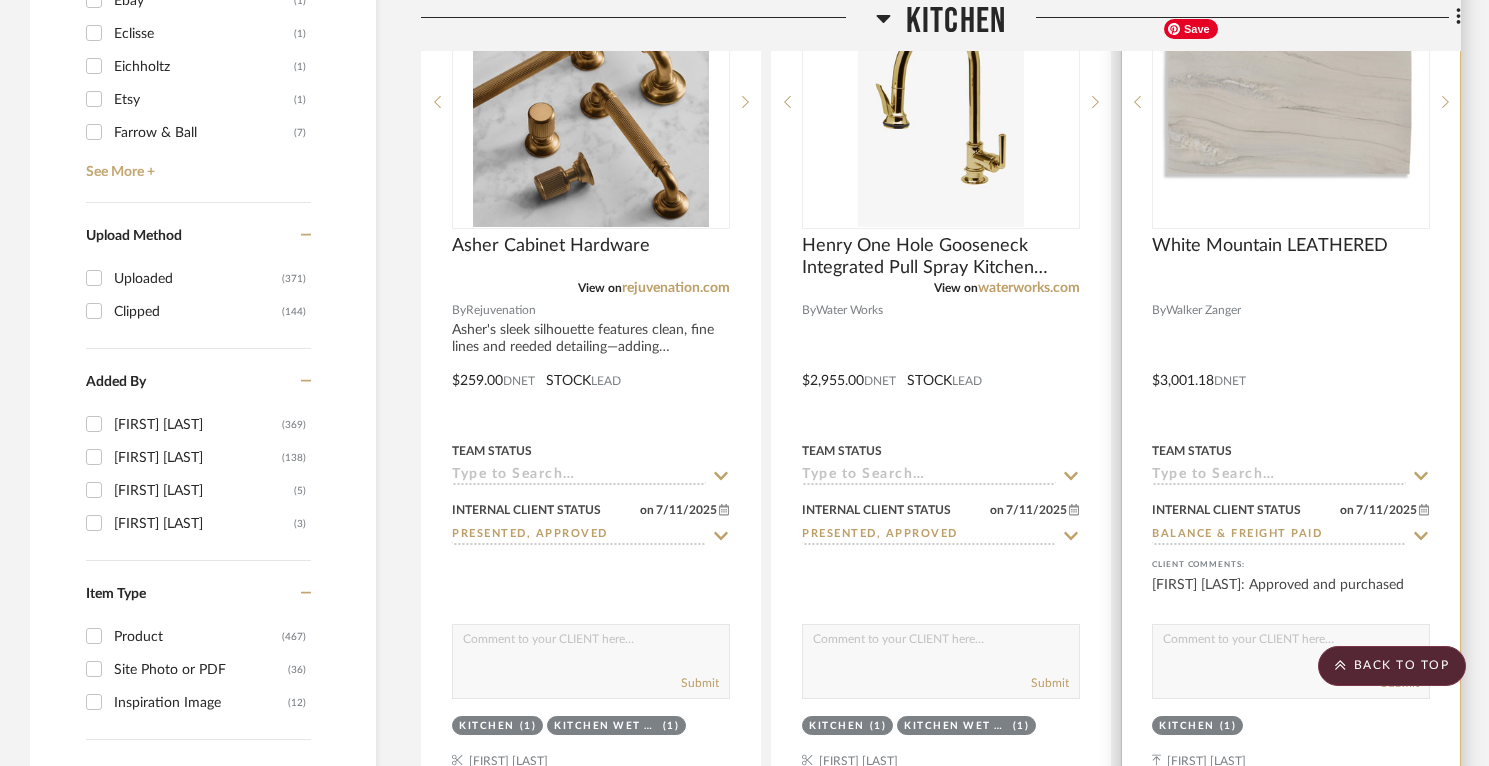 click at bounding box center (1291, 102) 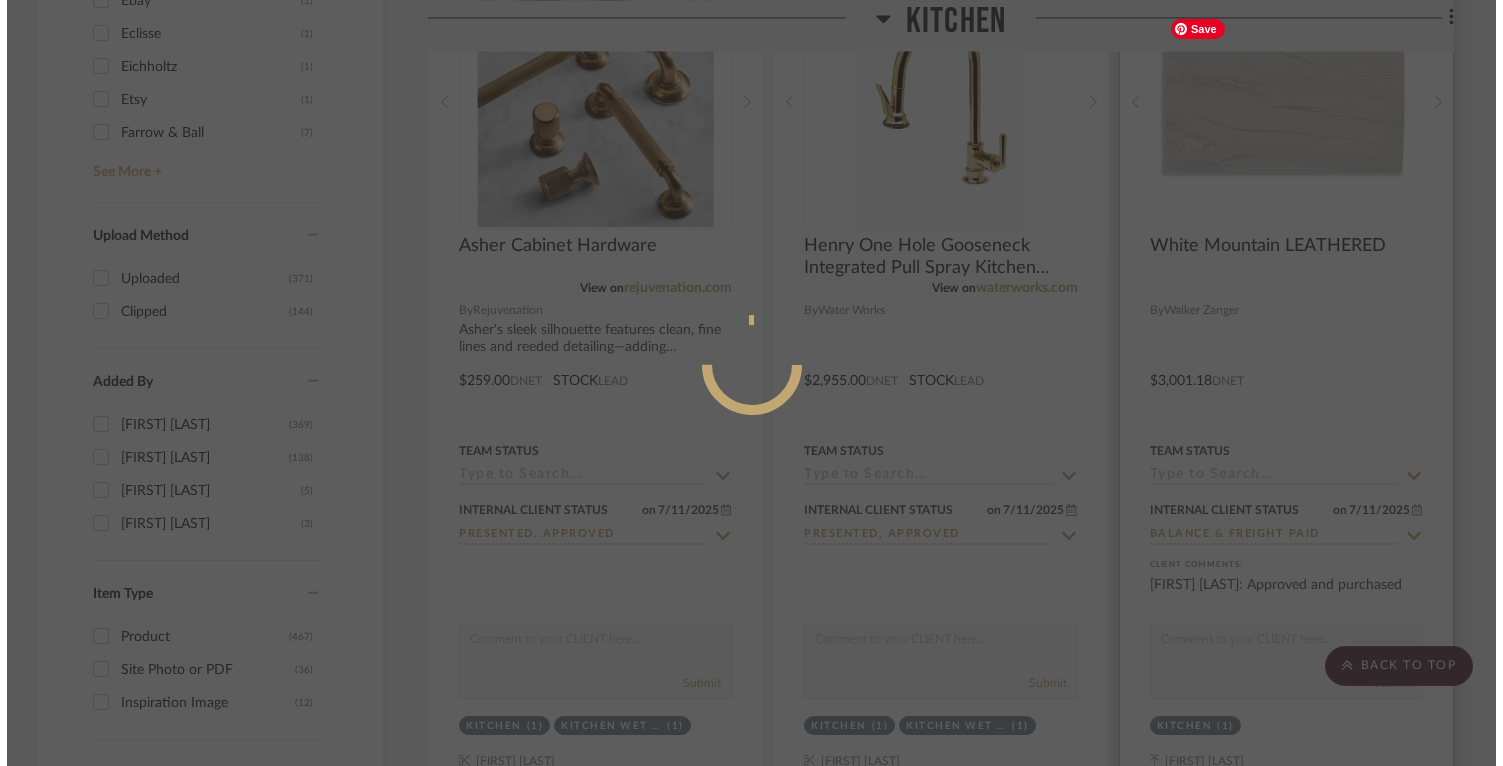 scroll, scrollTop: 0, scrollLeft: 0, axis: both 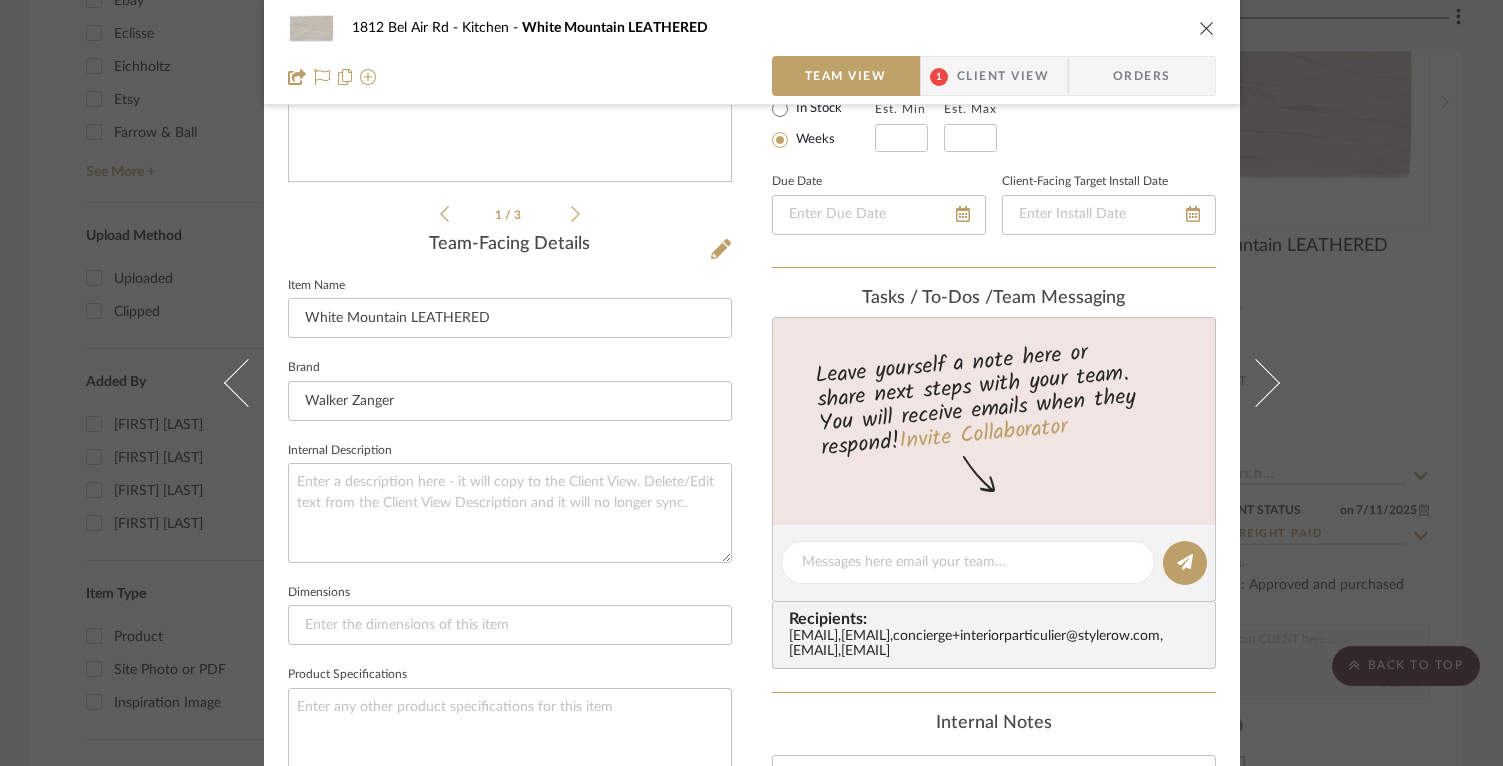 click at bounding box center [1207, 28] 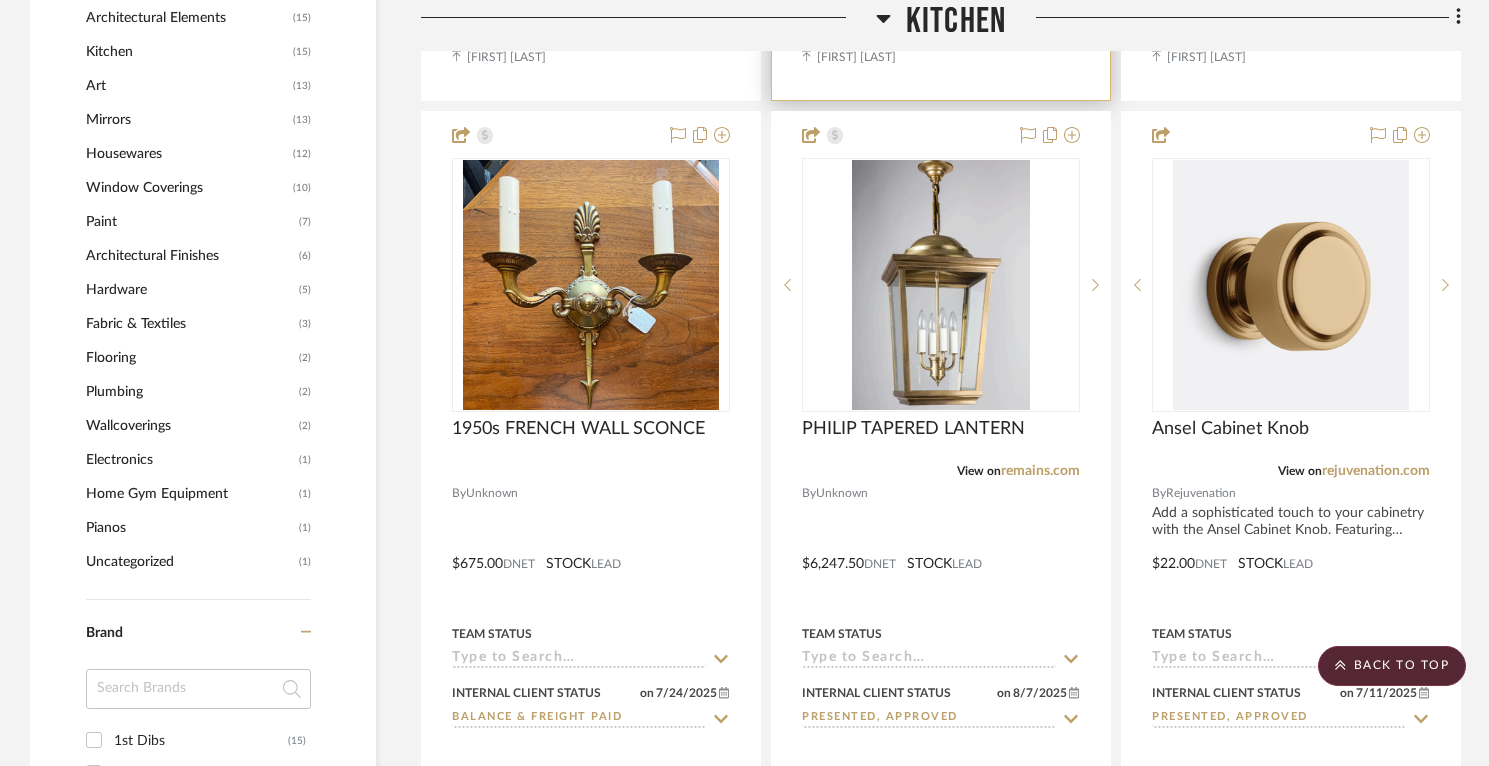 scroll, scrollTop: 1806, scrollLeft: 0, axis: vertical 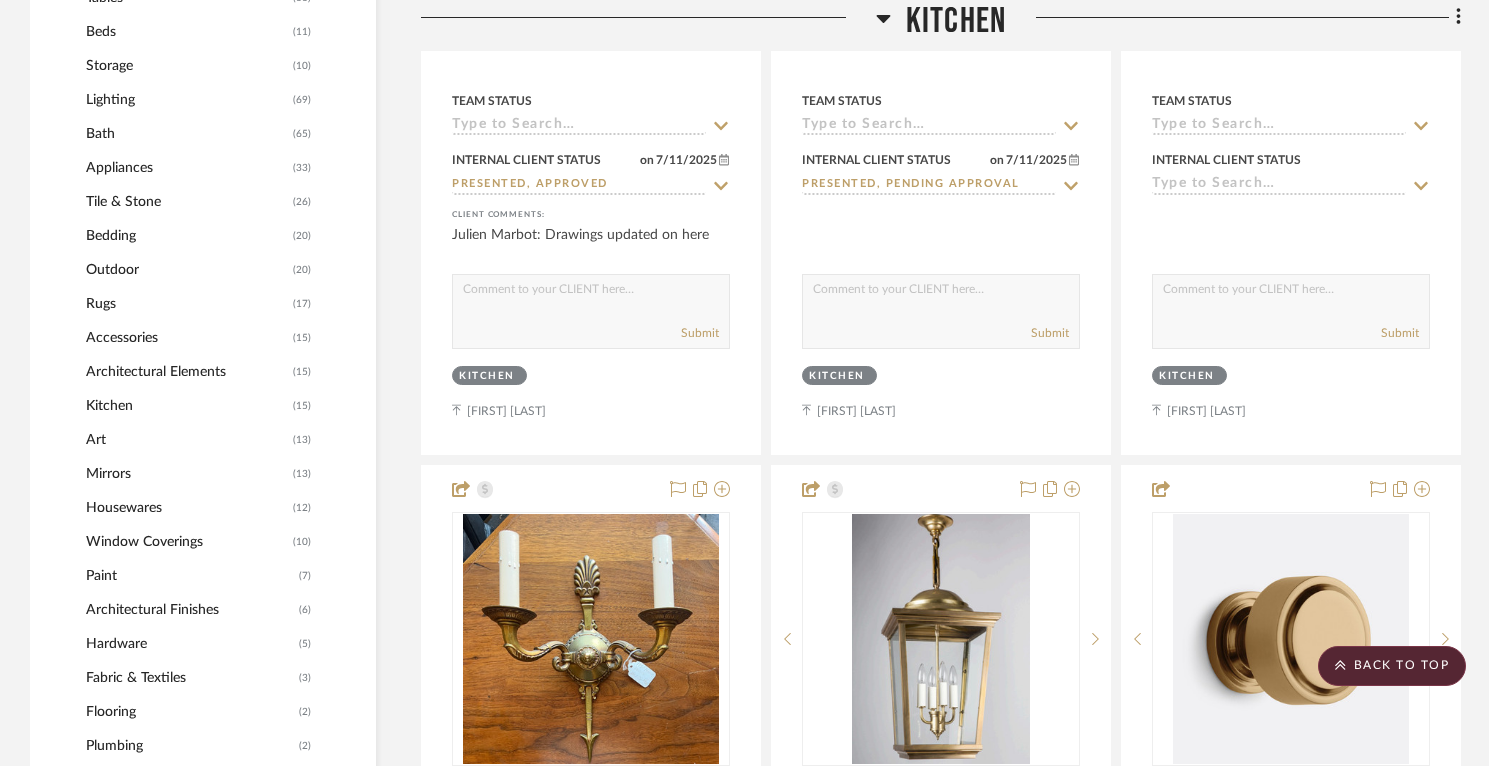click 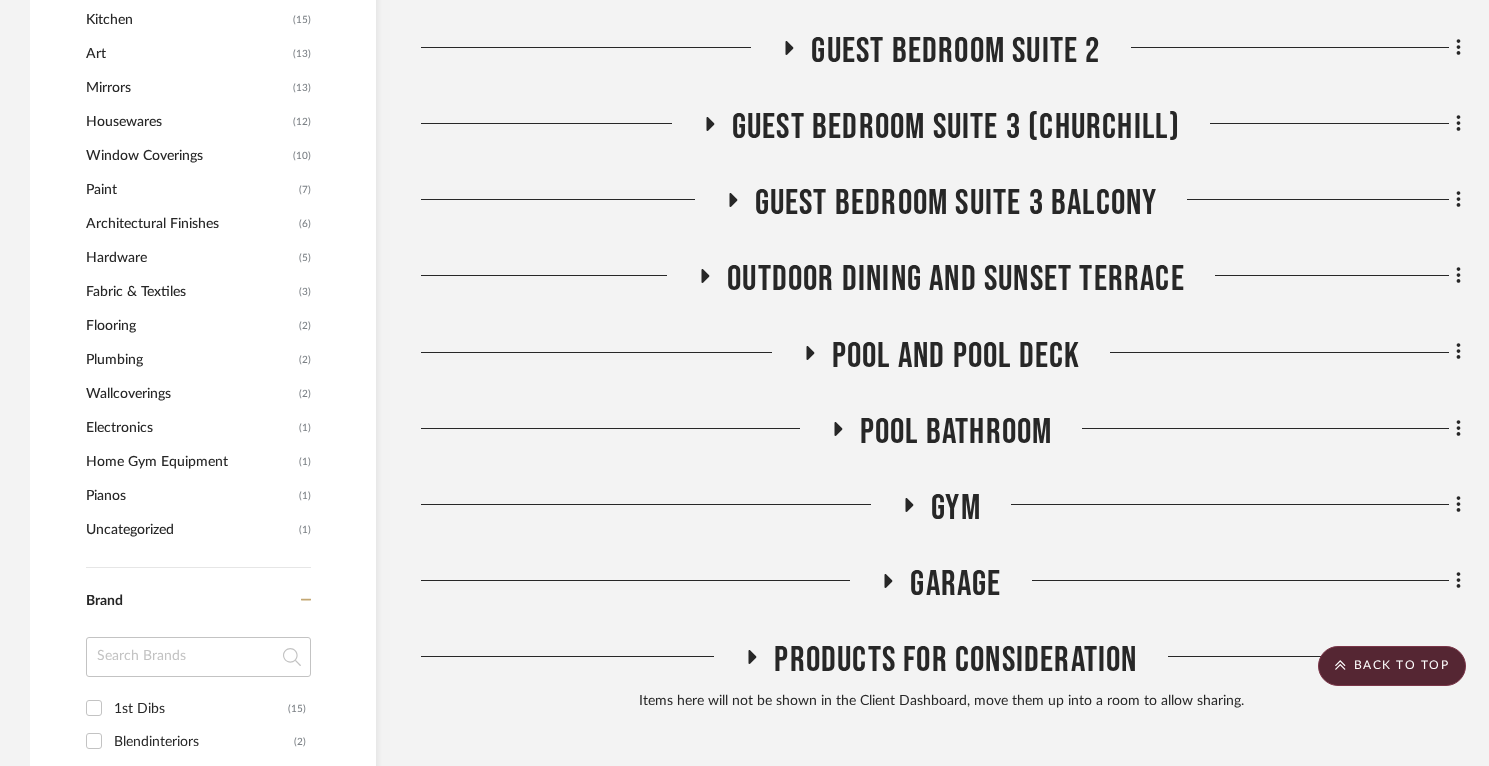 scroll, scrollTop: 1209, scrollLeft: 0, axis: vertical 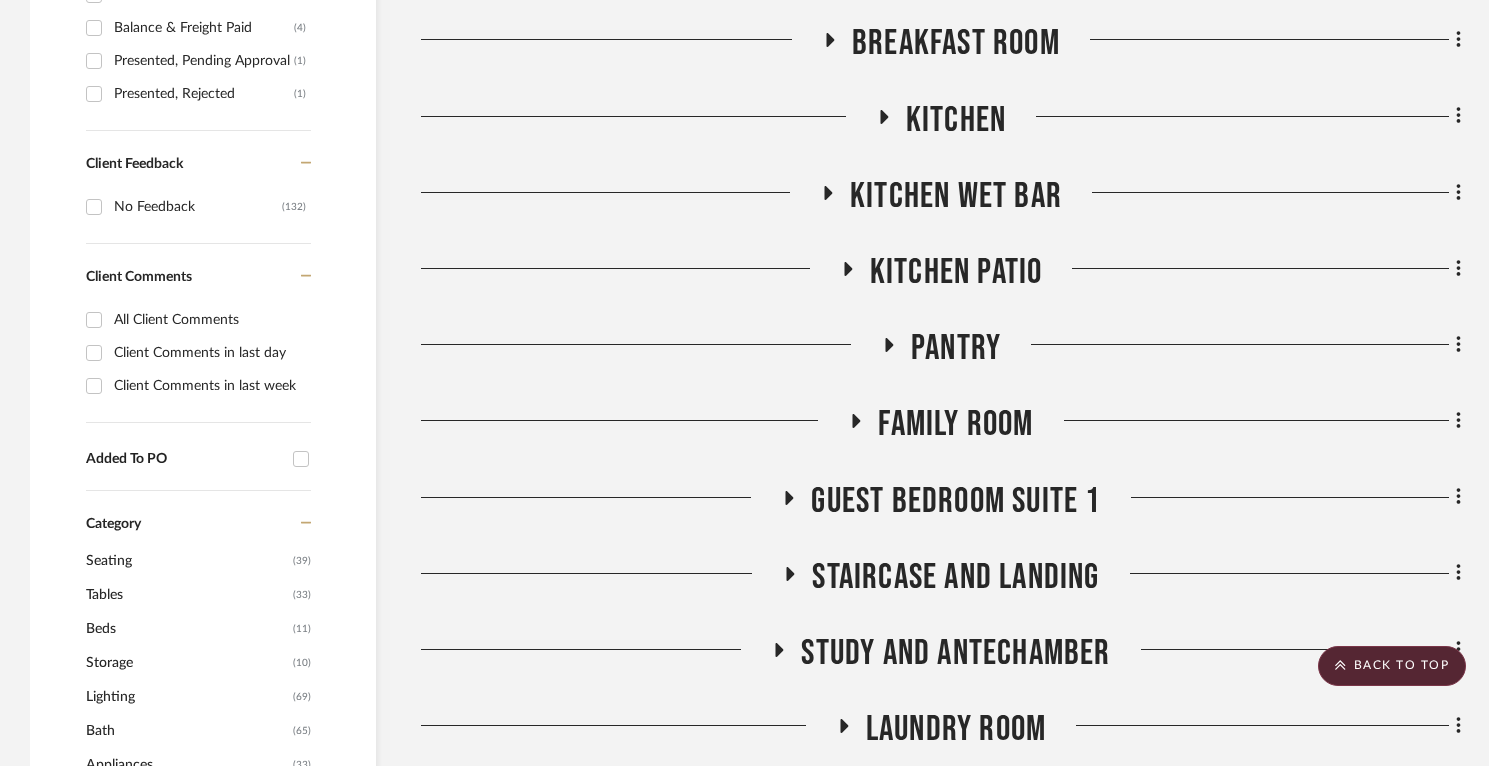 click 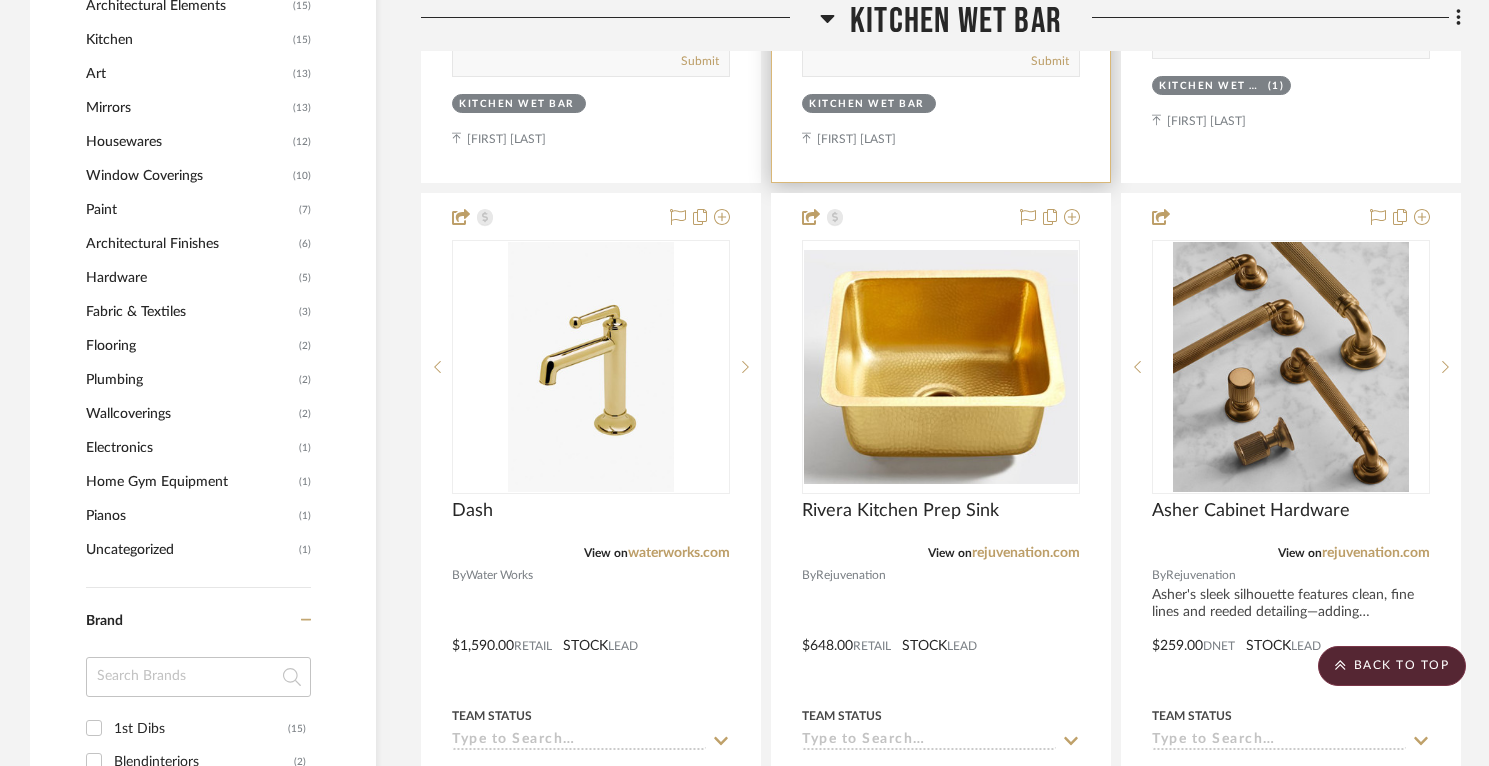 scroll, scrollTop: 2150, scrollLeft: 0, axis: vertical 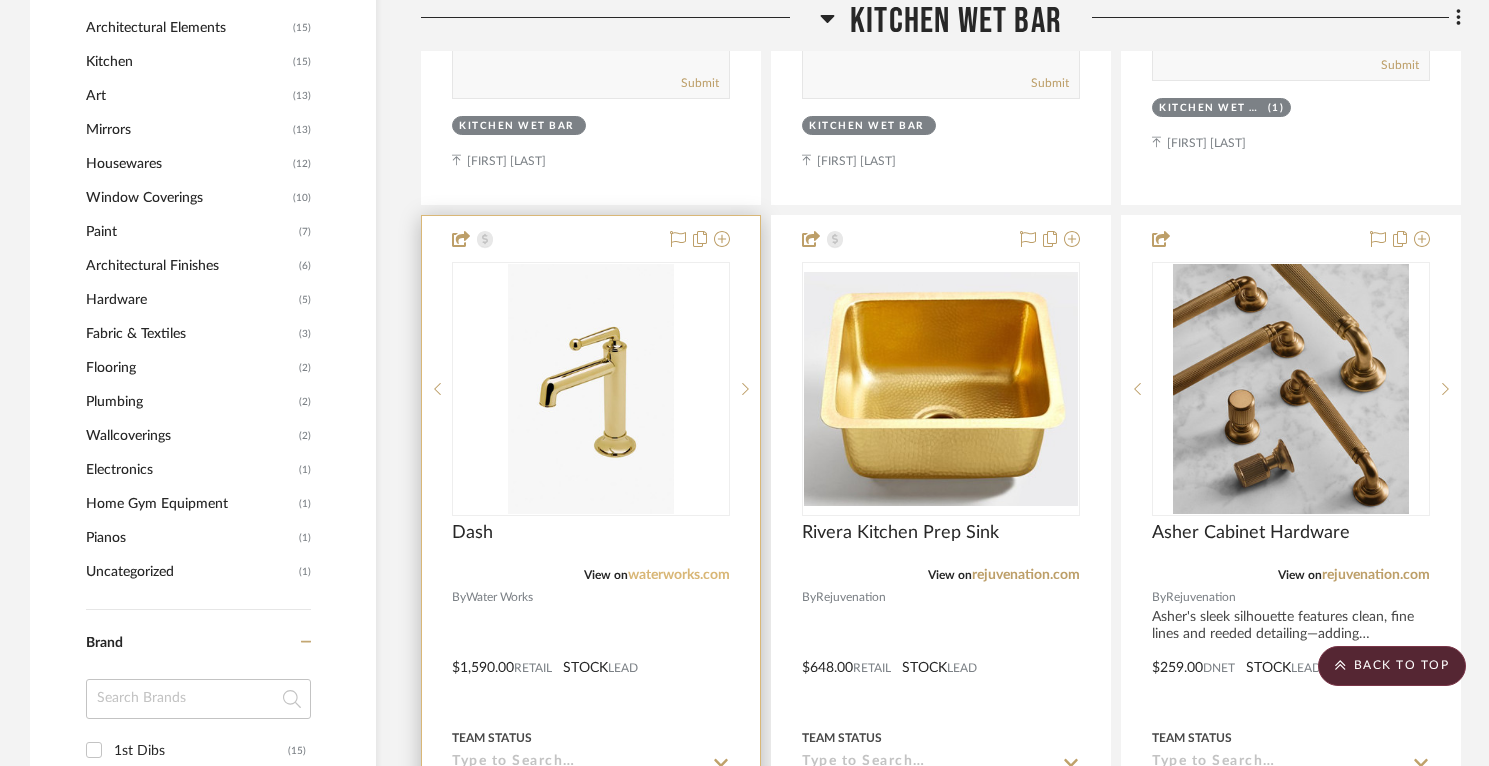 click on "waterworks.com" at bounding box center [679, 575] 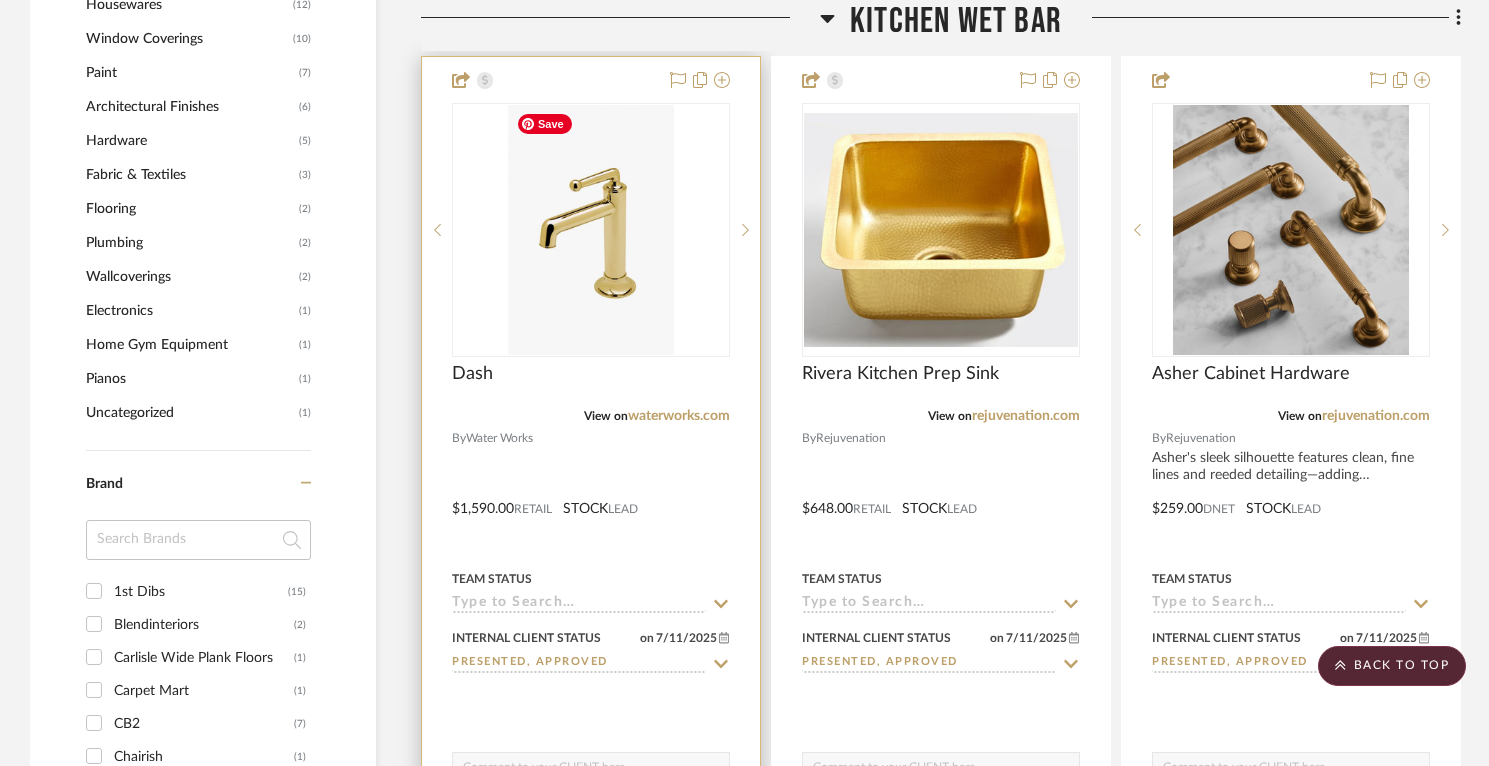 scroll, scrollTop: 2312, scrollLeft: 0, axis: vertical 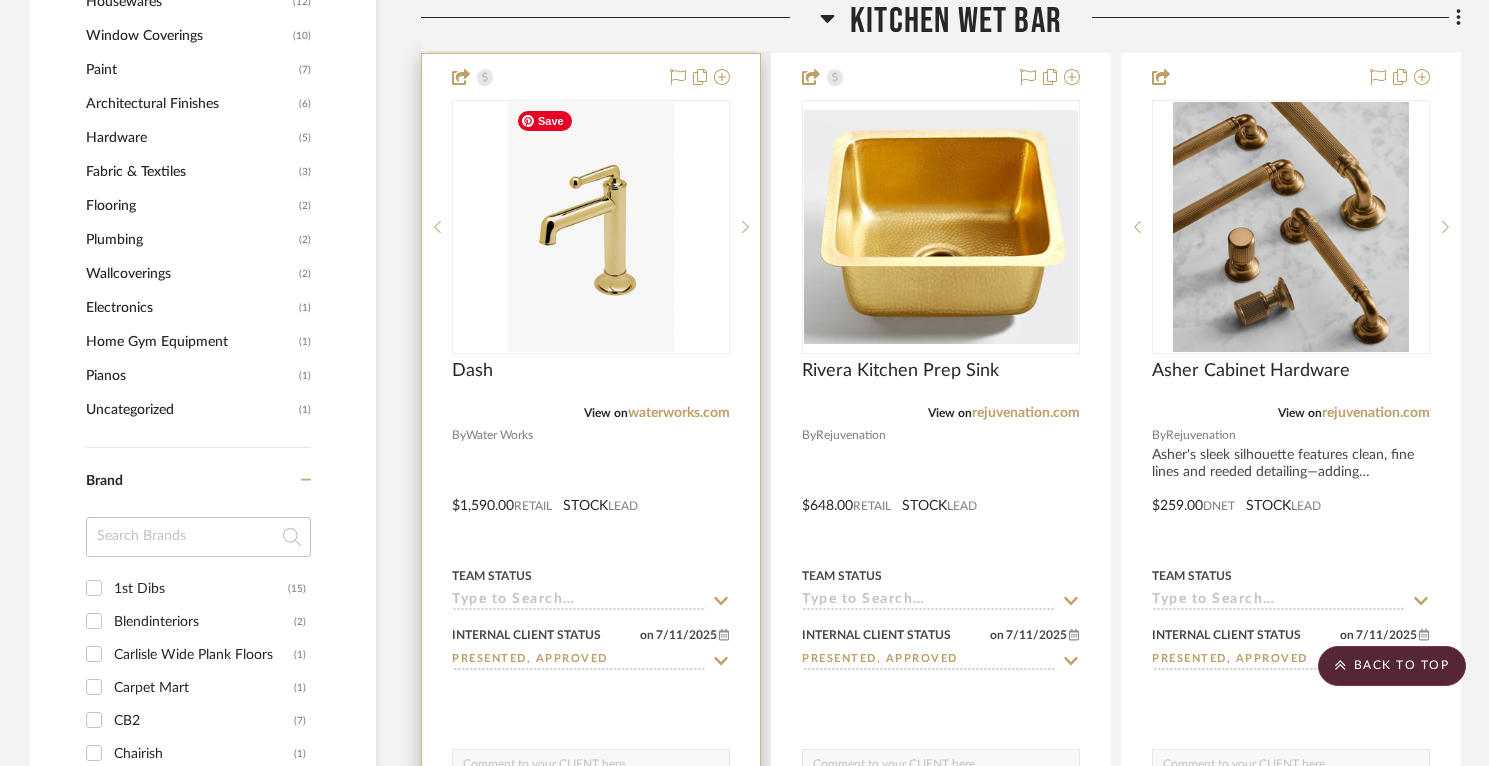 click at bounding box center [591, 227] 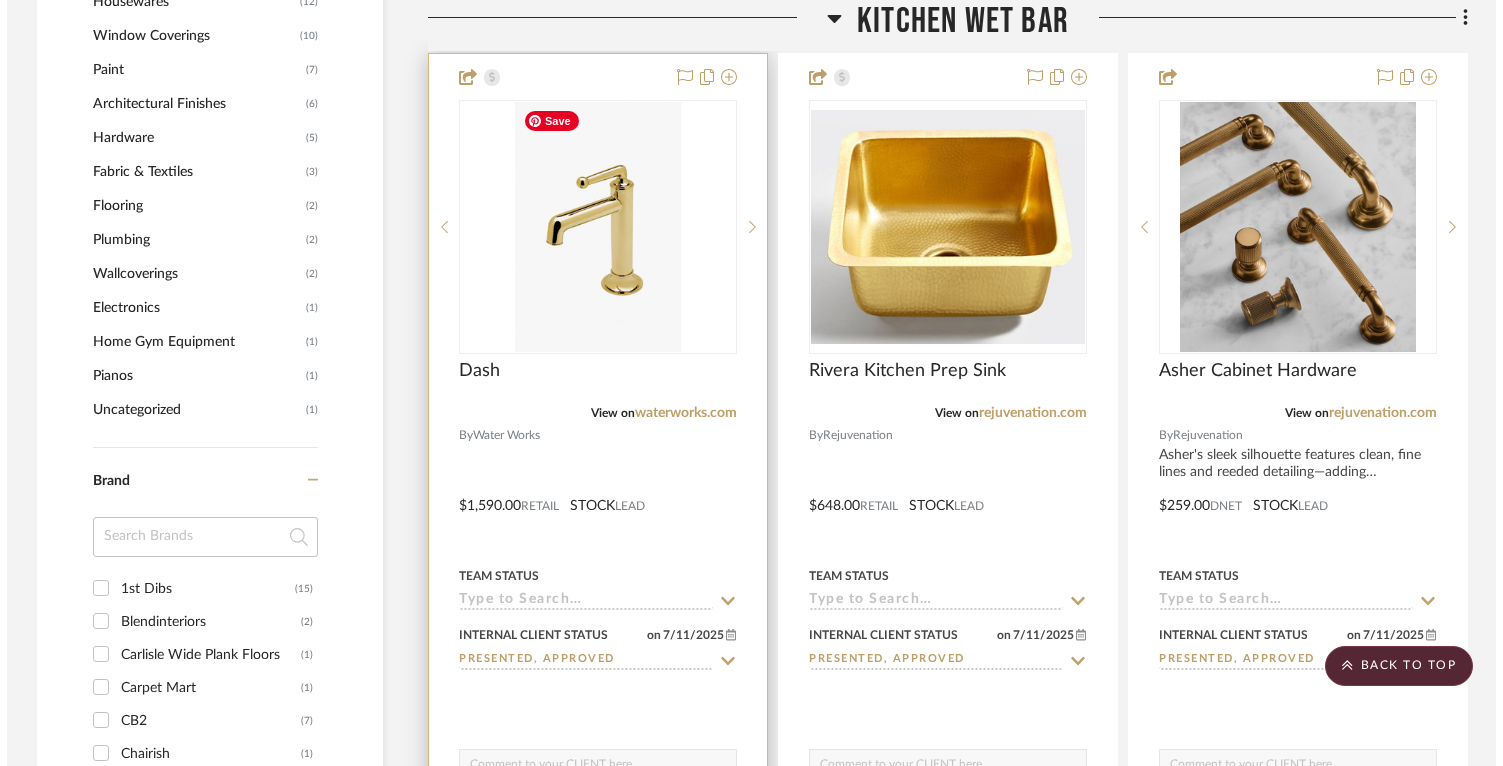scroll, scrollTop: 0, scrollLeft: 0, axis: both 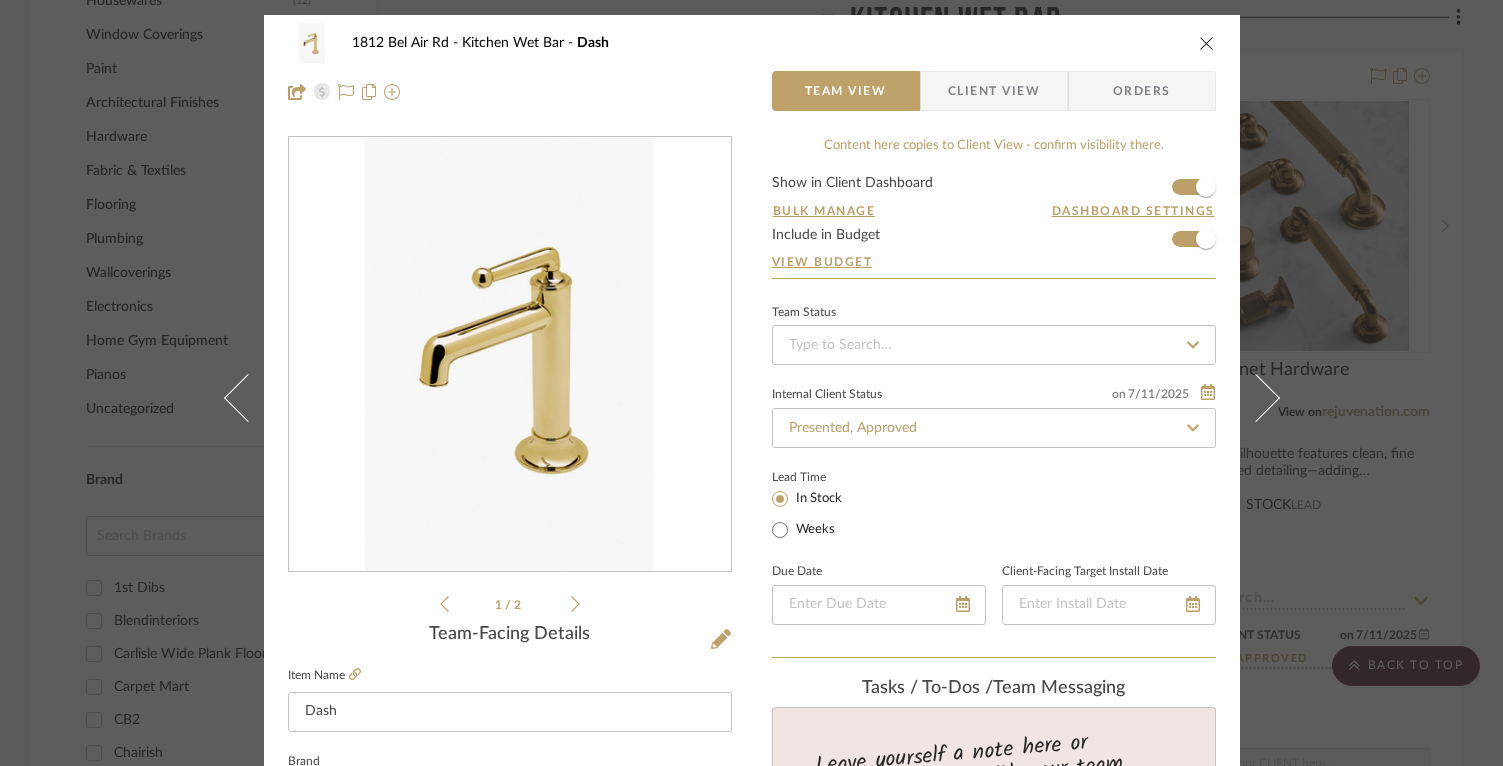 click on "[NUMBER] [STREET] Kitchen Wet Bar Dash Team View Client View Orders 1 / 2 Team-Facing Details Item Name Dash Brand Water Works Internal Description Dimensions Product Specifications Reference Price Reference Price Type DNET Item Costs View Budget Markup % (Use "-X%" to discount) 16% Unit Cost $1,590.00 Cost Type Retail Client Unit Price $1,844.40 Quantity 1 Unit Type Each Subtotal $1,844.40 Tax % 10% Total Tax $184.44 Shipping Cost $92.22 Ship. Markup % 0% Taxable Total Shipping $92.22 Total Client Price $2,121.06 Your Cost $1,841.22 Your Margin $254.40 Content here copies to Client View - confirm visibility there. Show in Client Dashboard Bulk Manage Dashboard Settings Include in Budget View Budget Team Status Internal Client Status on 7/[DAY]/2025 7/[DAY]/2025 Presented, Approved Lead Time In Stock Weeks Due Date Client-Facing Target Install Date Tasks / To-Dos / team Messaging Invite Collaborator Recipients: [EMAIL], , , , (1)" at bounding box center [751, 383] 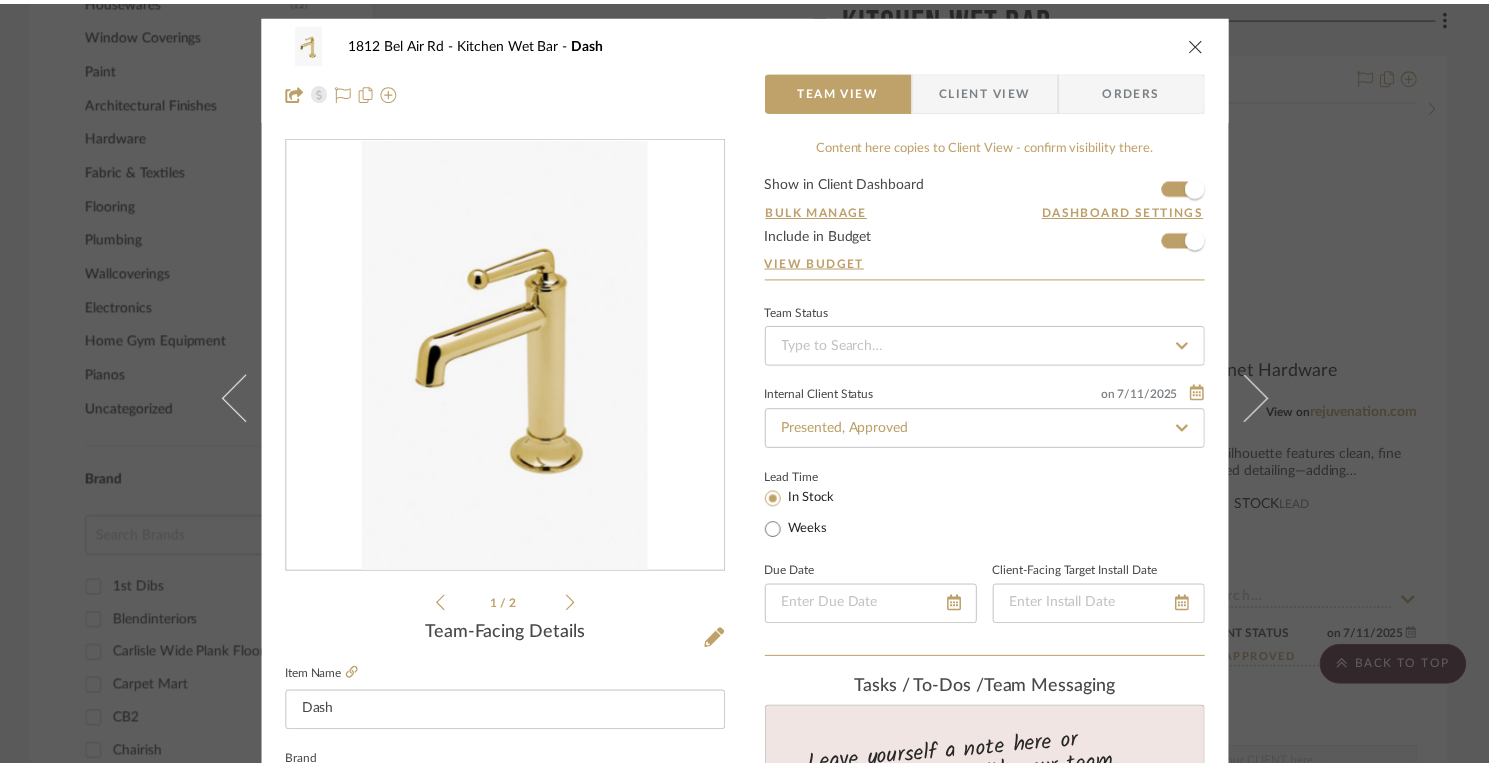 scroll, scrollTop: 2312, scrollLeft: 0, axis: vertical 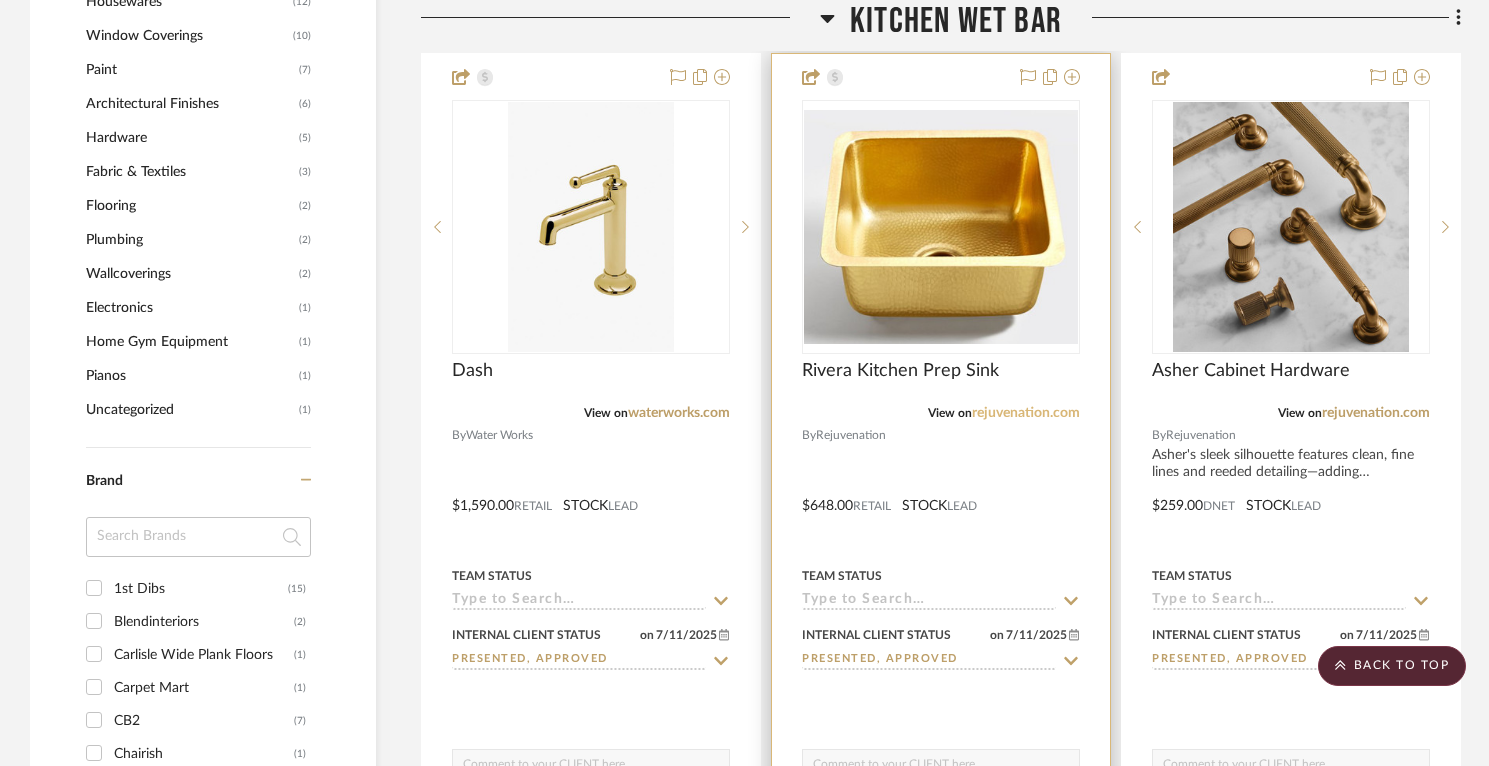 click on "rejuvenation.com" at bounding box center [1026, 413] 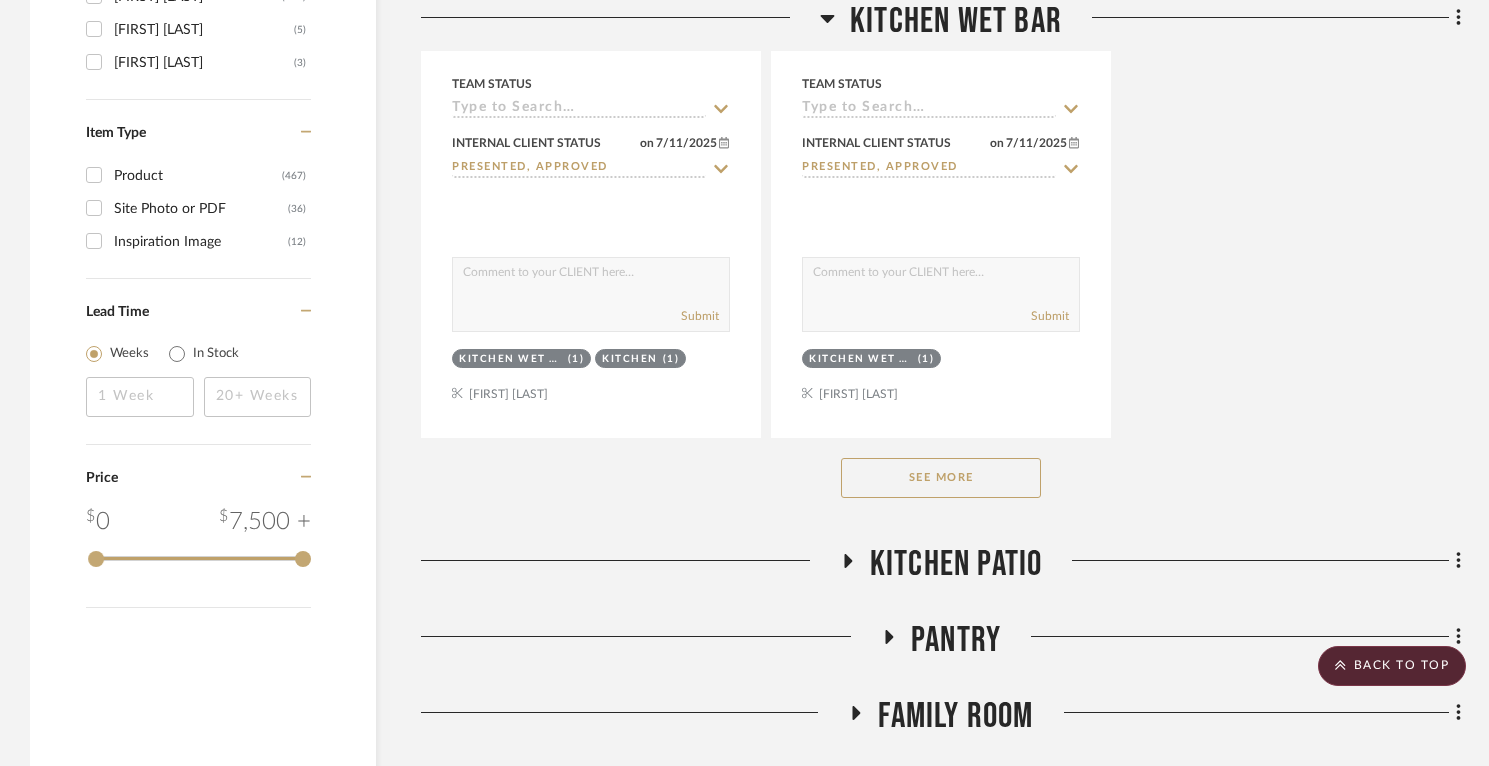 scroll, scrollTop: 3676, scrollLeft: 0, axis: vertical 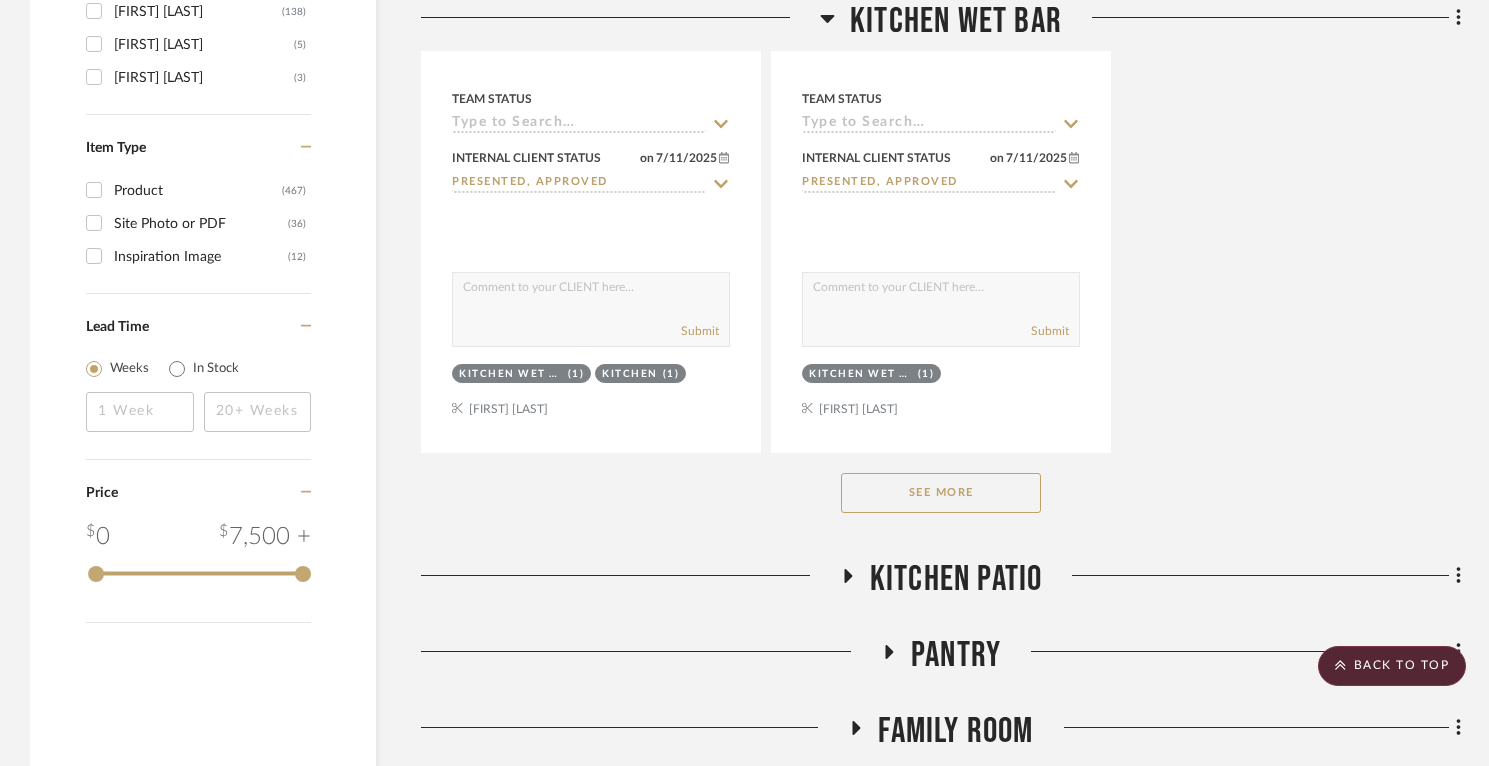 click on "See More" 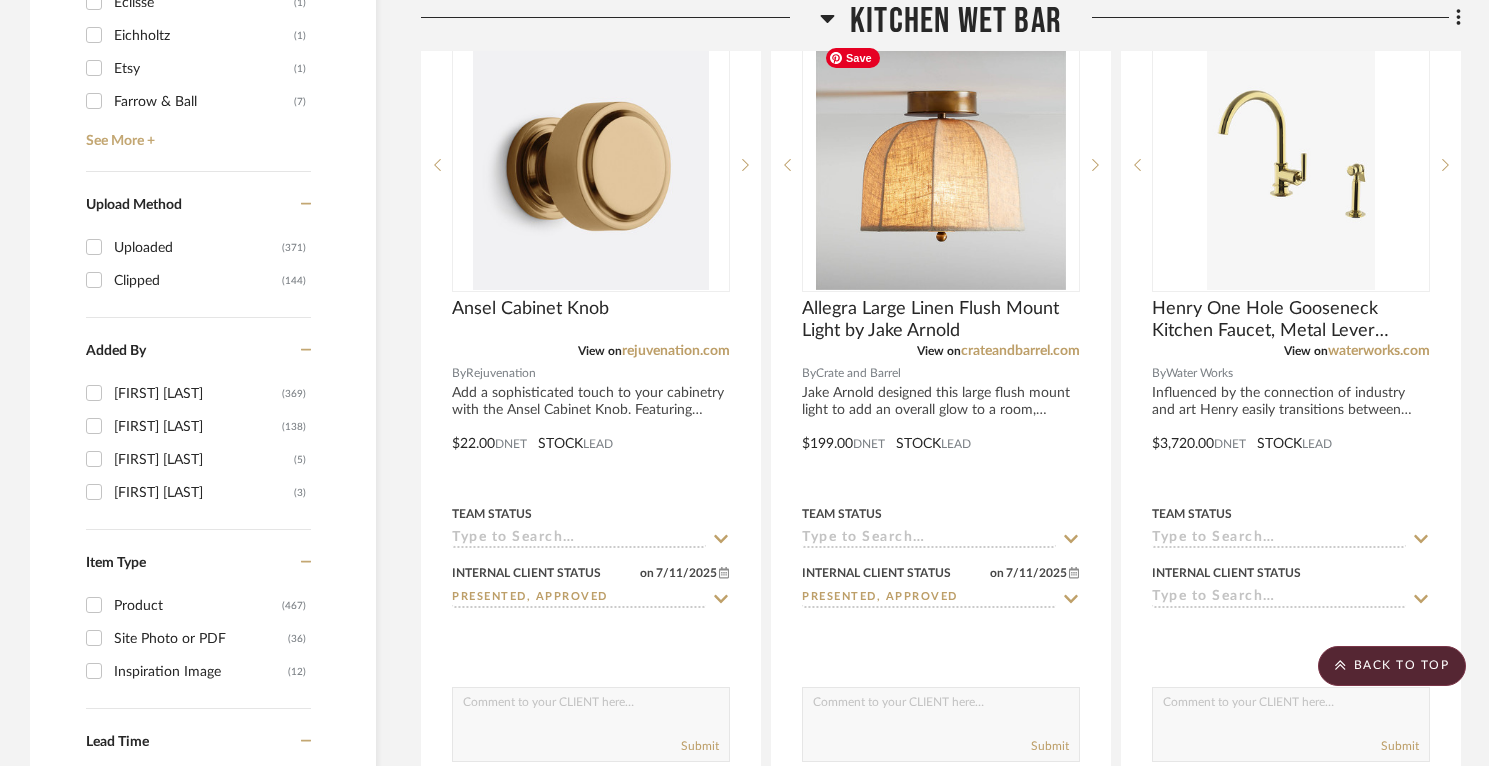 scroll, scrollTop: 3259, scrollLeft: 0, axis: vertical 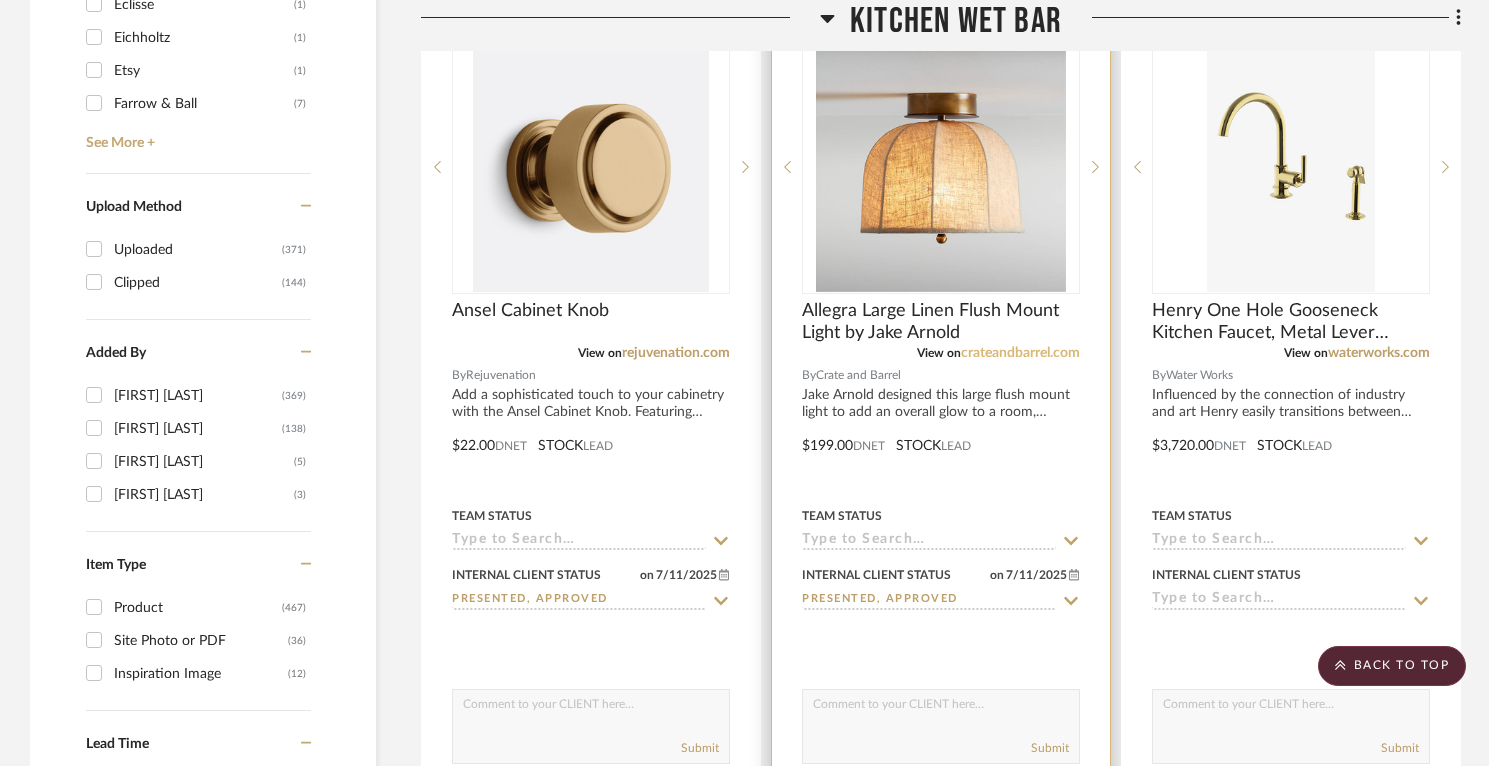 click on "crateandbarrel.com" at bounding box center (1020, 353) 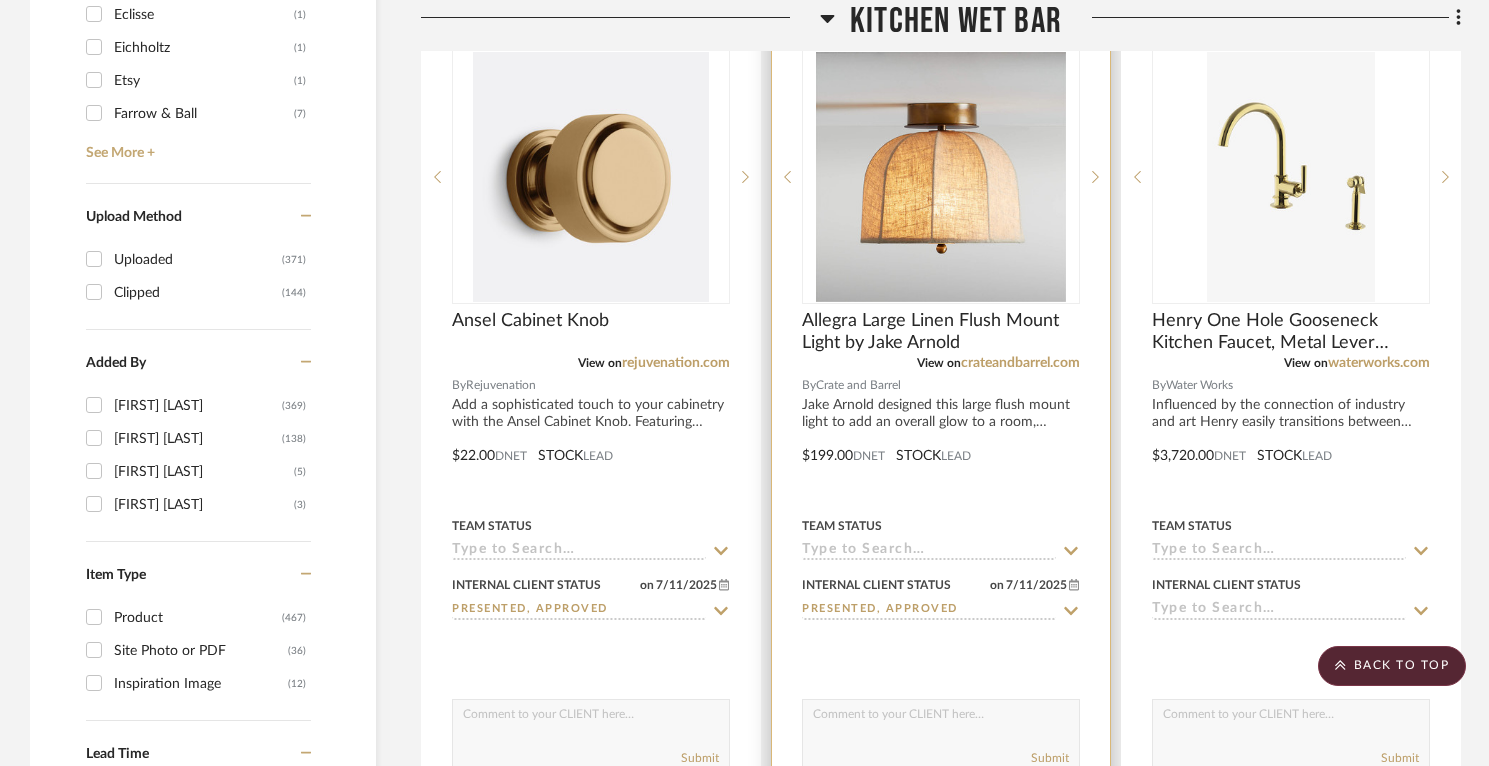 scroll, scrollTop: 3343, scrollLeft: 0, axis: vertical 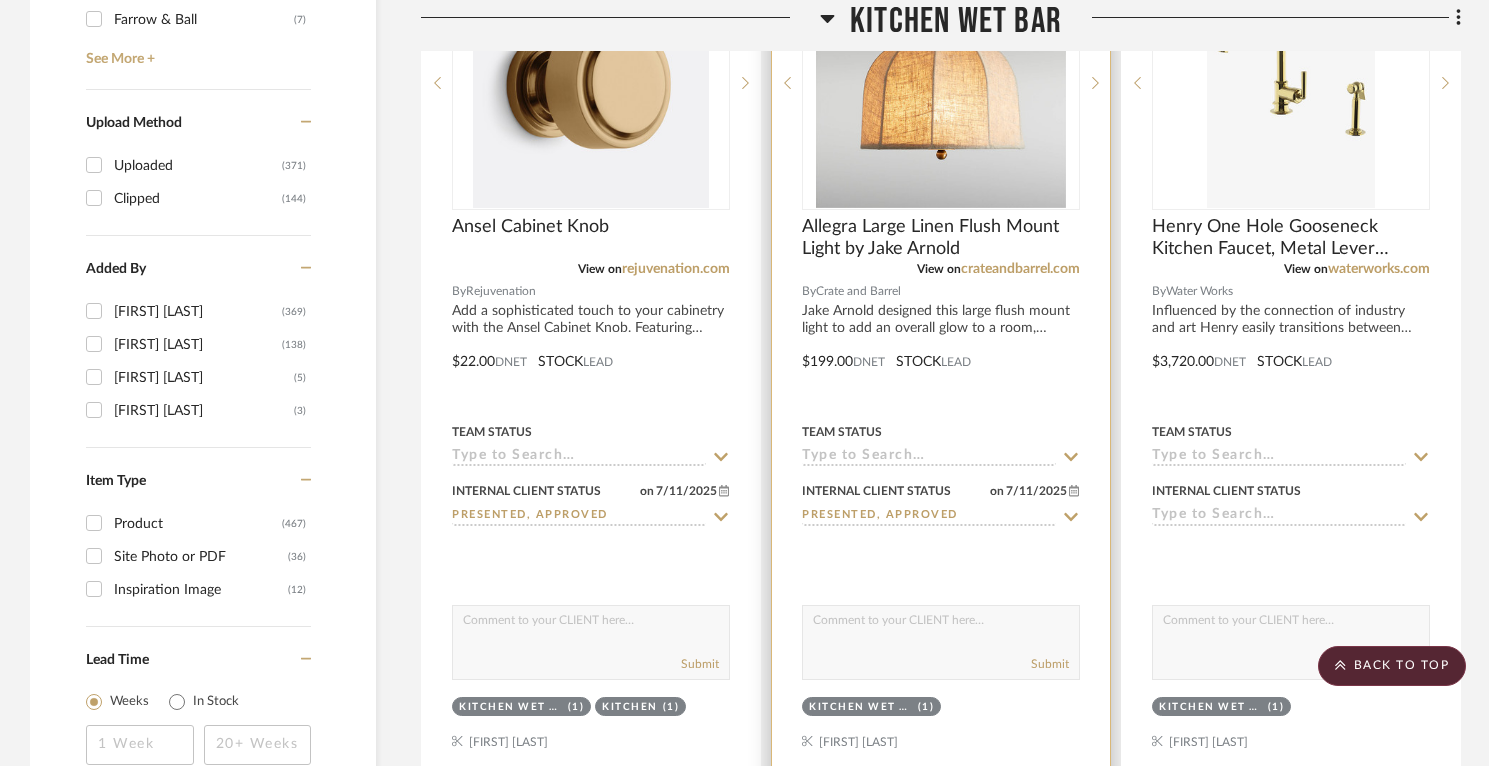 click at bounding box center (941, 347) 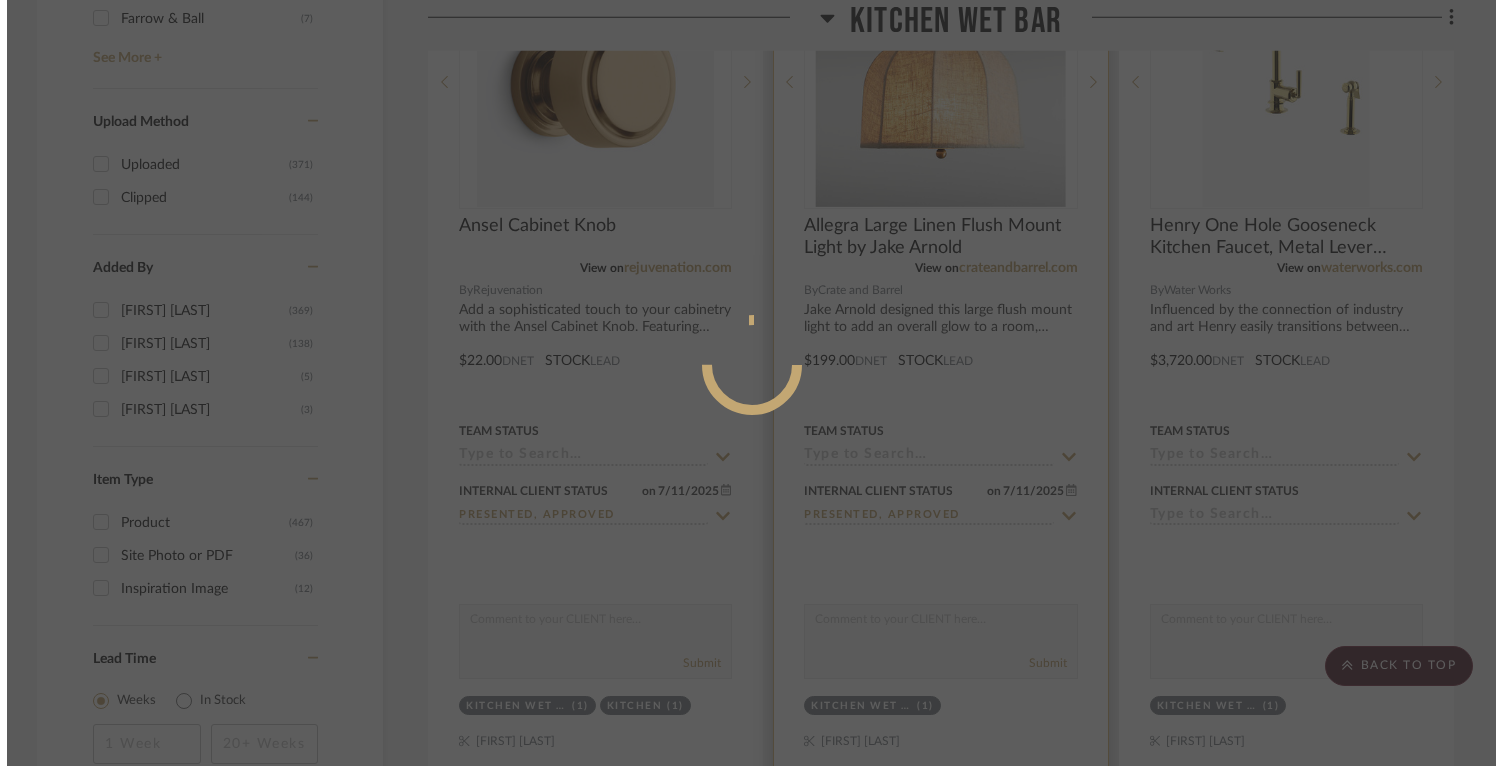 scroll, scrollTop: 0, scrollLeft: 0, axis: both 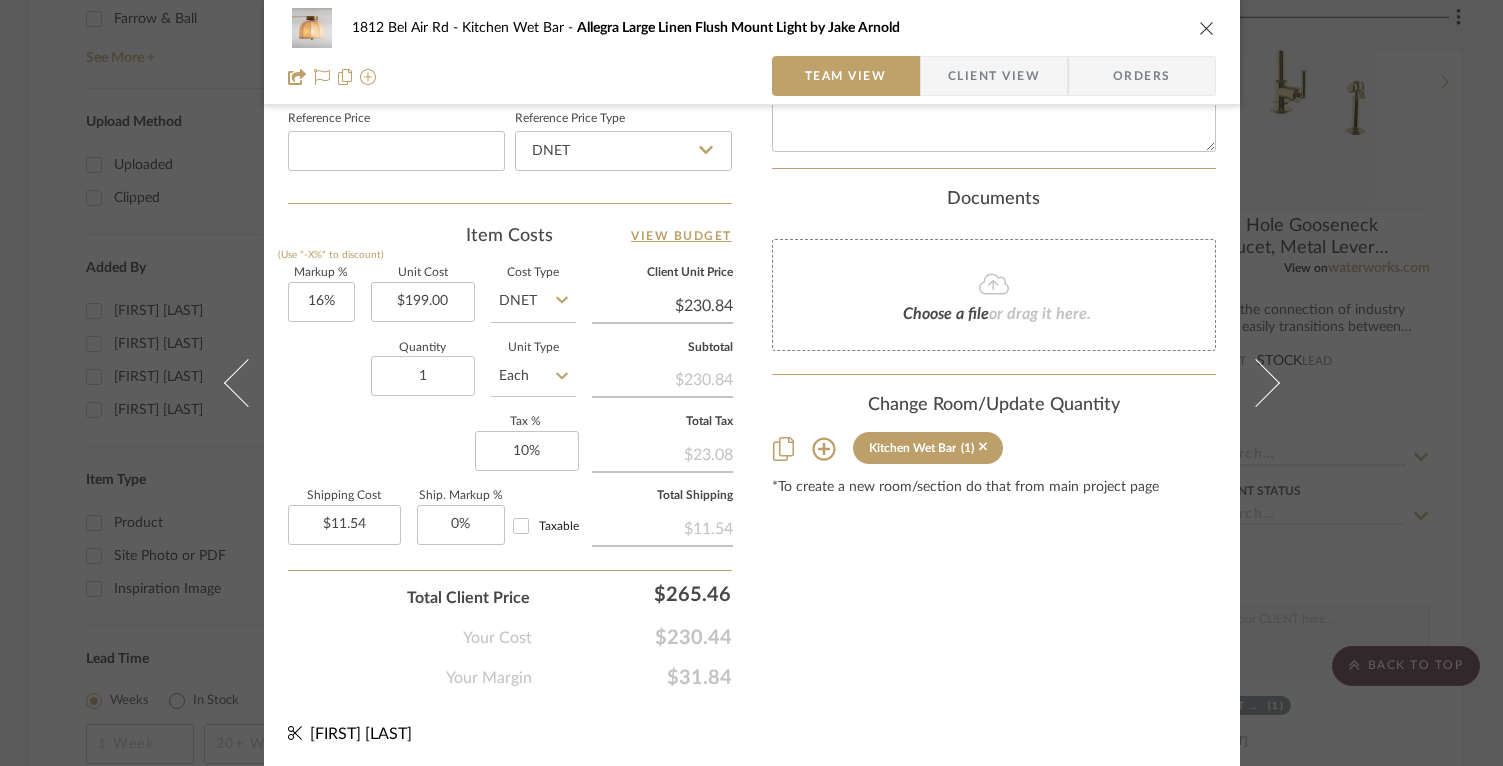 click on "[NUMBER] [STREET] Kitchen Wet Bar Allegra Large Linen Flush Mount Light by [FIRST] [LAST] Team View Client View Orders 1 / 4 Team-Facing Details Item Name Allegra Large Linen Flush Mount Light by [FIRST] [LAST] Brand Crate and Barrel Internal Description [FIRST] [LAST], interior designer and co-founder of The Expert, has a fresh talent for mixing insider-worthy details and real-life comfort that's made him one to watch. With this new collaboration, we're bringing the star designer's high-style look to every room of your home. Dimensions 10"H 12"dia." at bounding box center (751, 383) 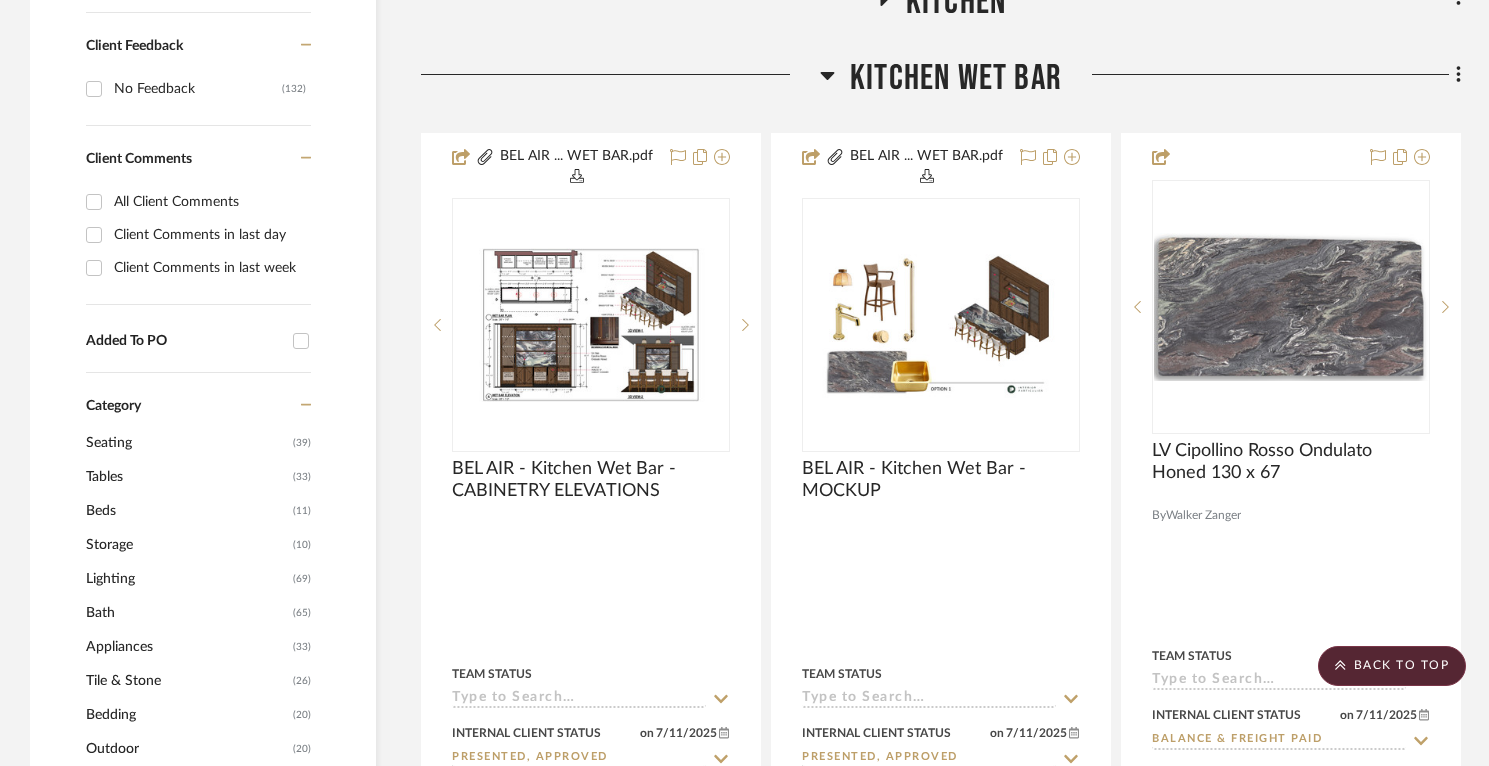 scroll, scrollTop: 1331, scrollLeft: 0, axis: vertical 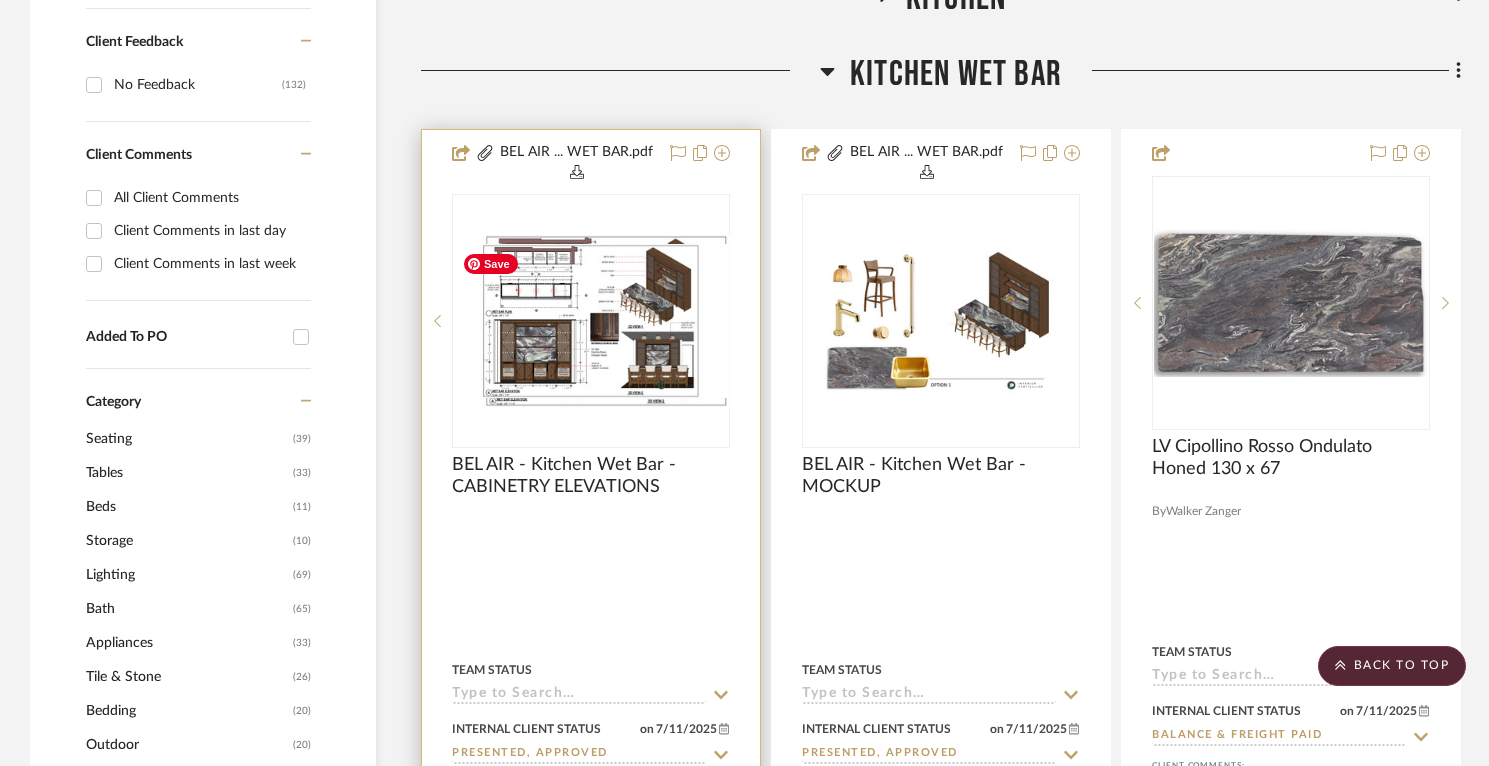 click at bounding box center [591, 321] 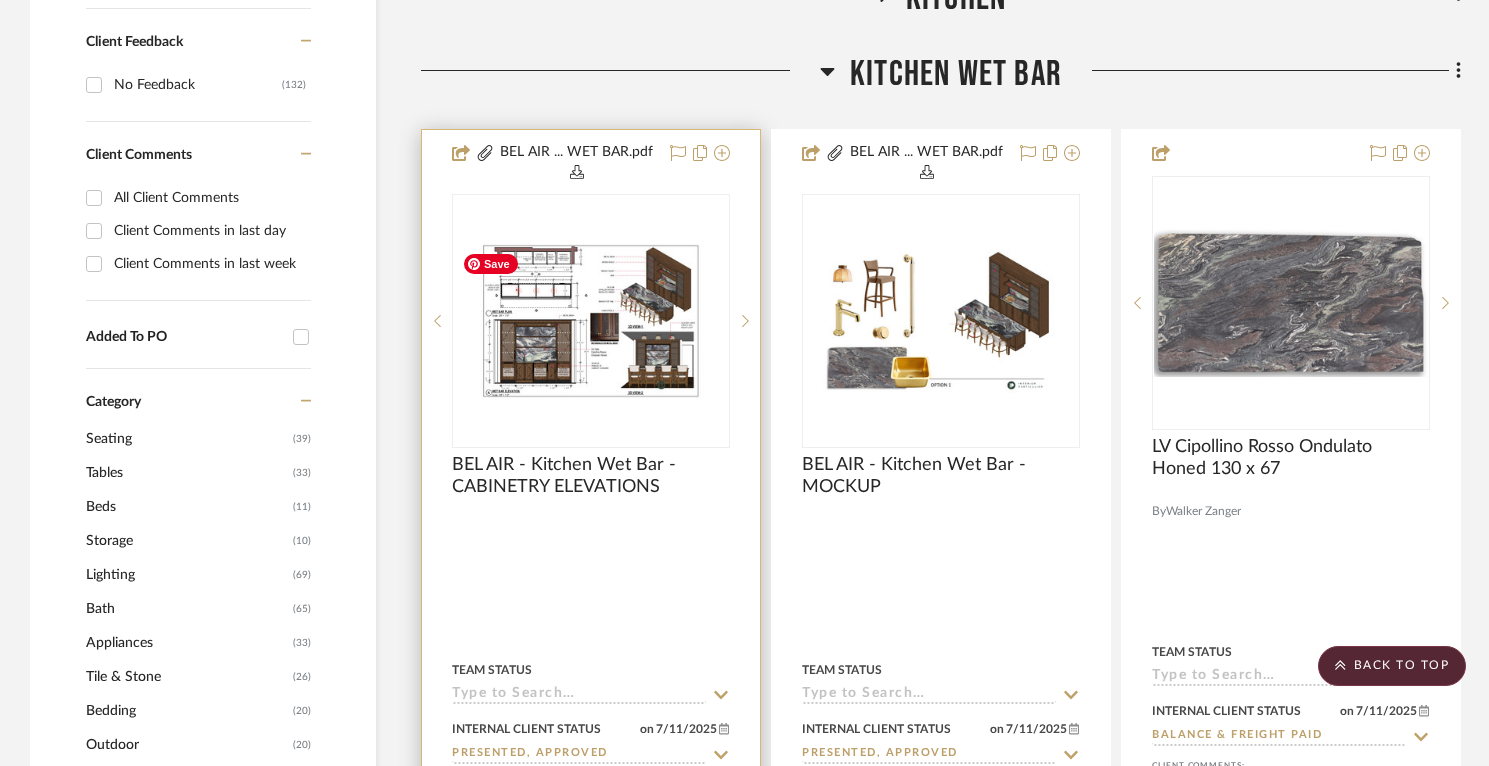 click at bounding box center (591, 321) 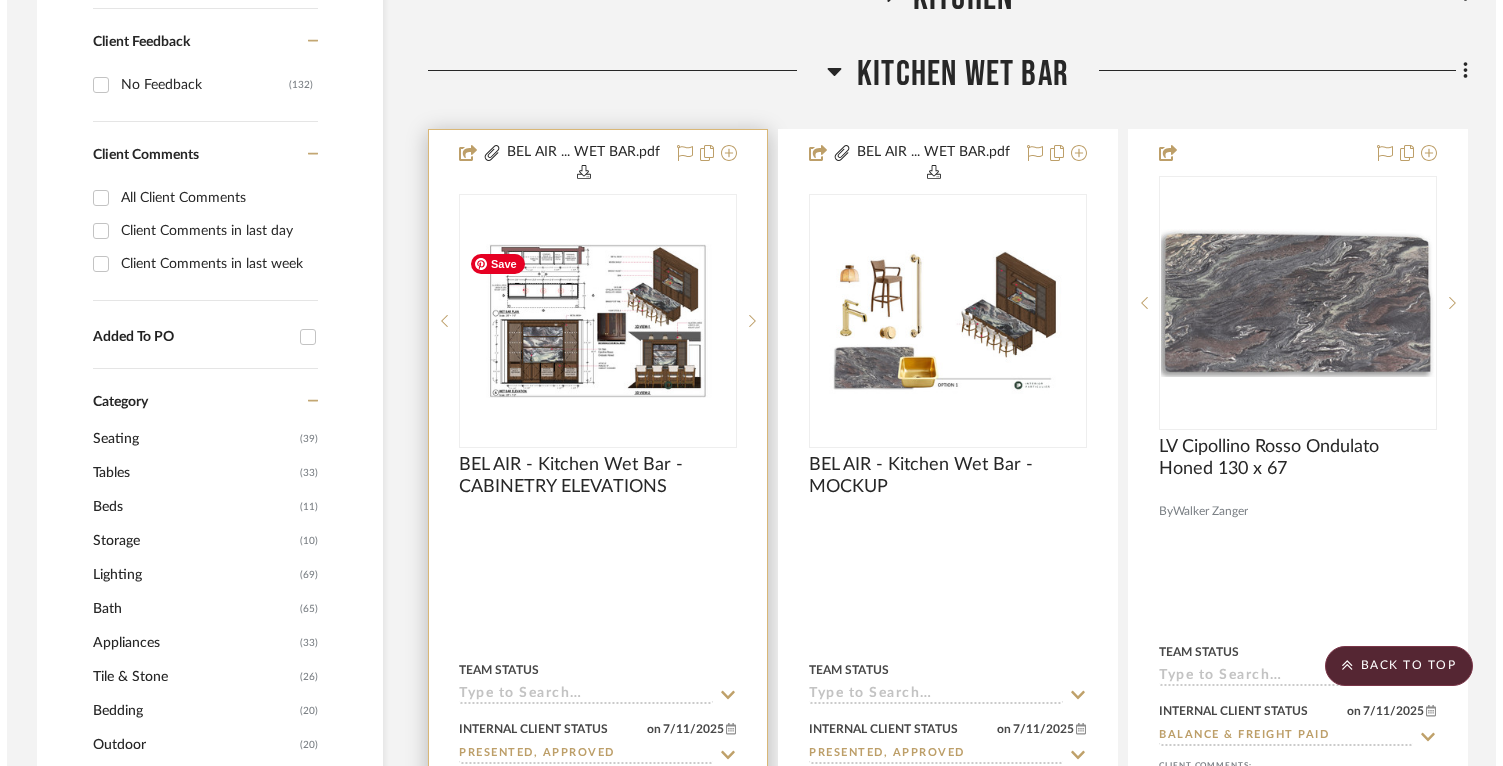 scroll, scrollTop: 0, scrollLeft: 0, axis: both 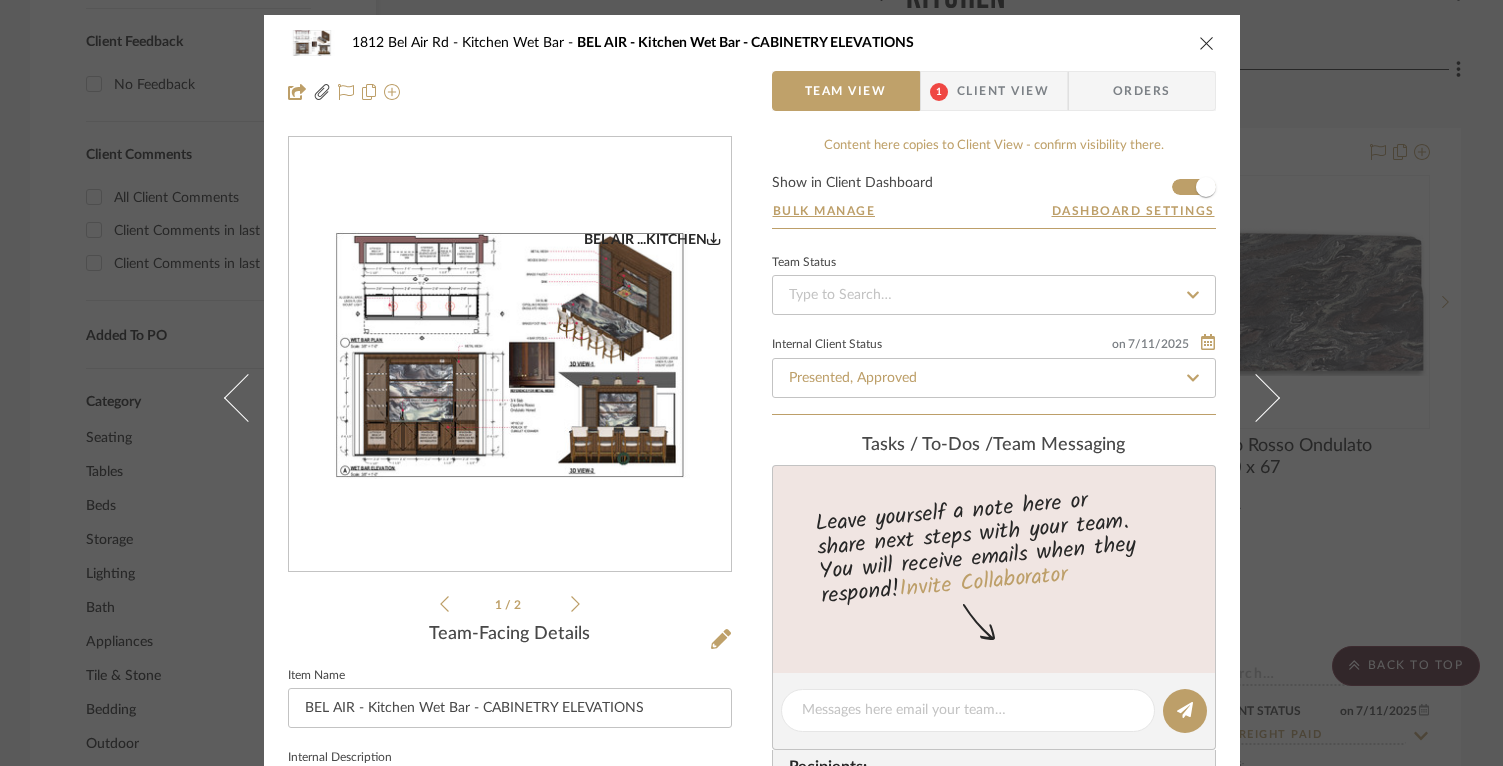 click at bounding box center [510, 355] 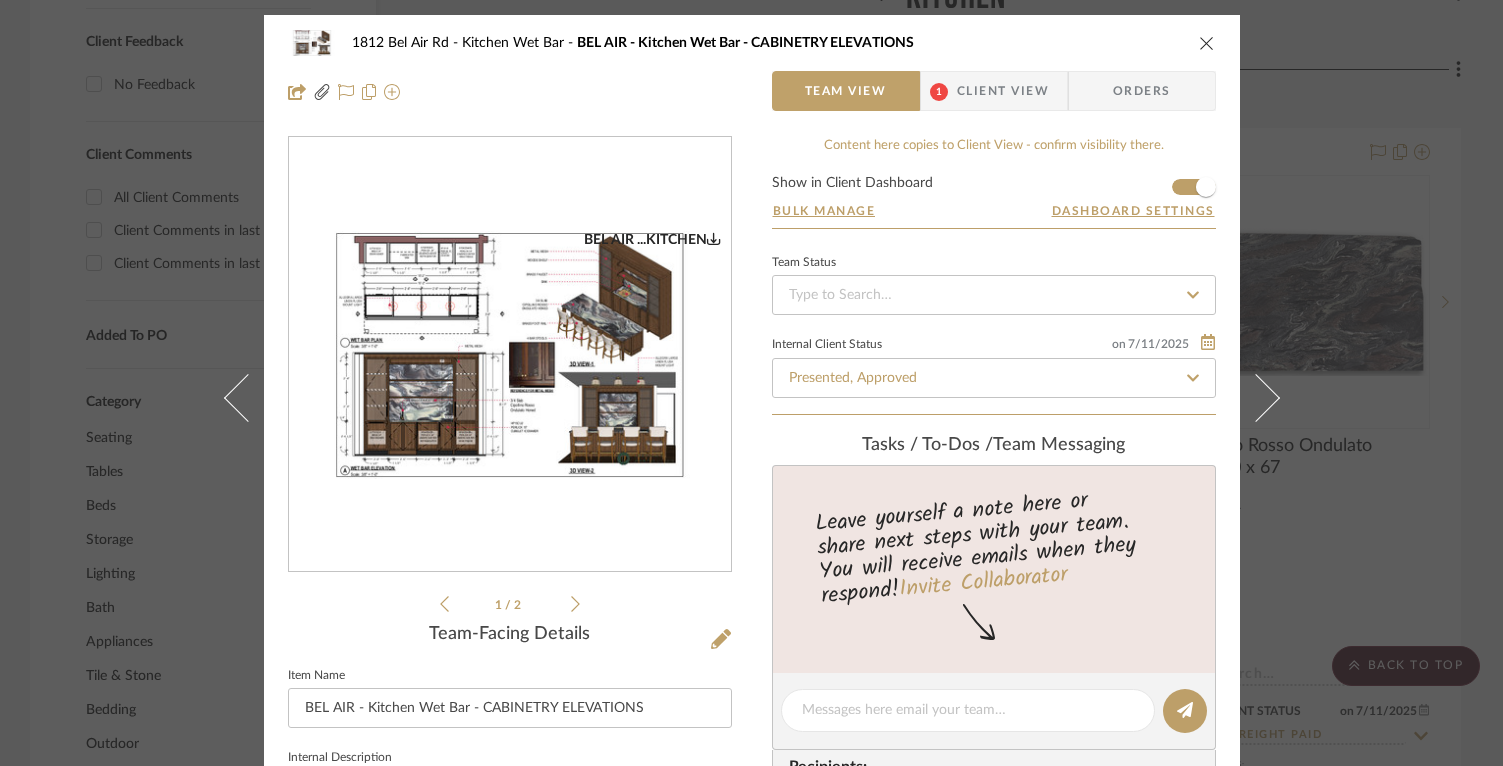 click on "[NUMBER] [STREET] Kitchen Wet Bar BEL AIR - Kitchen Wet Bar - CABINETRY ELEVATIONS Team View 1 Client View Orders BEL AIR ...KITCHEN BEL AIR ...KITCHEN BEL AIR ...KITCHEN BEL AIR ...KITCHEN 1 / 2 Team-Facing Details Item Name BEL AIR - Kitchen Wet Bar - CABINETRY ELEVATIONS Internal Description Content here copies to Client View - confirm visibility there. Show in Client Dashboard Bulk Manage Dashboard Settings Team Status Internal Client Status on 7/[DAY]/2025 7/[DAY]/2025 Presented, Approved Tasks / To-Dos / team Messaging Leave yourself a note here or share next steps with your team. You will receive emails when they respond! Invite Collaborator Recipients: [EMAIL], [EMAIL], [EMAIL], [EMAIL], [EMAIL] Internal Notes Documents Choose a file or drag it here. Change Room/Update Quantity Kitchen Wet Bar *To create a new room/section do that from main project page" at bounding box center (751, 383) 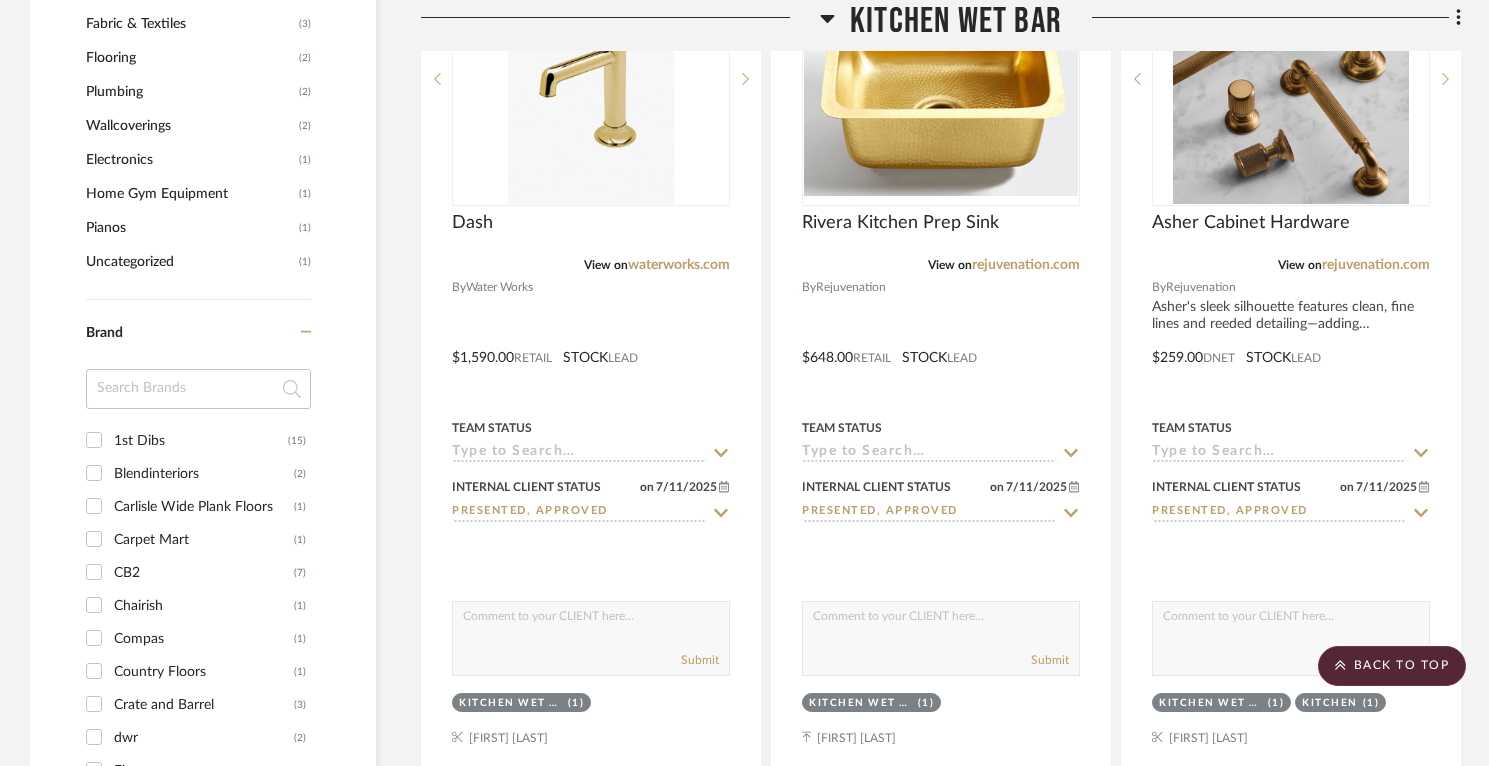 scroll, scrollTop: 1605, scrollLeft: 0, axis: vertical 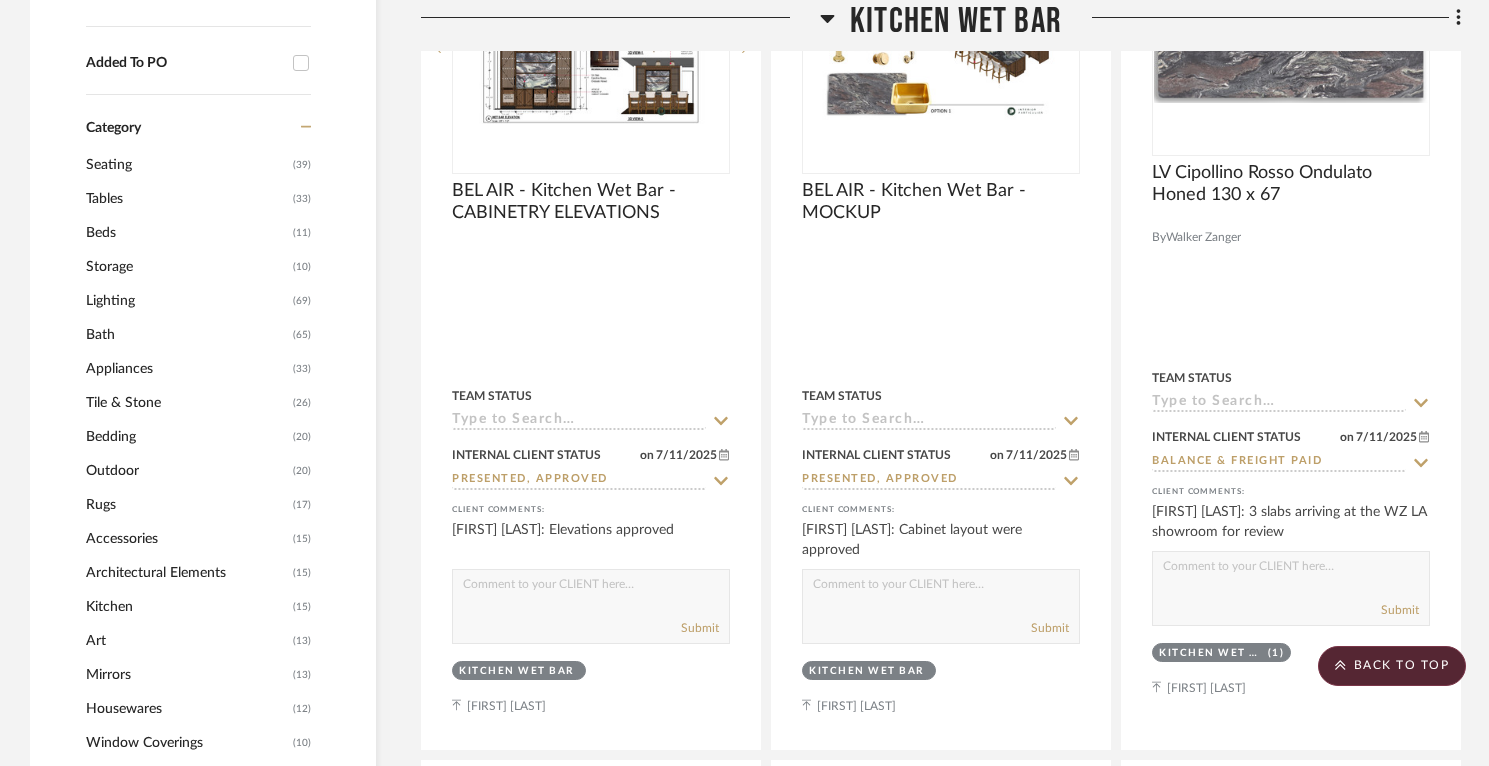 click 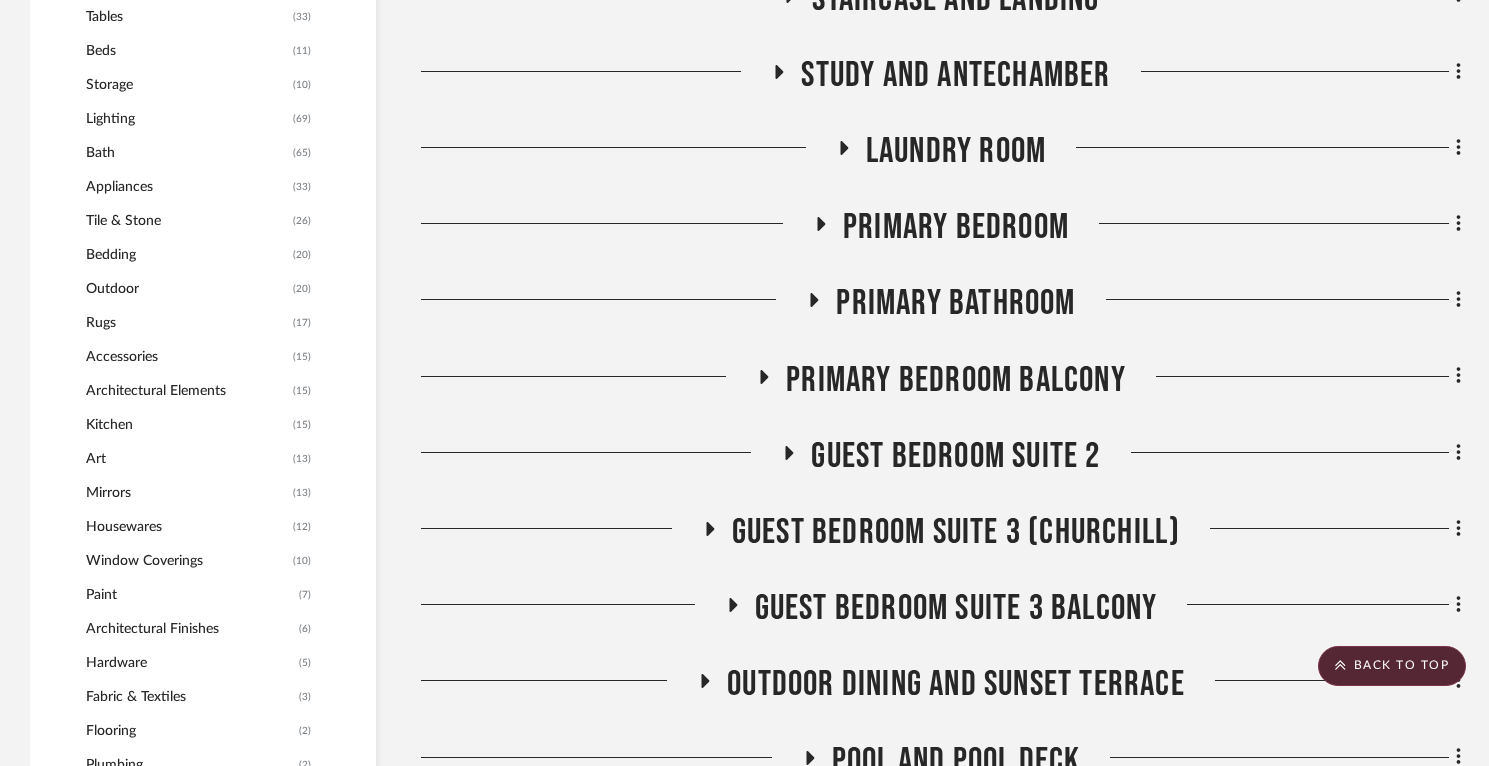 scroll, scrollTop: 1373, scrollLeft: 0, axis: vertical 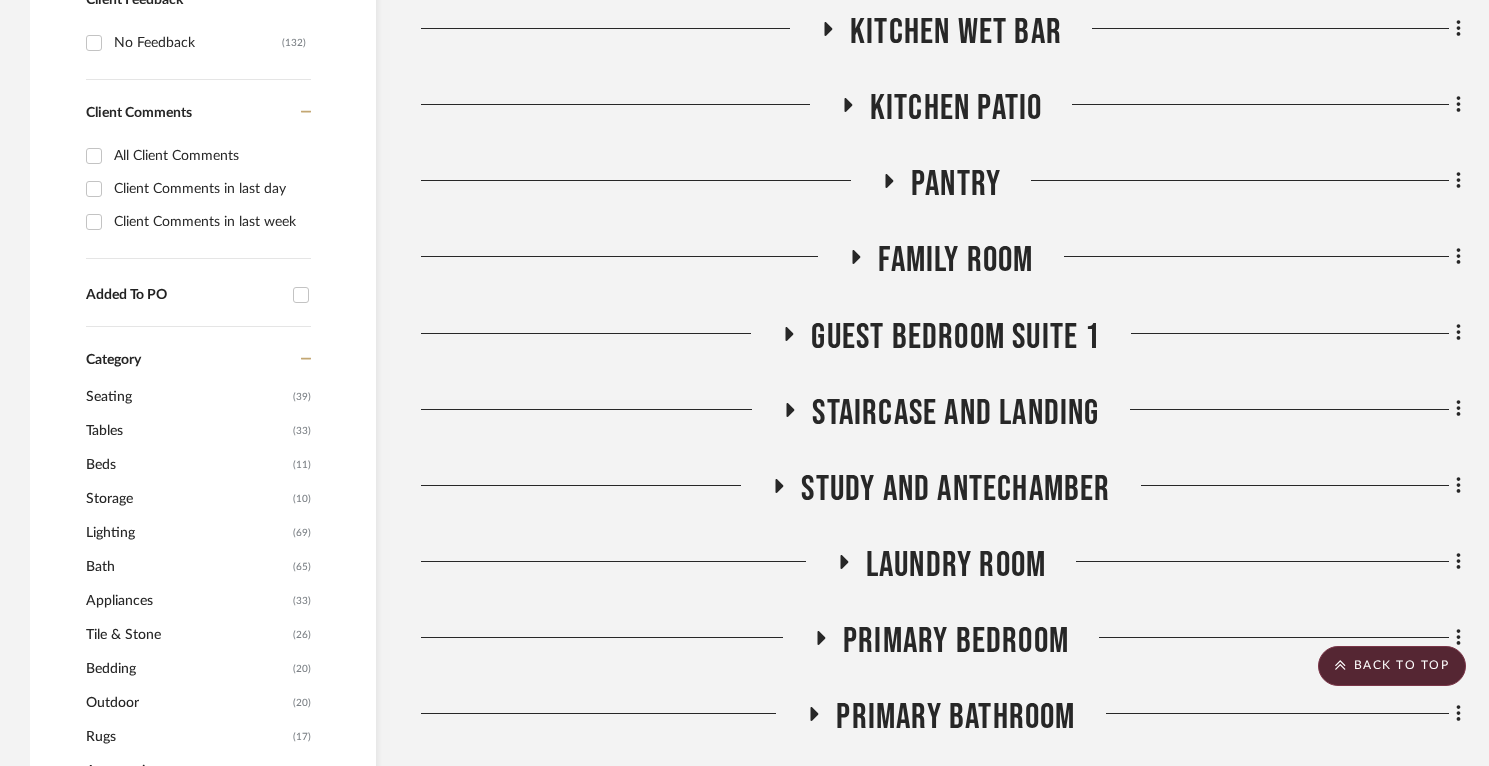 click 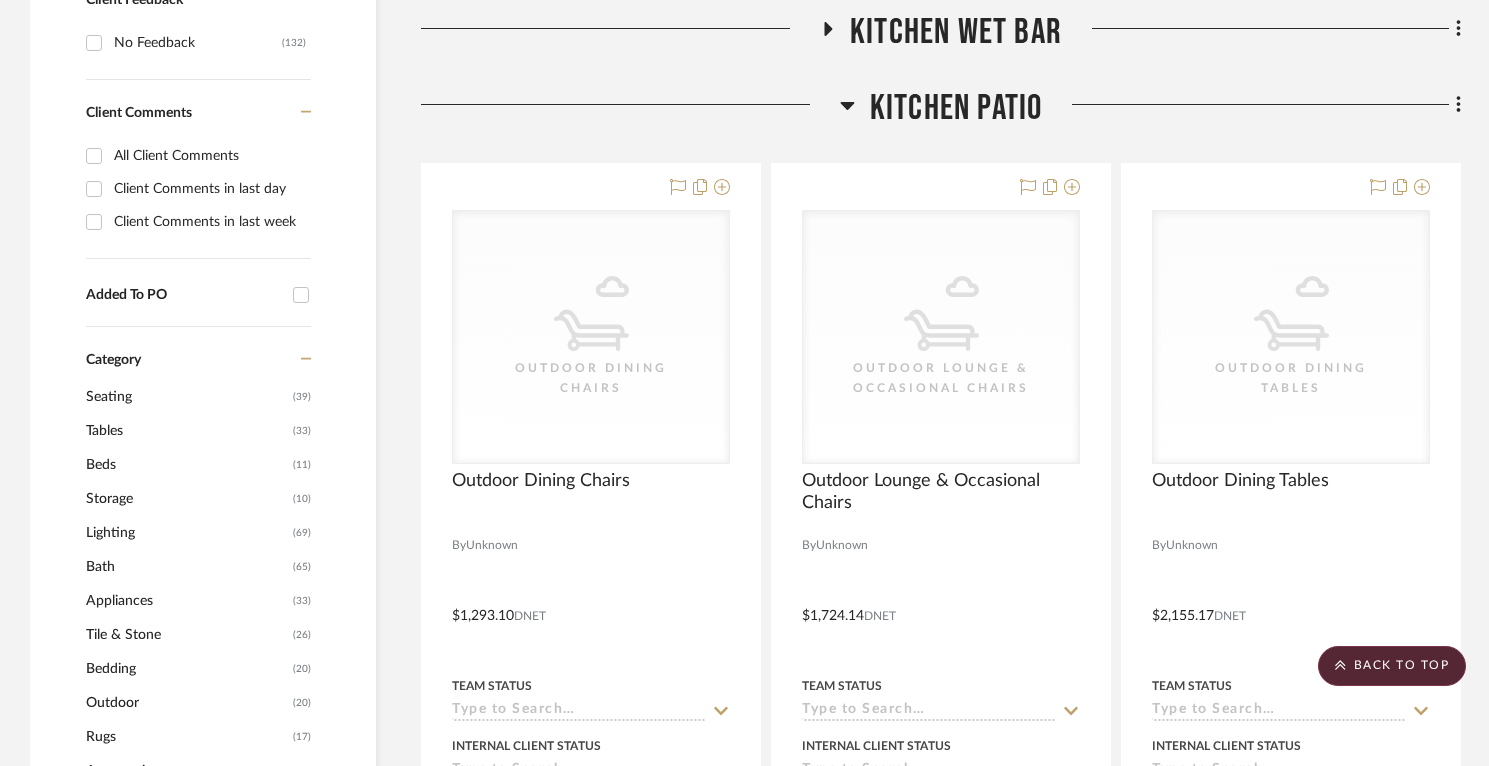 click 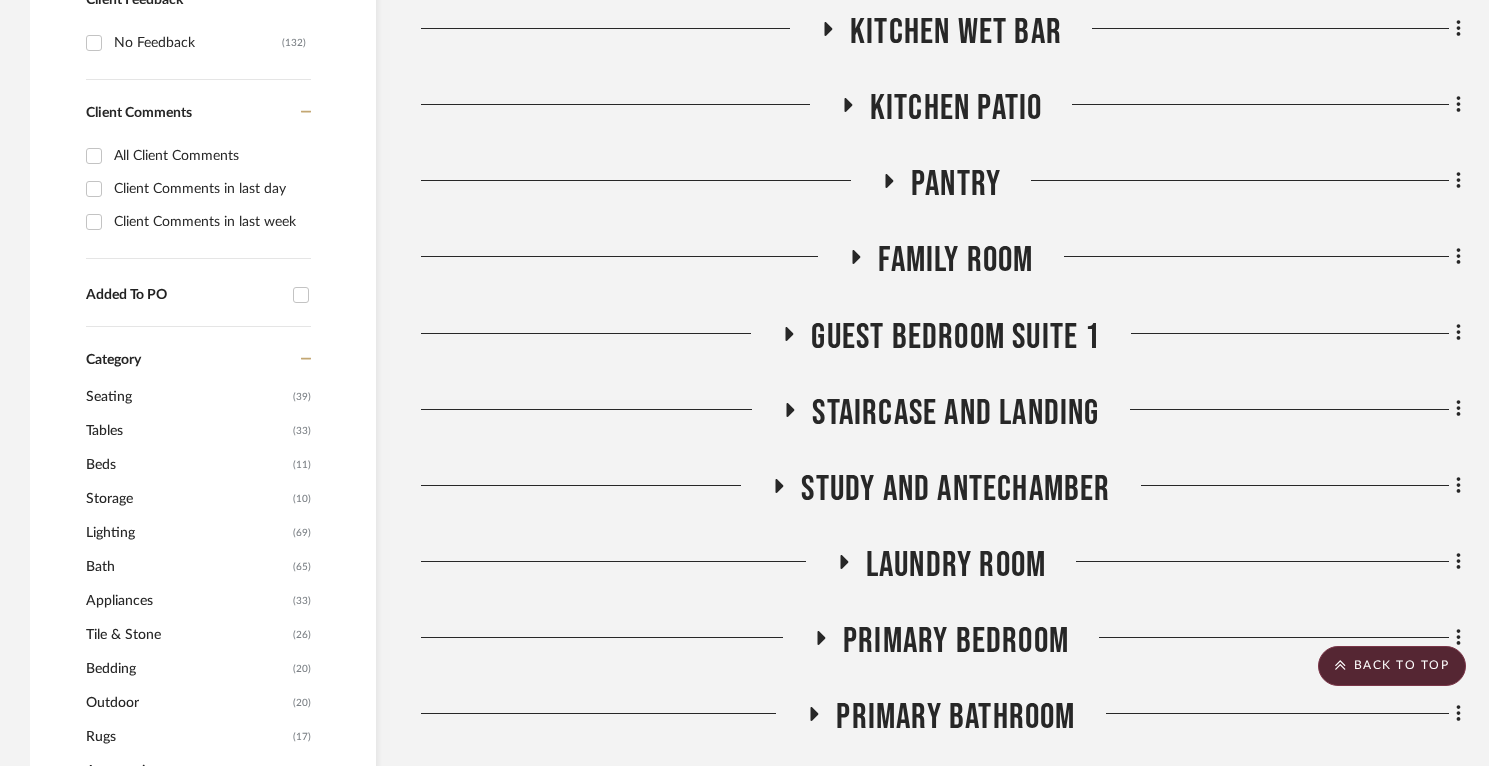 click 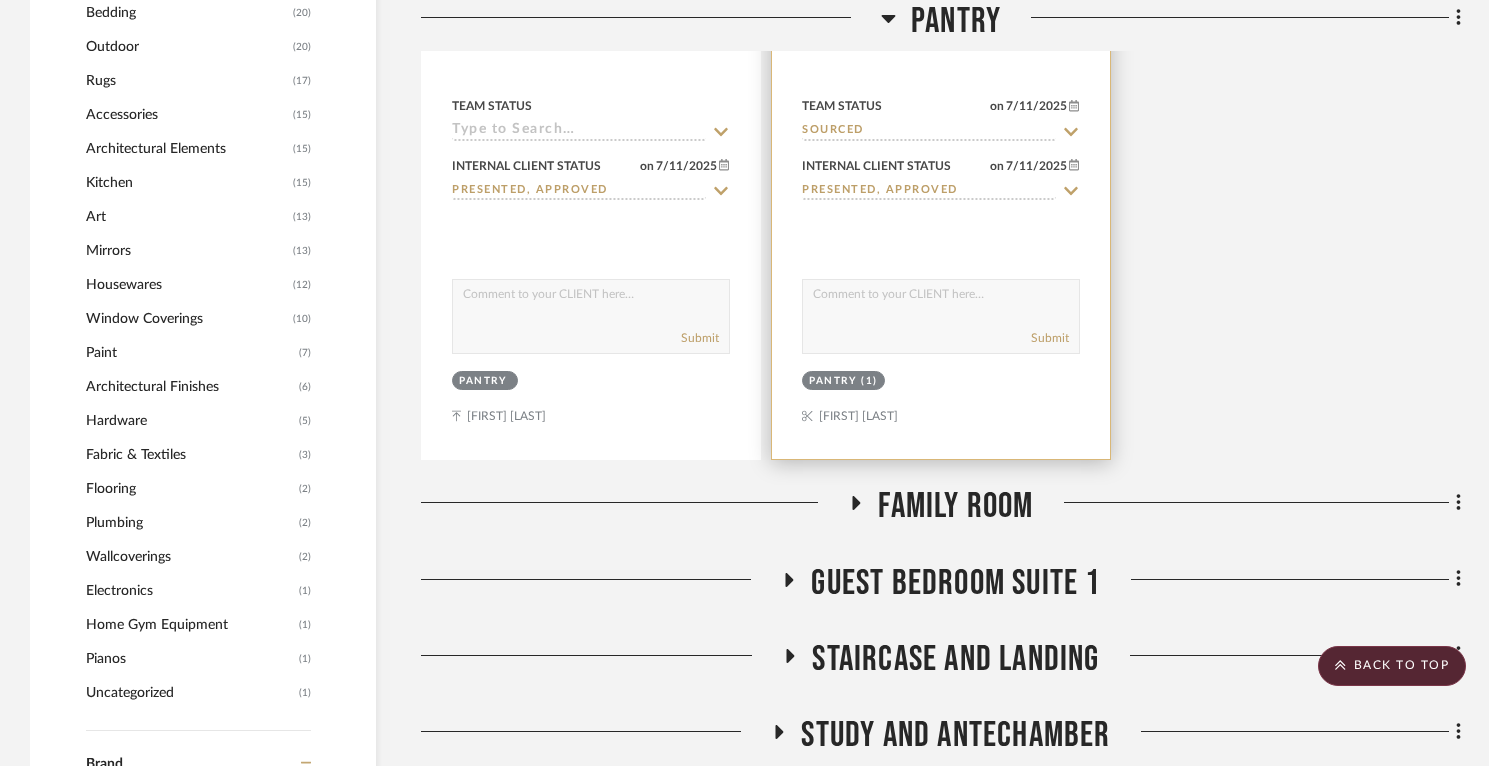 scroll, scrollTop: 1597, scrollLeft: 0, axis: vertical 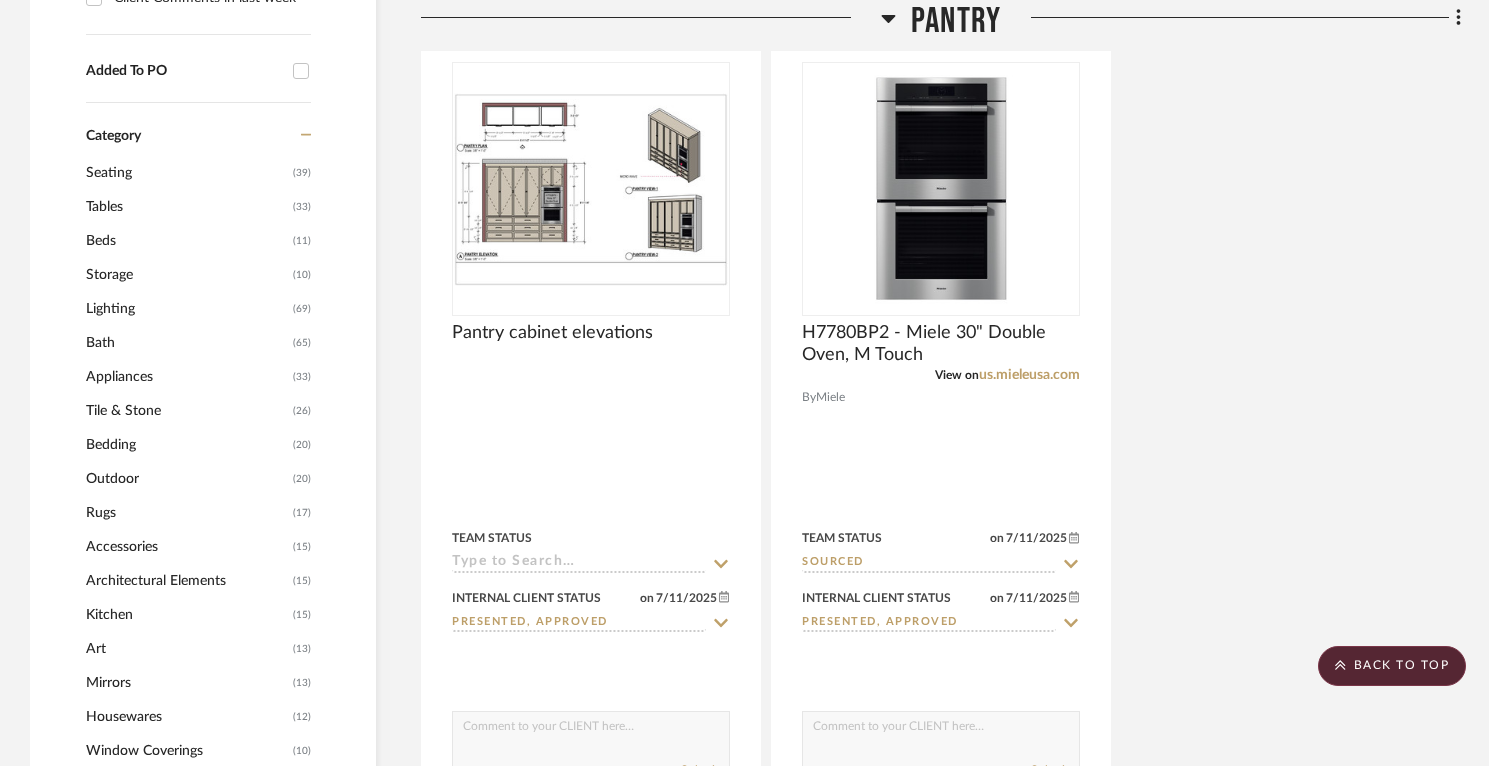 click 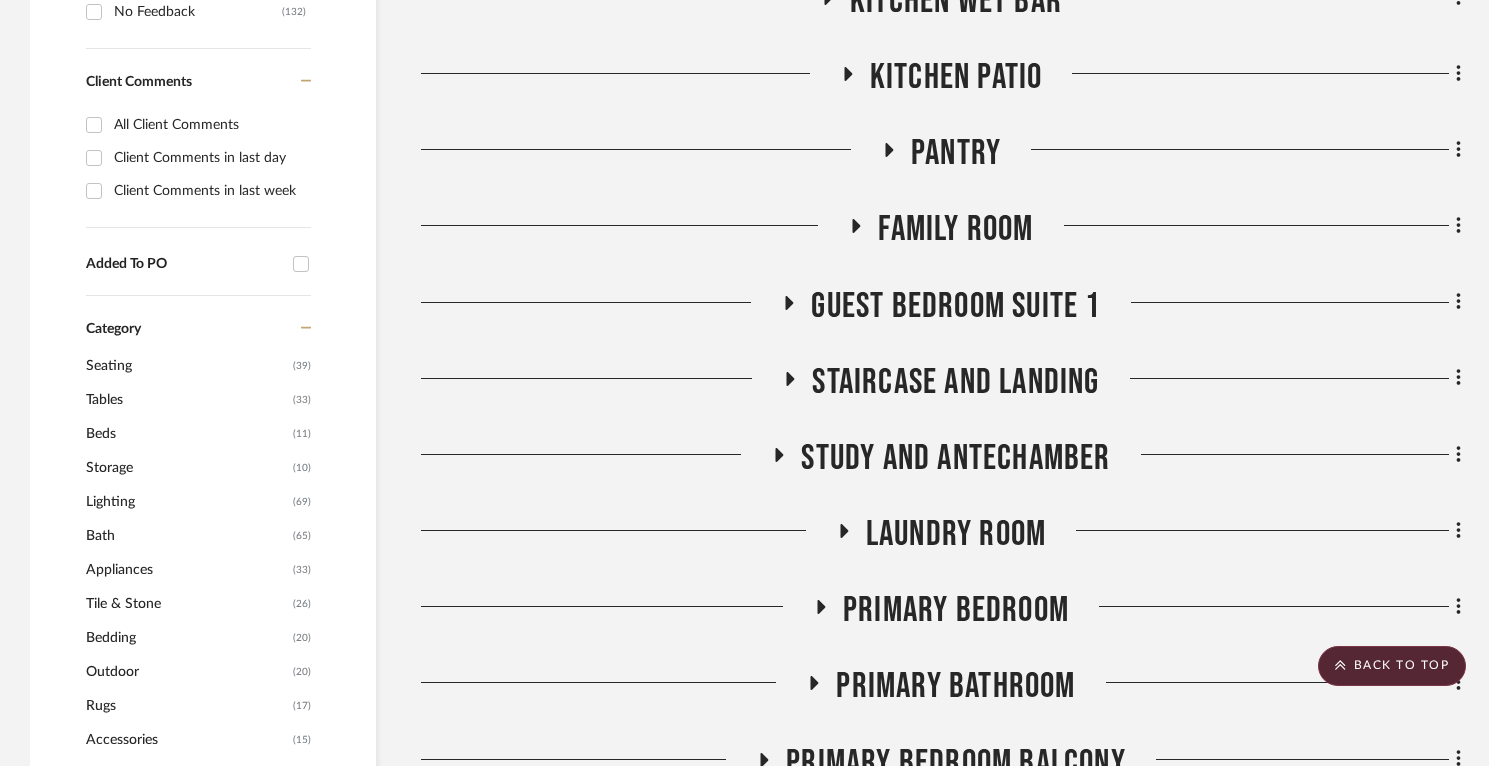 scroll, scrollTop: 1396, scrollLeft: 0, axis: vertical 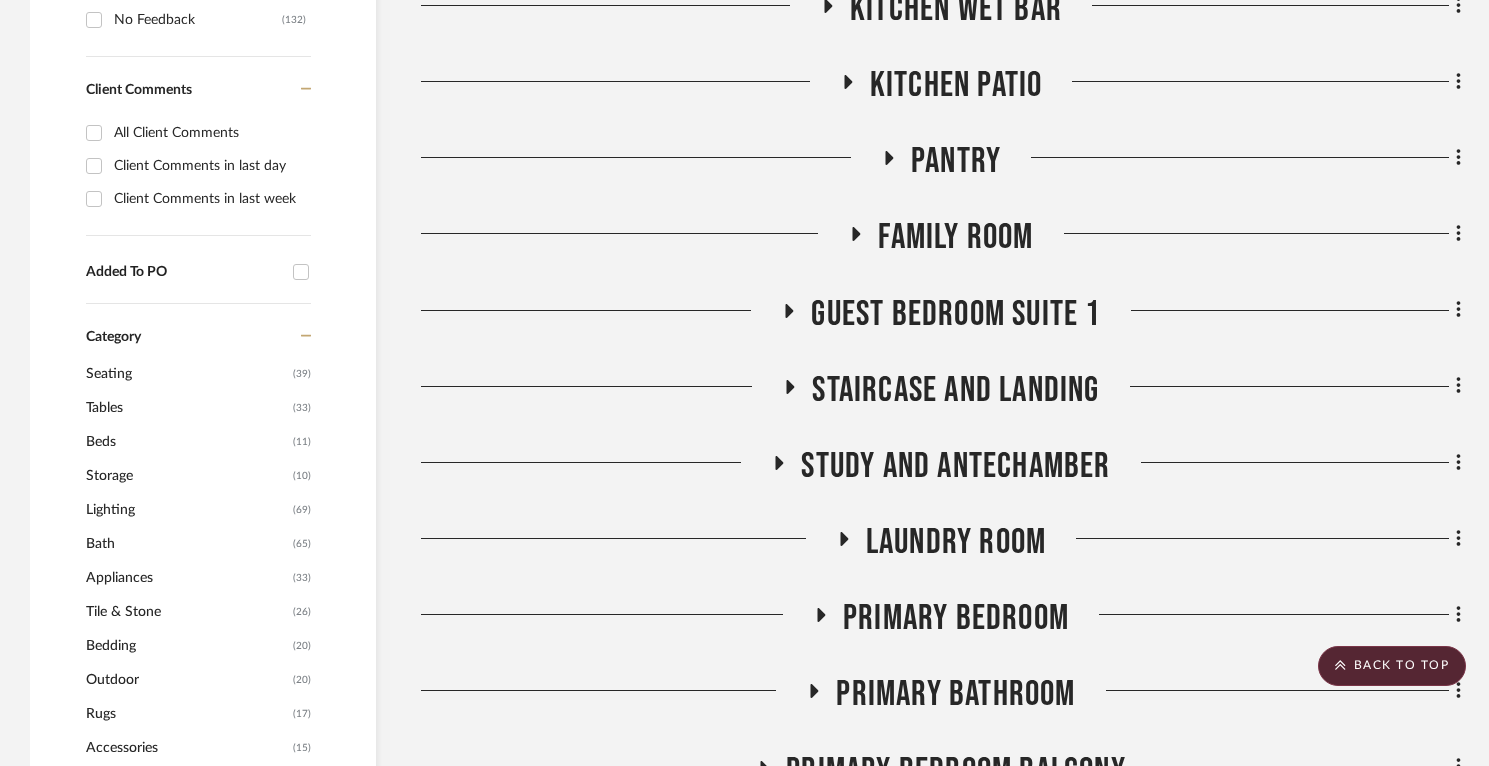 click 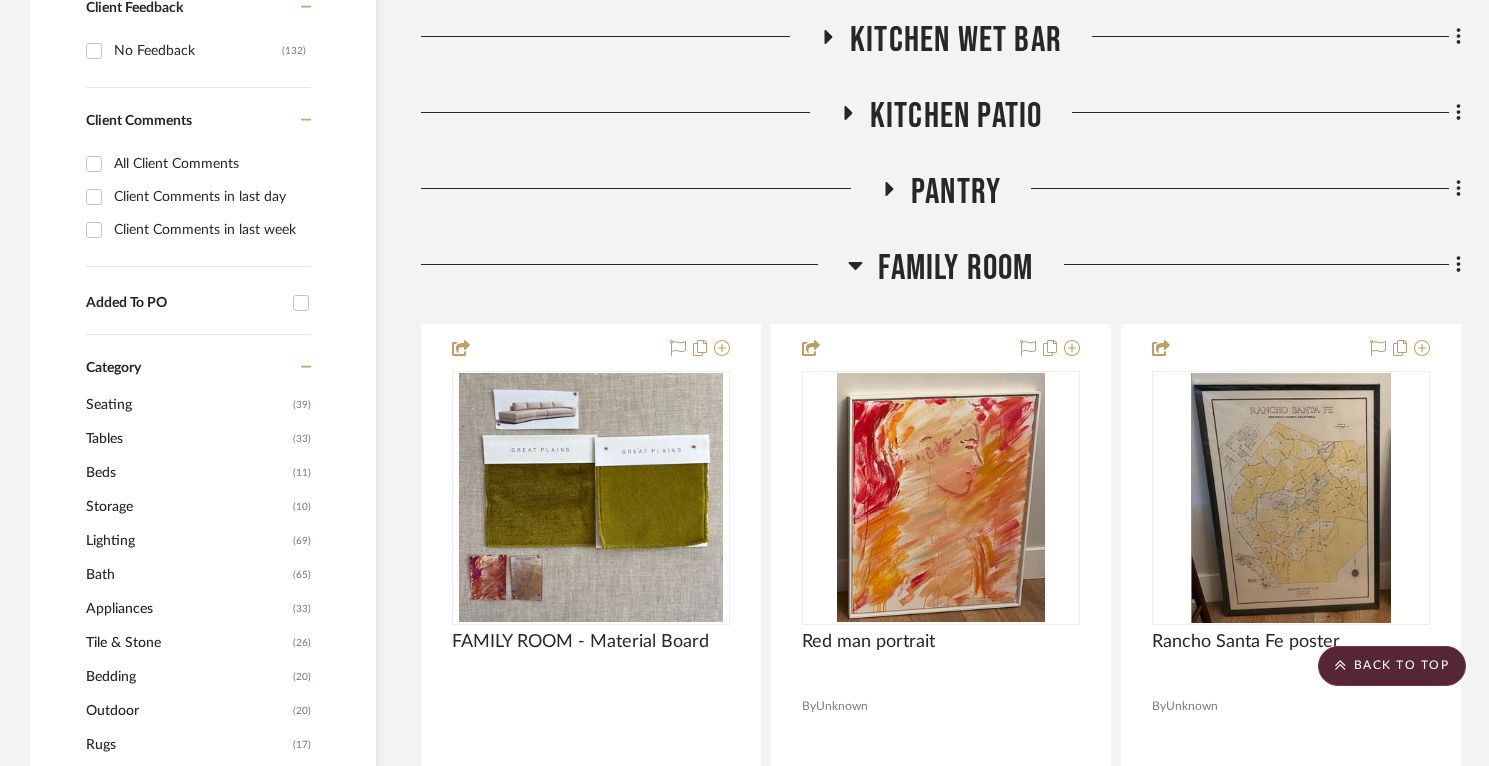 scroll, scrollTop: 1216, scrollLeft: 0, axis: vertical 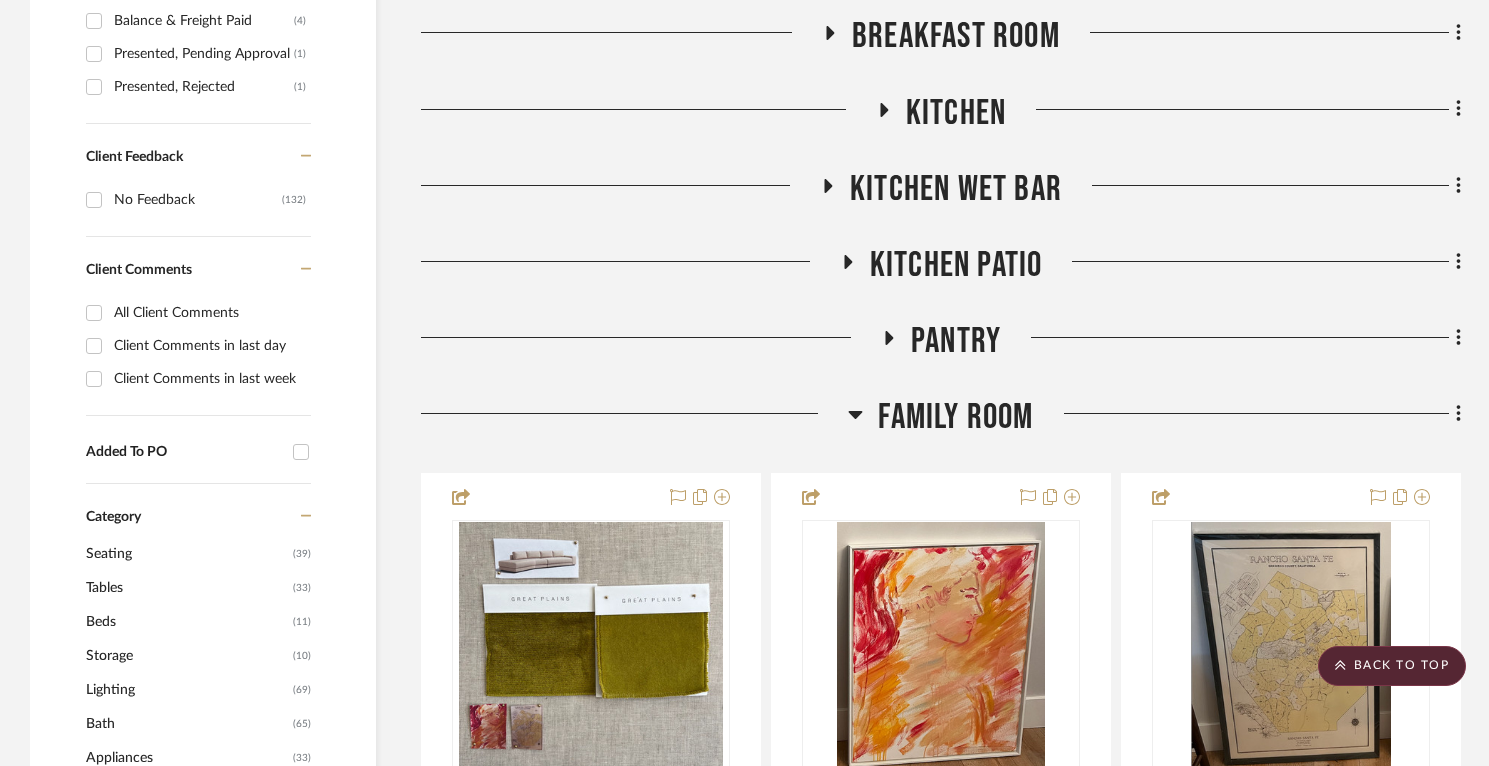 click 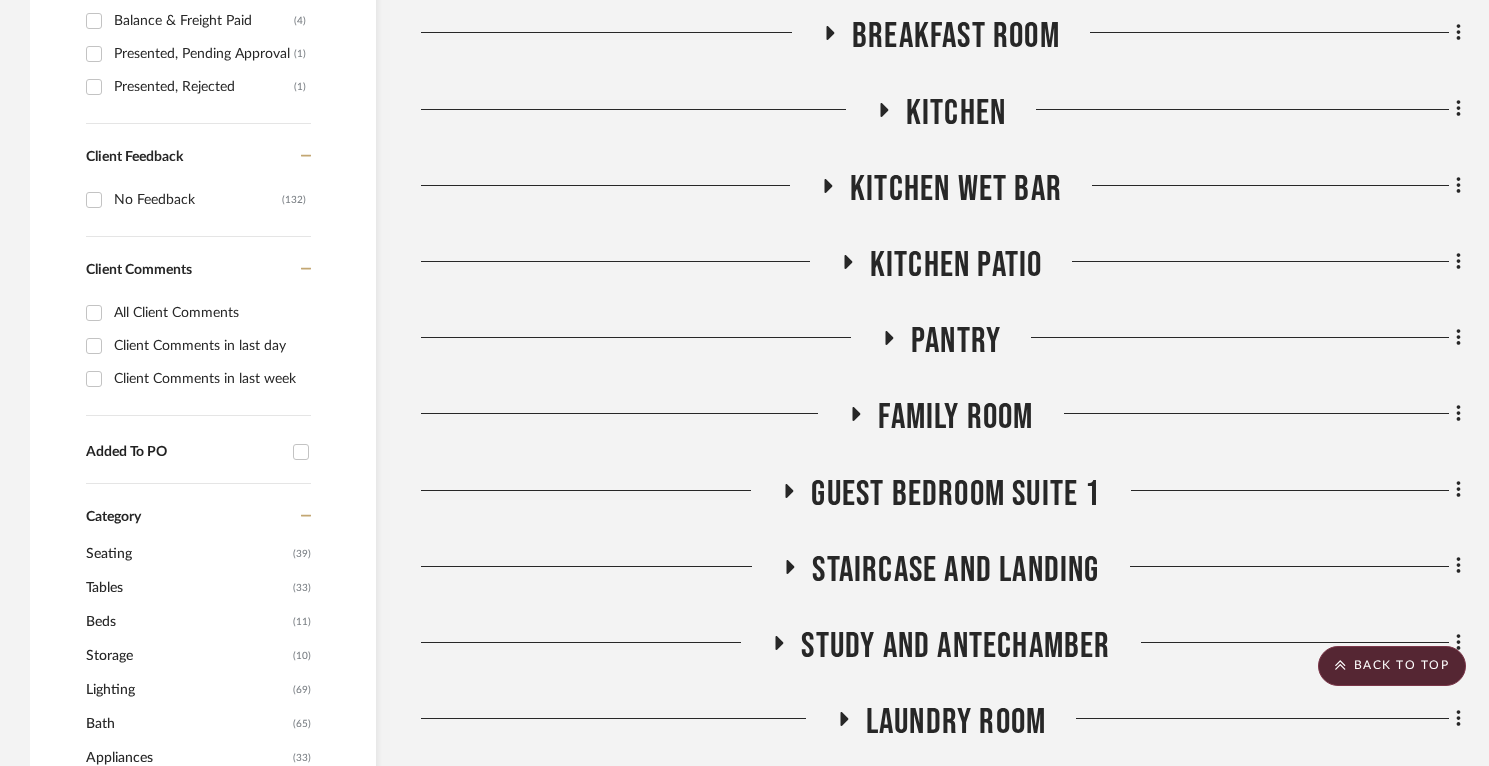 click 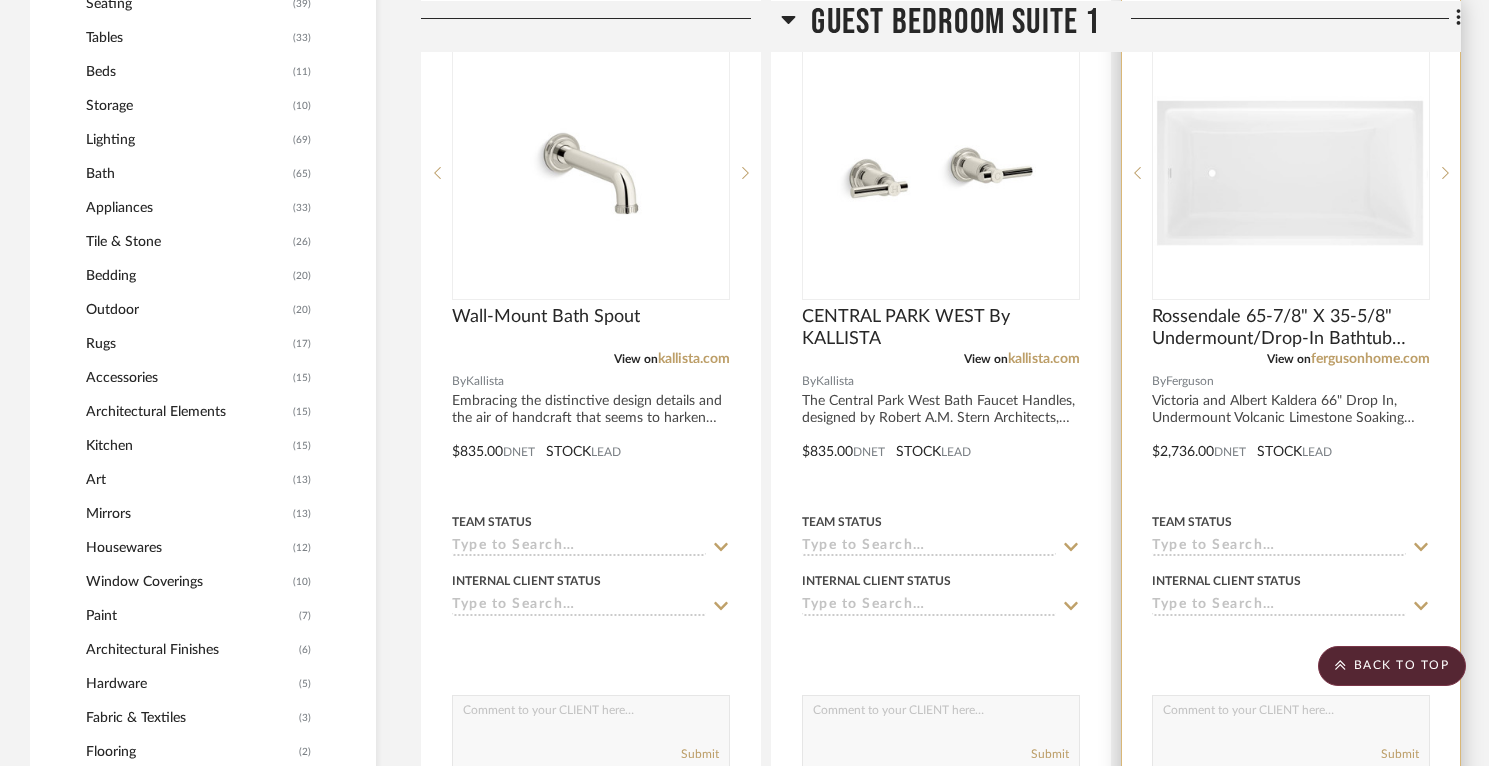 scroll, scrollTop: 1583, scrollLeft: 0, axis: vertical 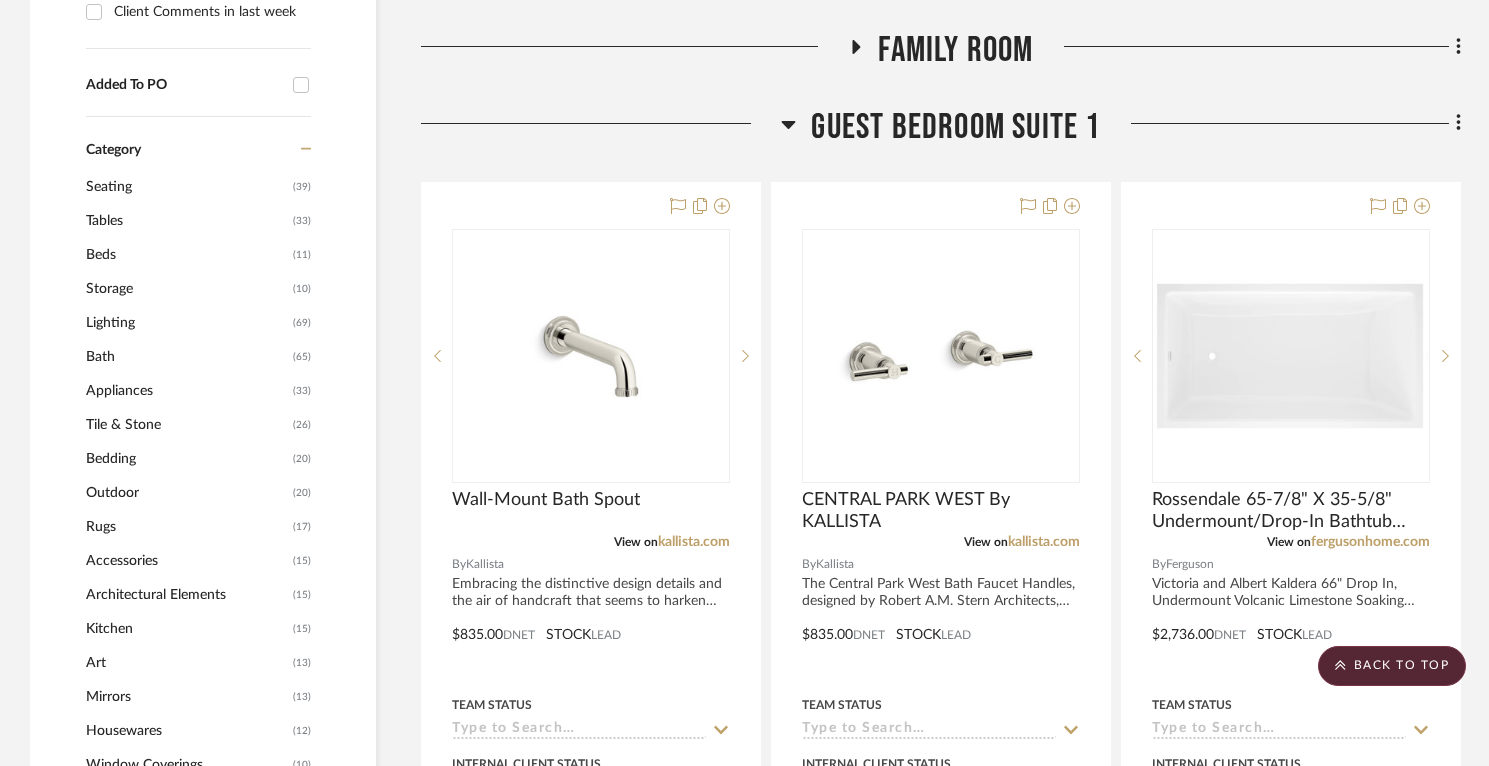 click 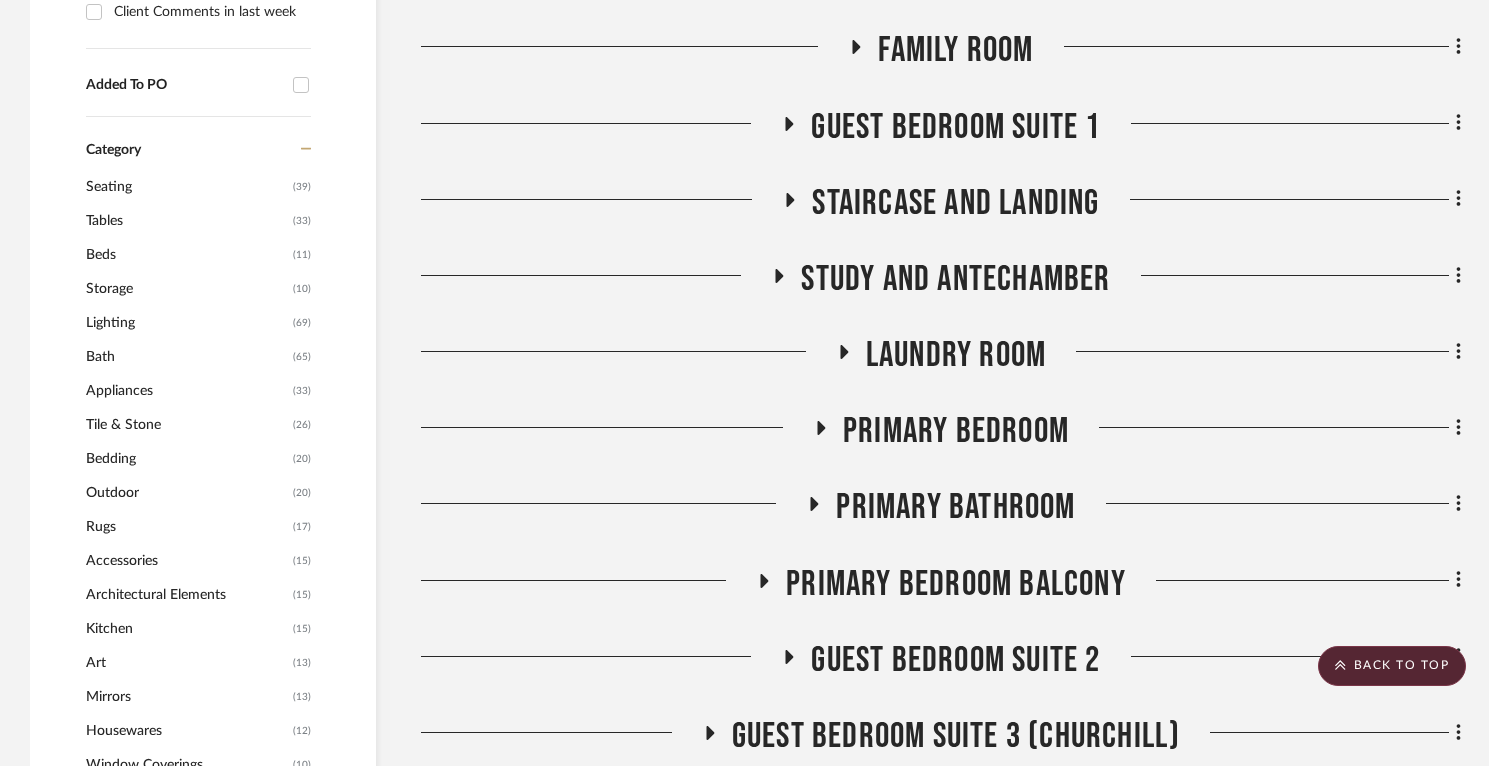 click on "Staircase and Landing" 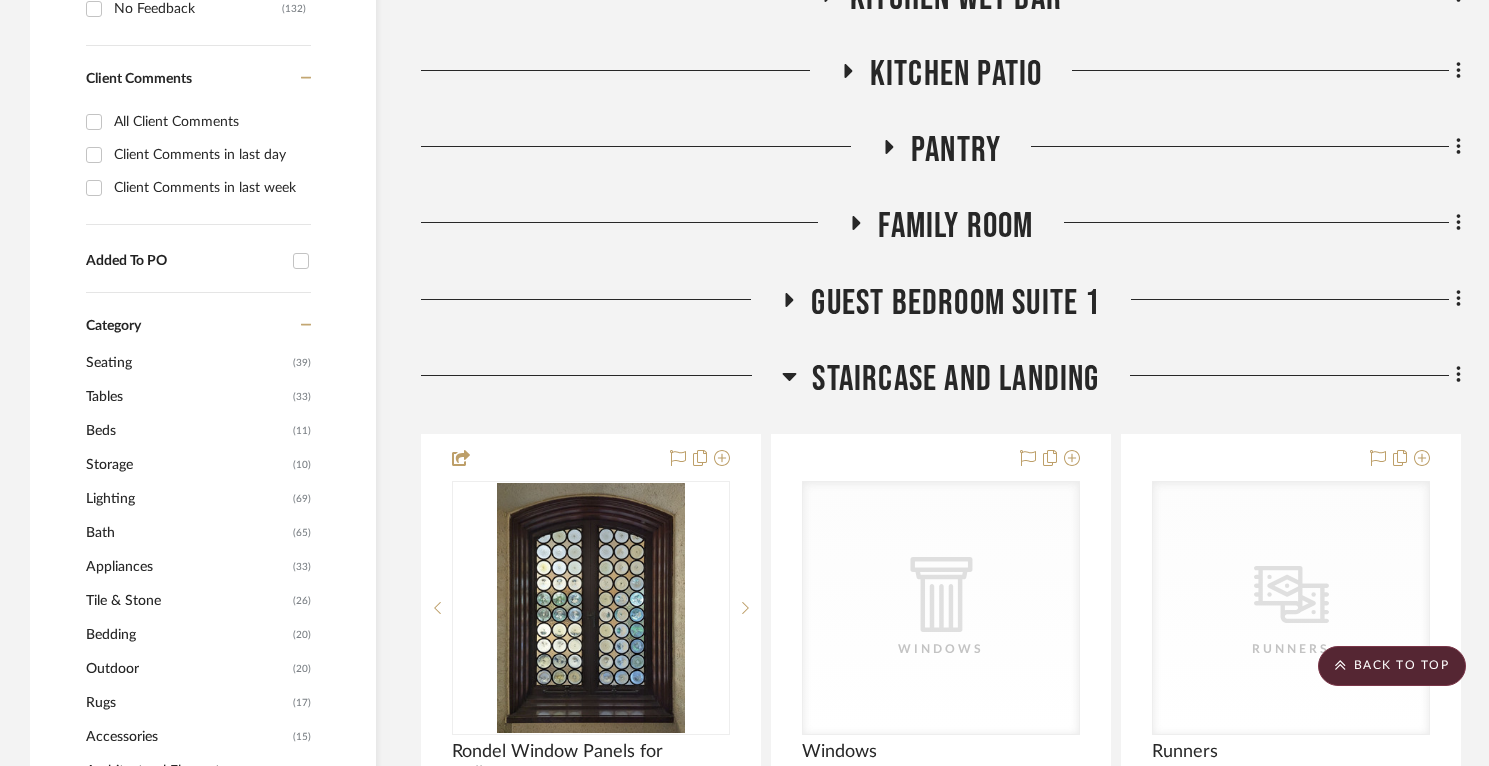 scroll, scrollTop: 1394, scrollLeft: 0, axis: vertical 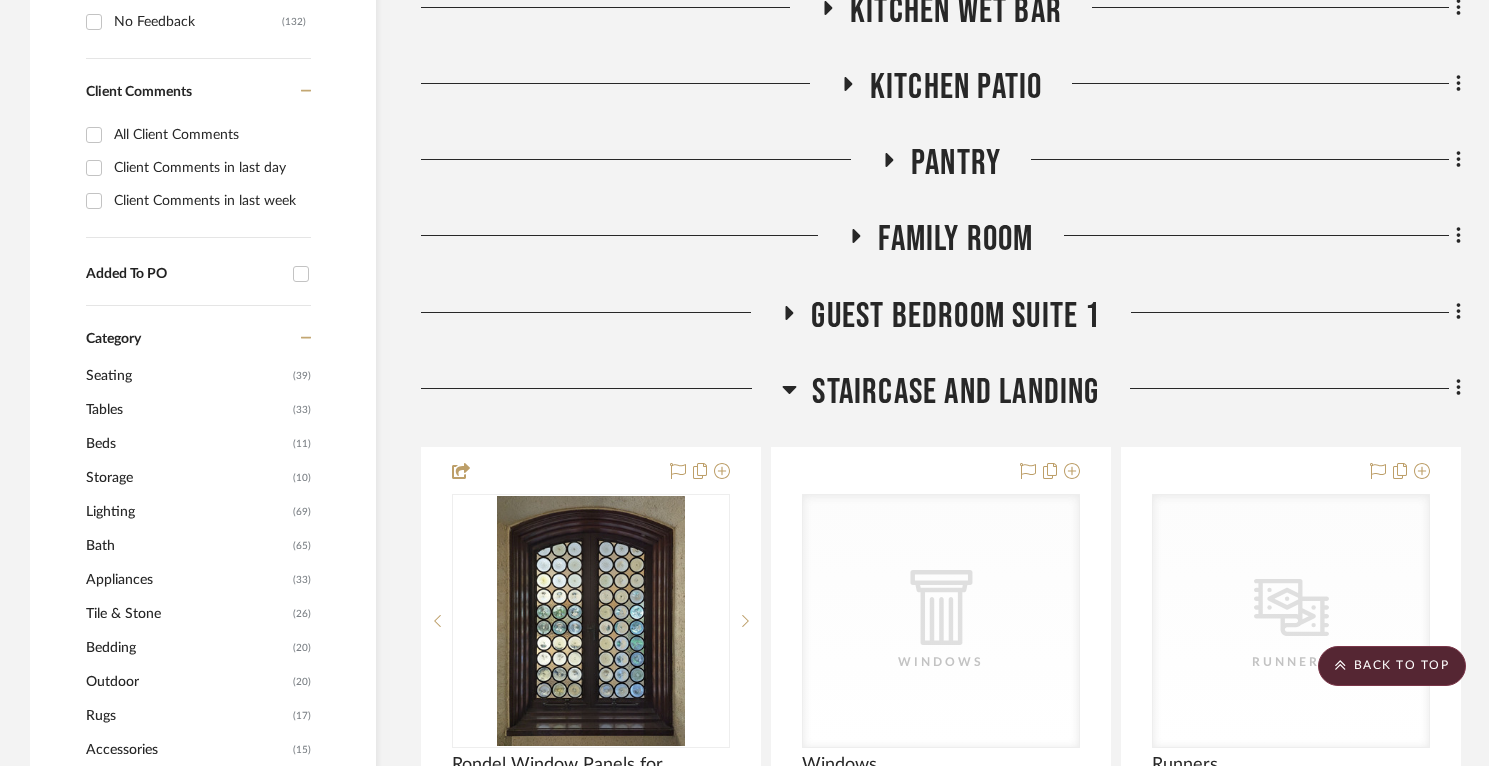 click 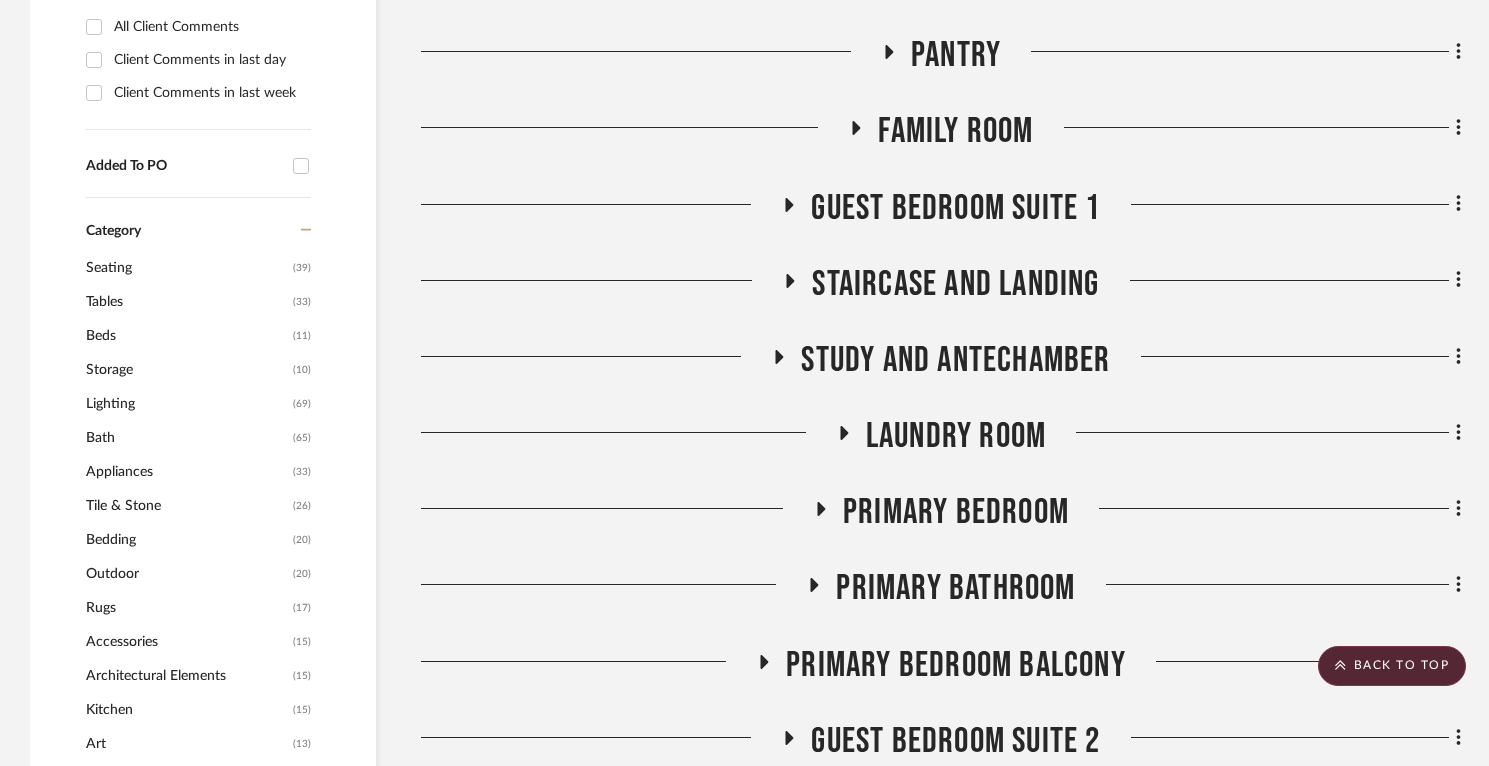 scroll, scrollTop: 1503, scrollLeft: 0, axis: vertical 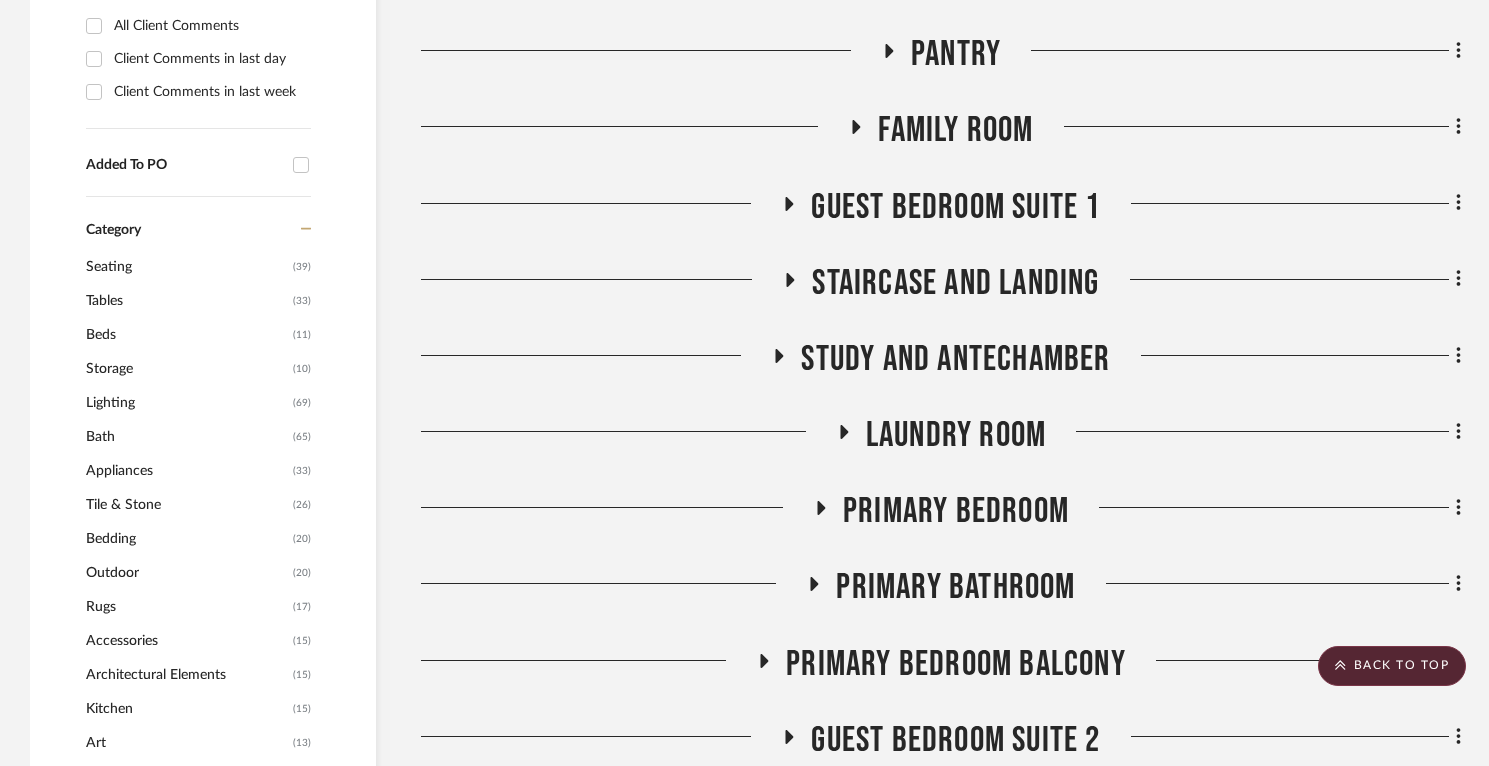 click on "Laundry Room" 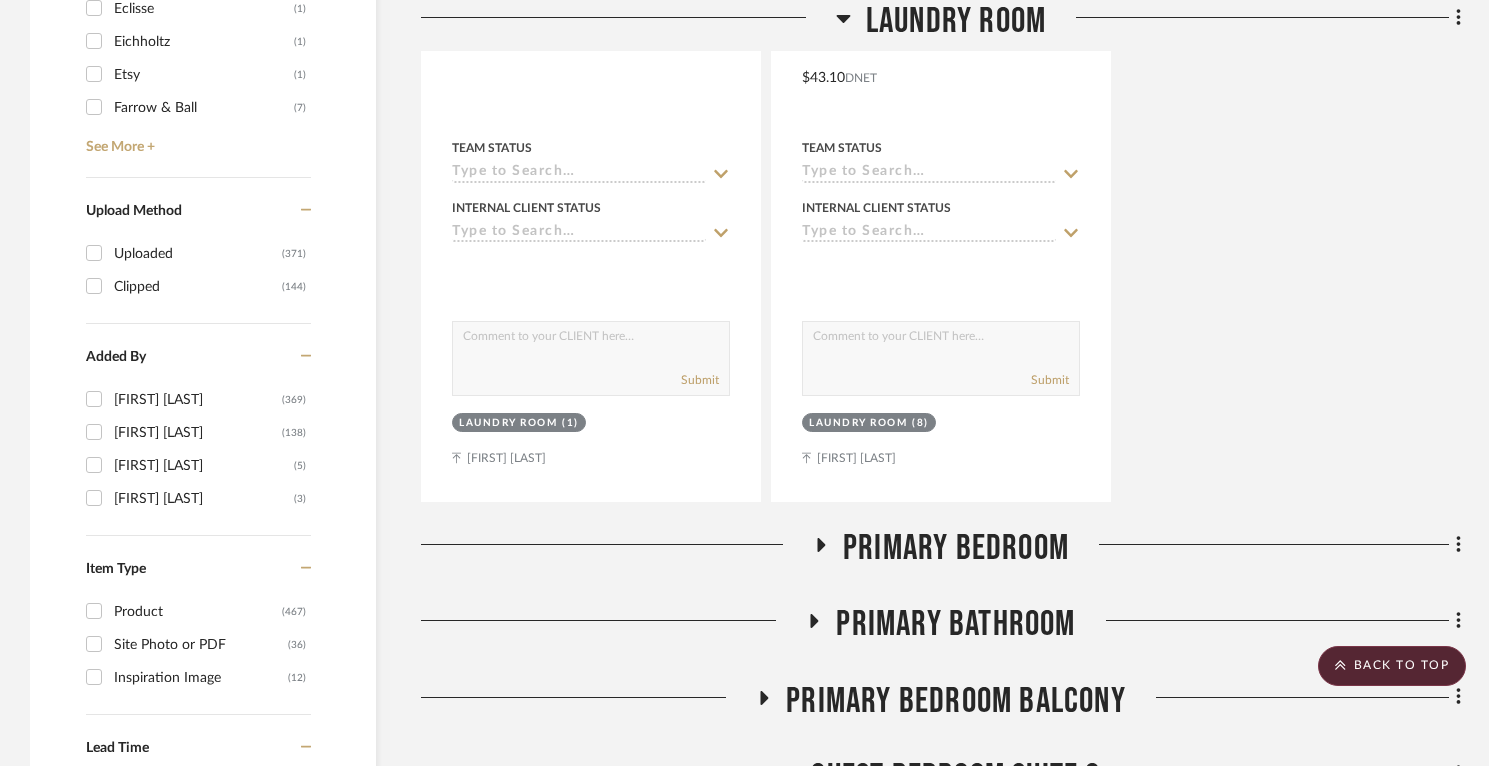 scroll, scrollTop: 3306, scrollLeft: 0, axis: vertical 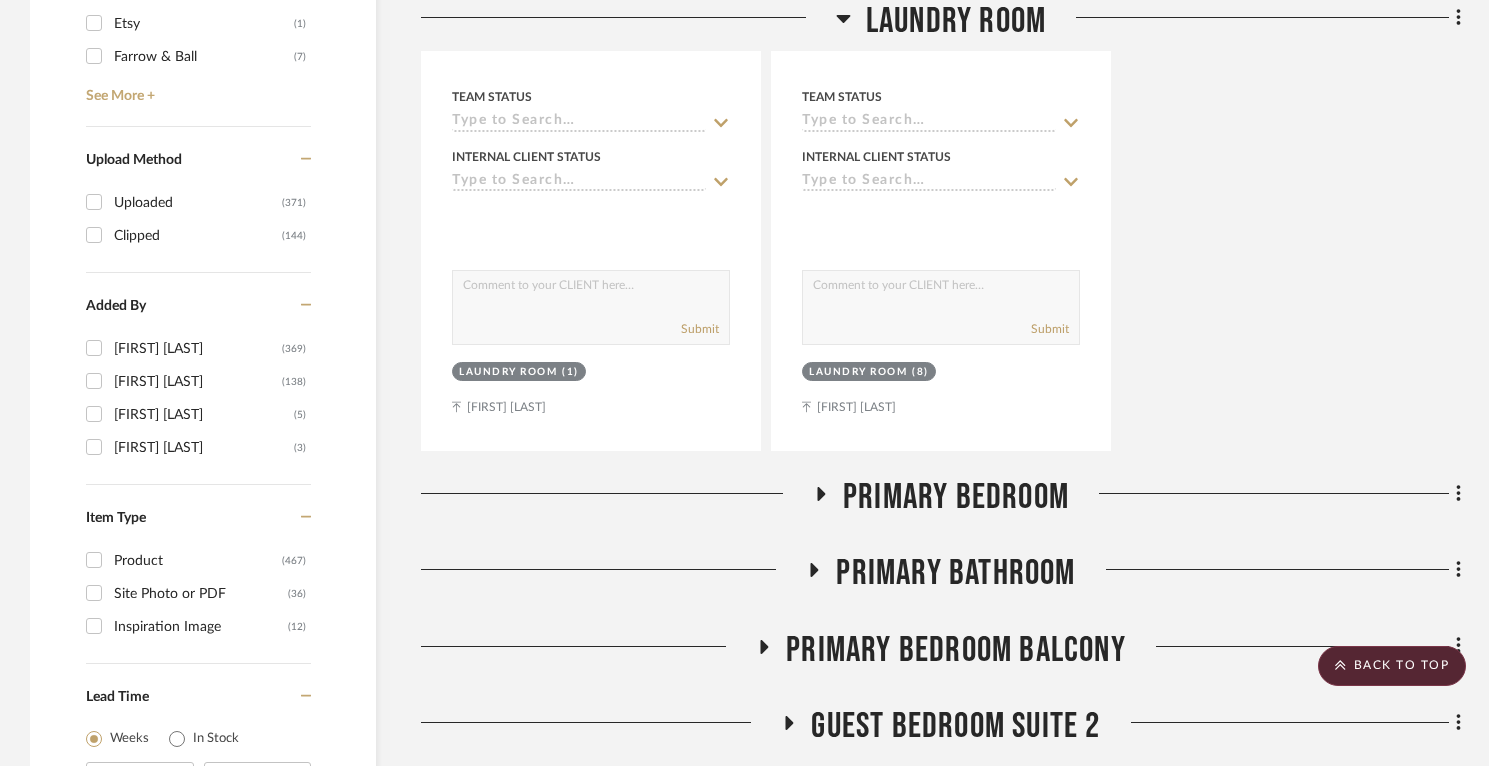 click 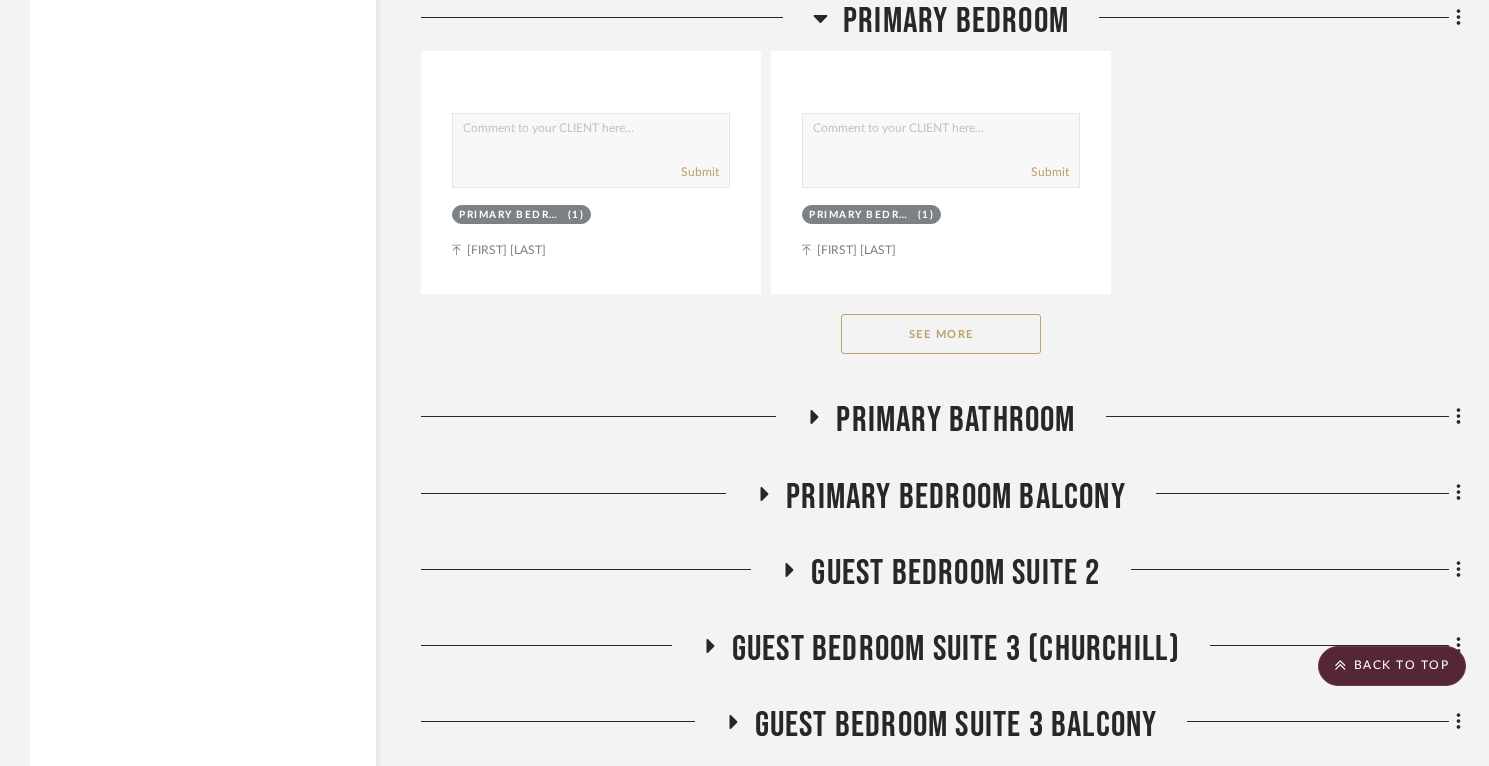 scroll, scrollTop: 6310, scrollLeft: 0, axis: vertical 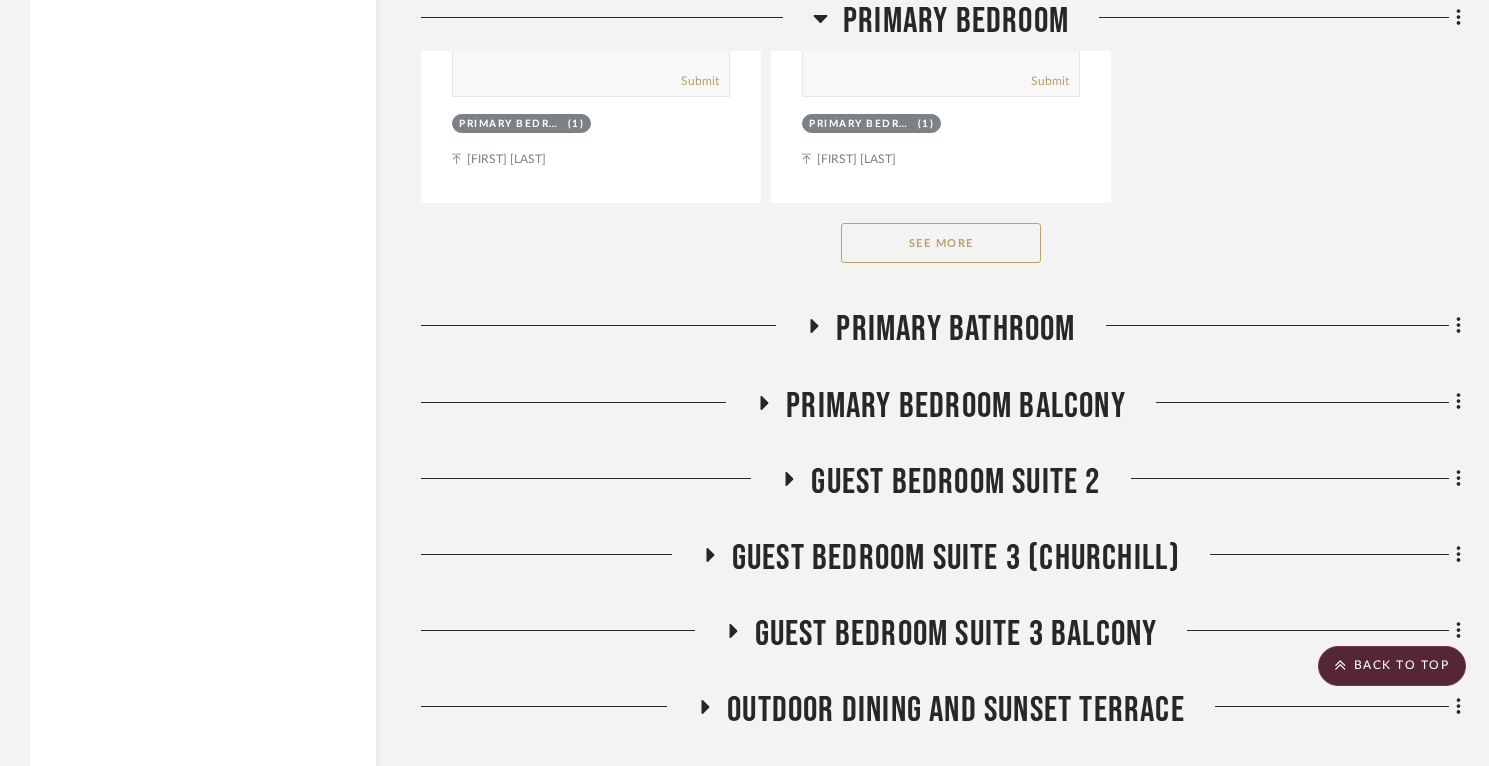 click on "Primary Bathroom" 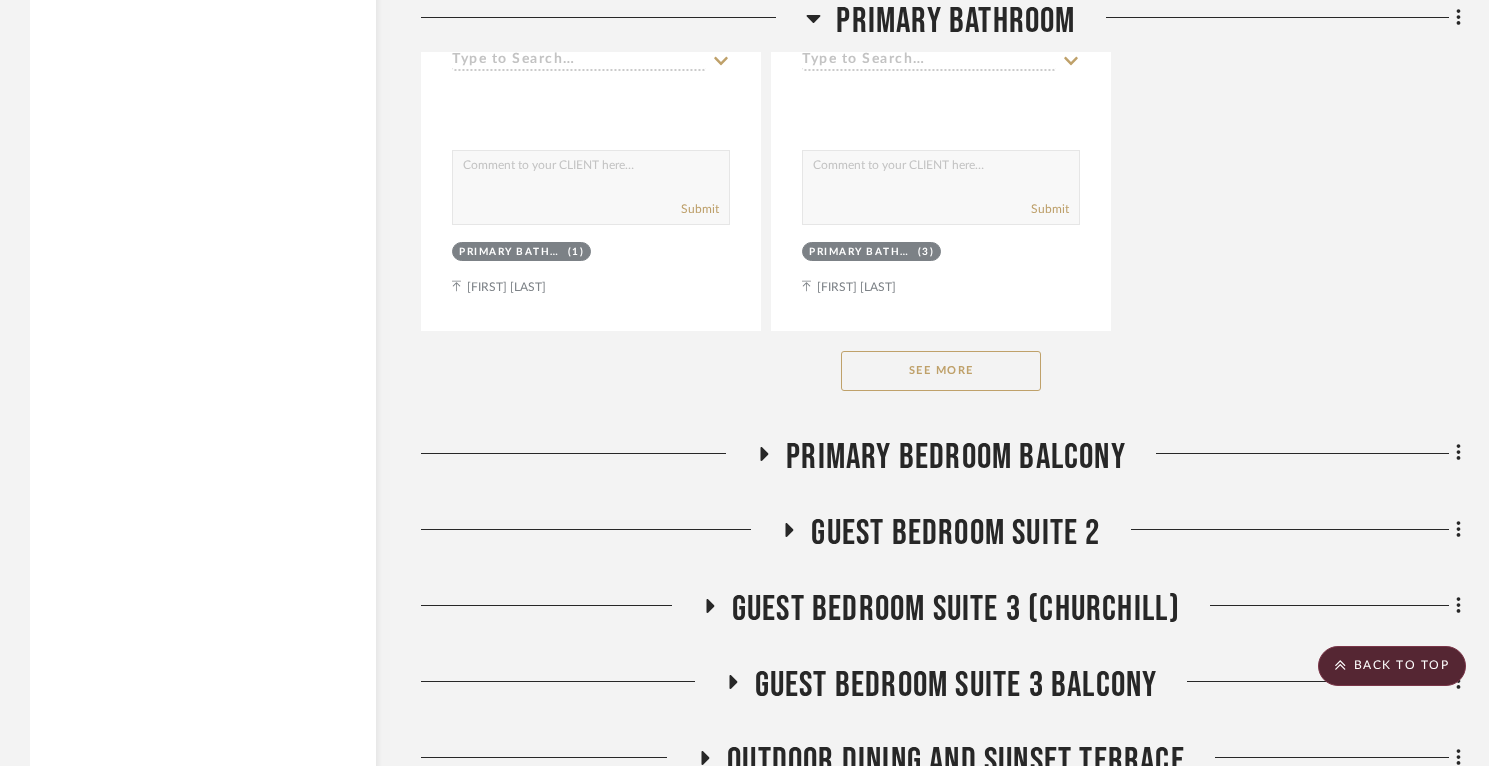 scroll, scrollTop: 8941, scrollLeft: 0, axis: vertical 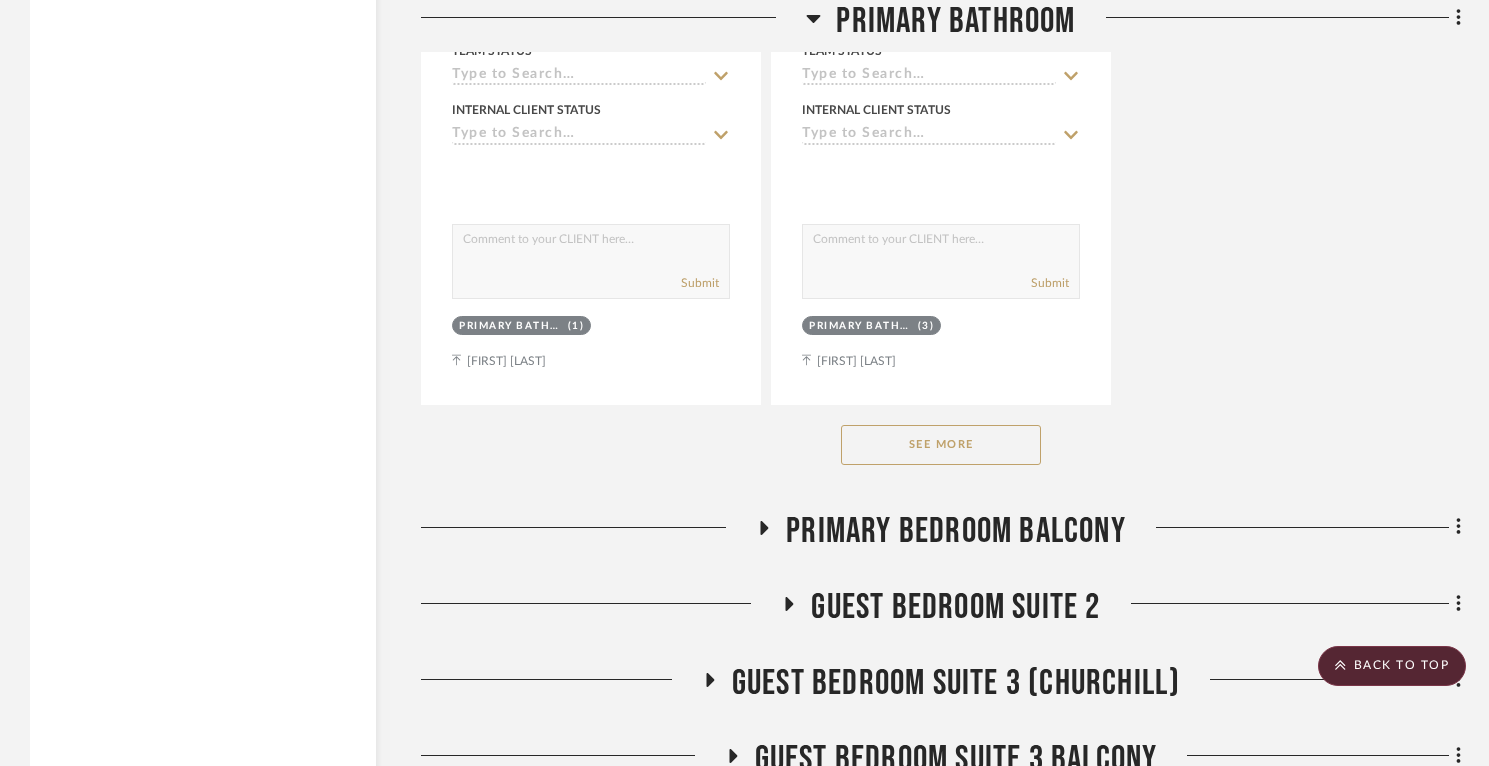 click on "Primary Bedroom Balcony" 